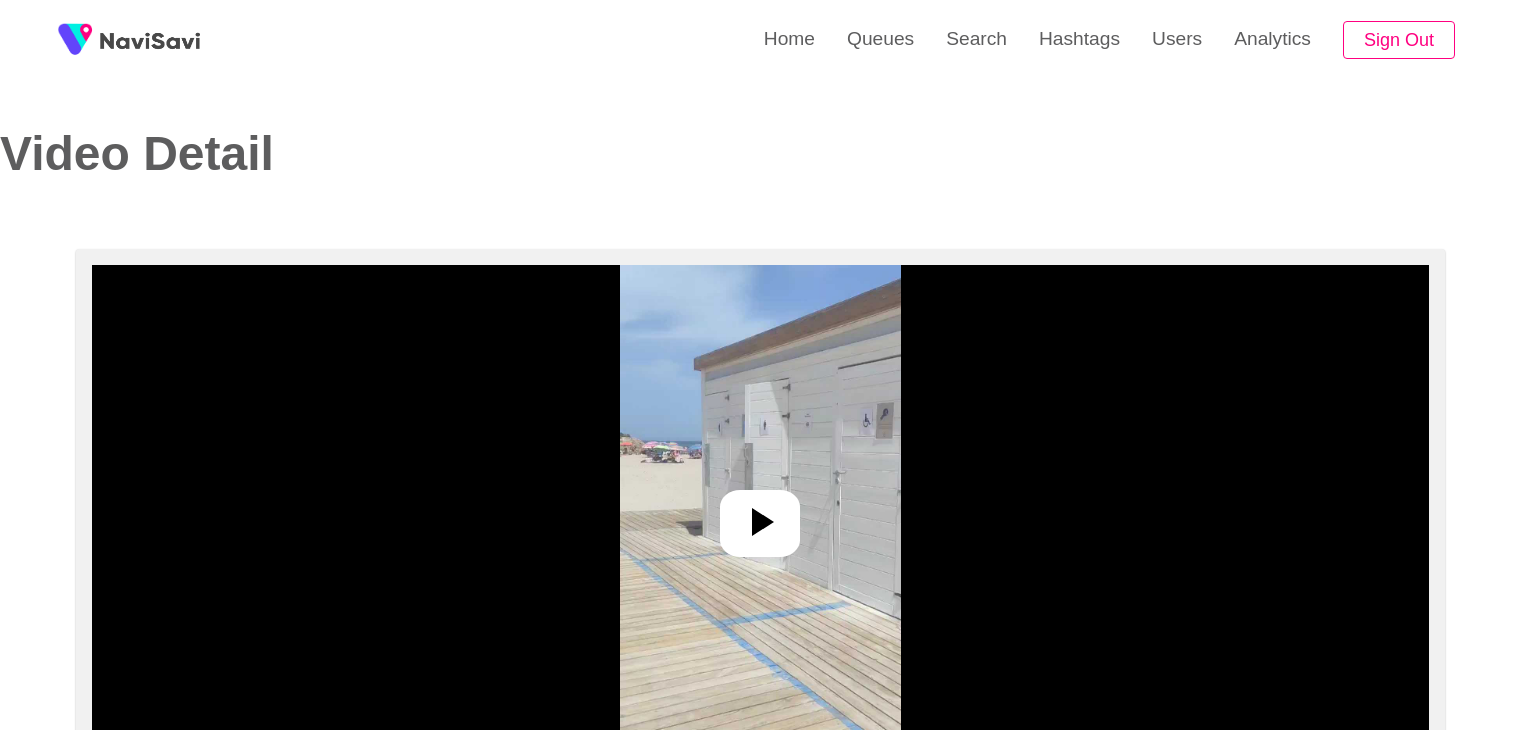 select on "**********" 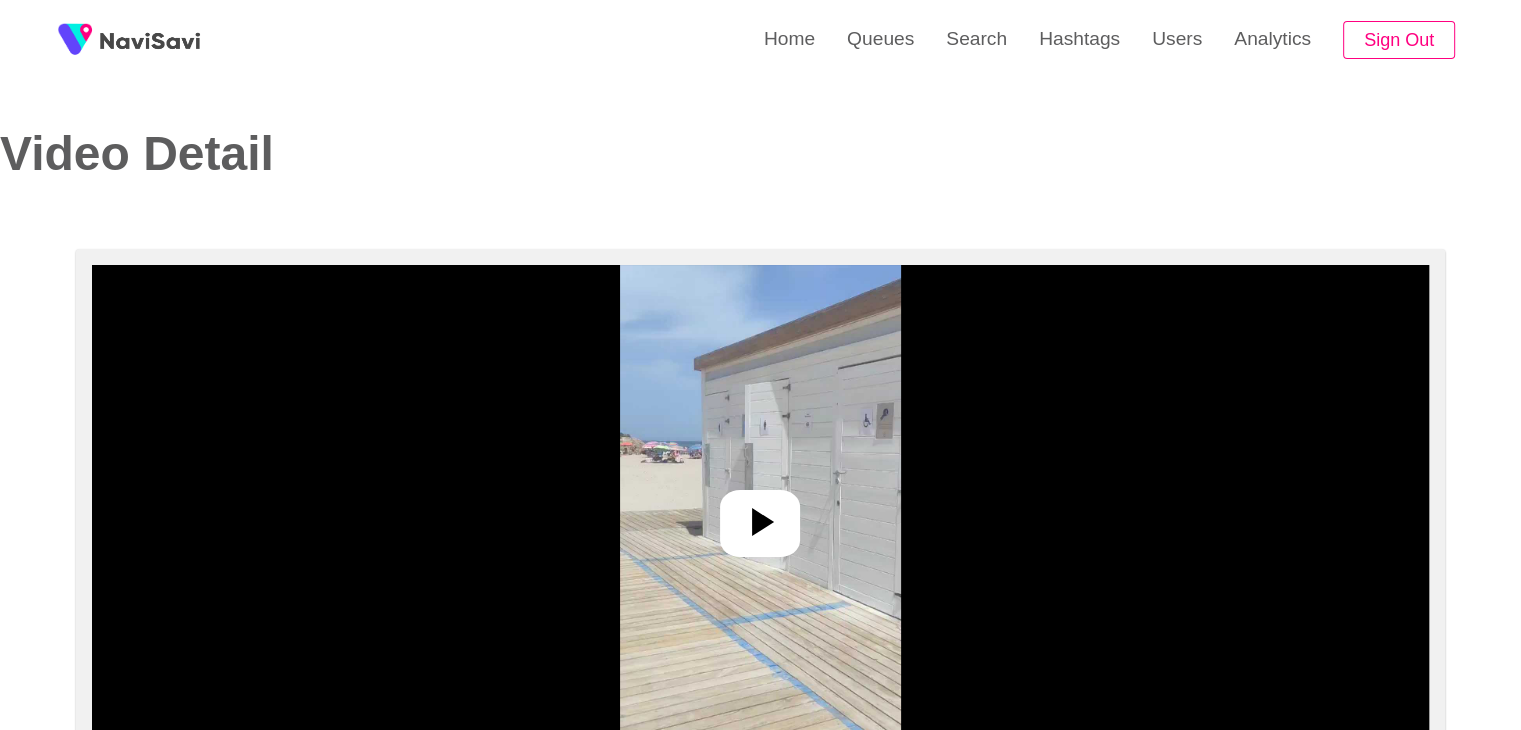 click at bounding box center [760, 515] 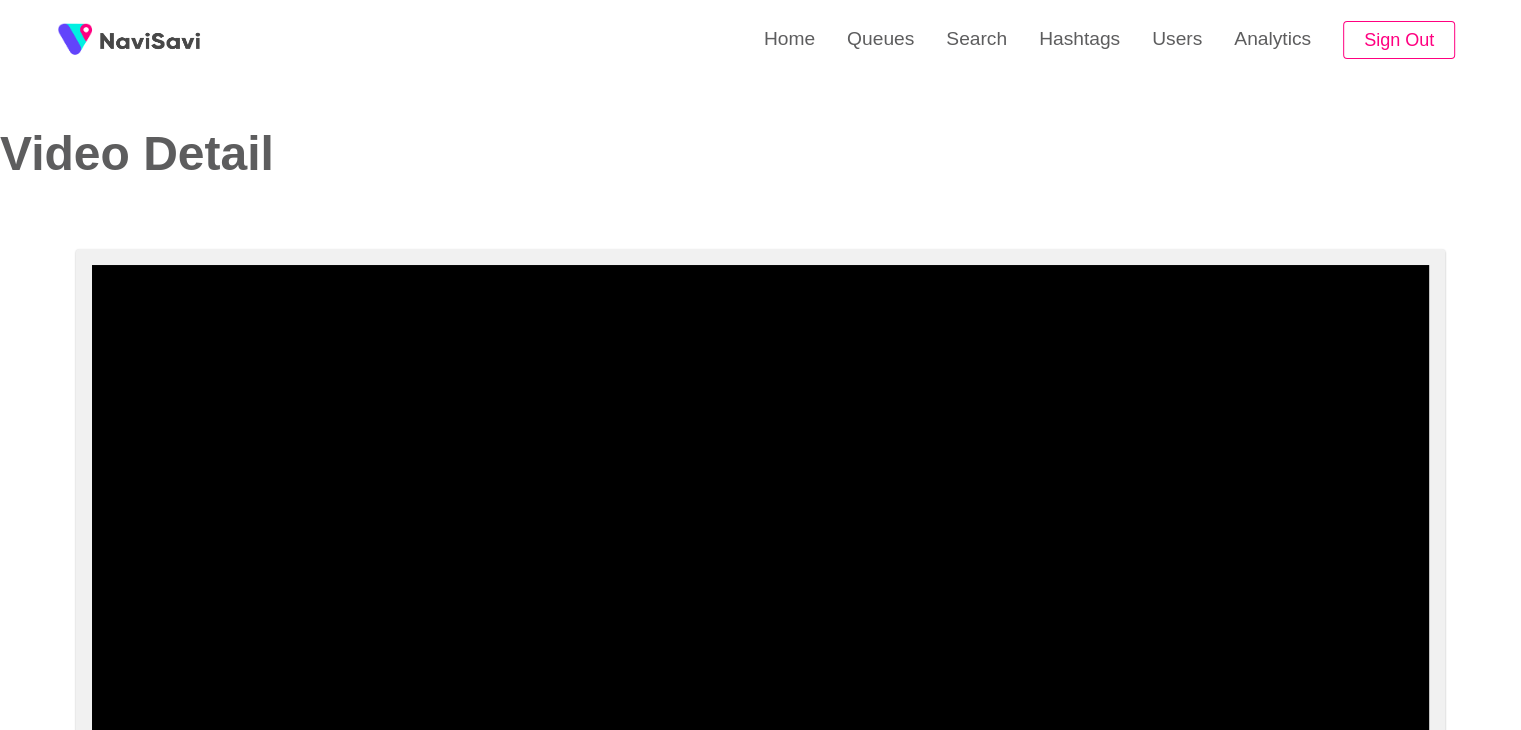 click at bounding box center (760, 515) 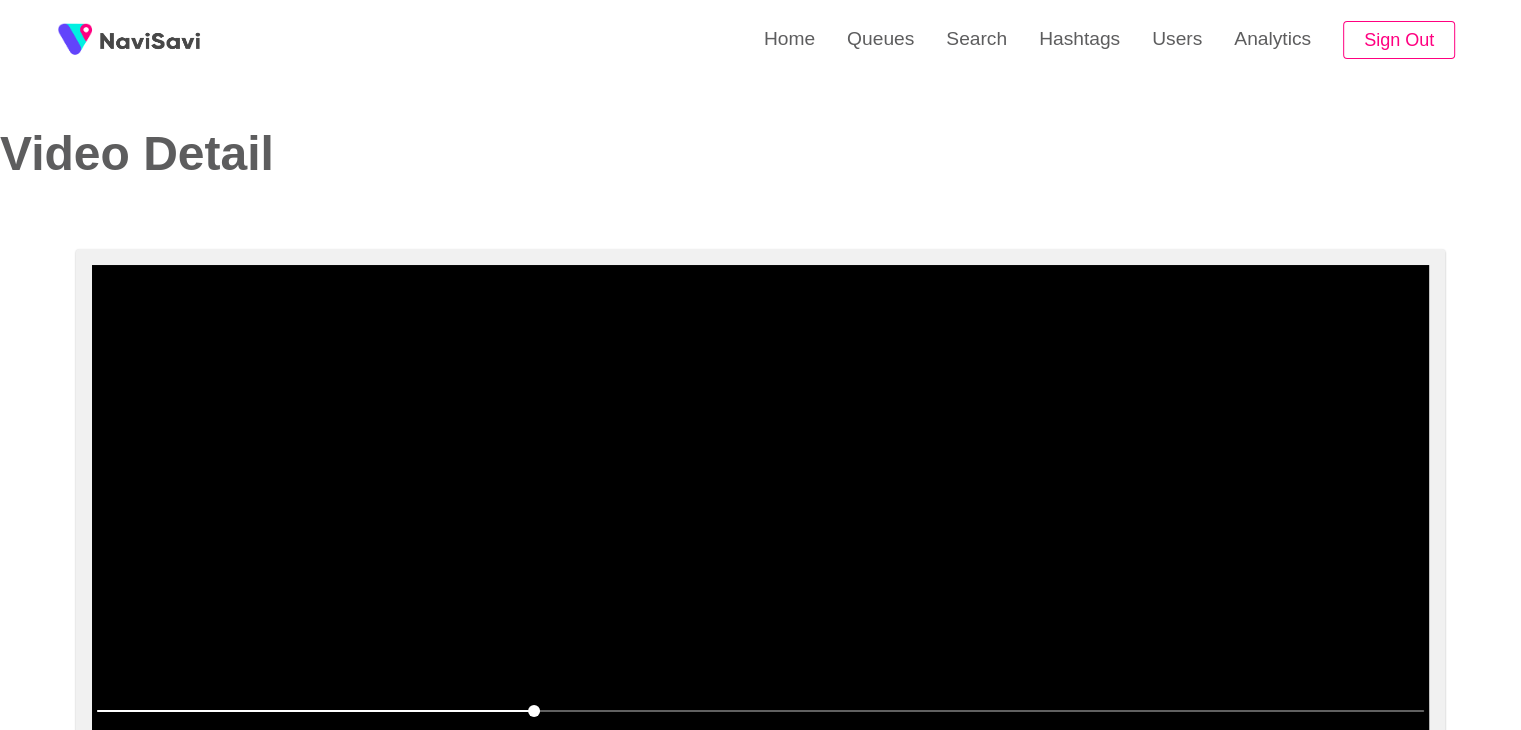 click at bounding box center (760, 515) 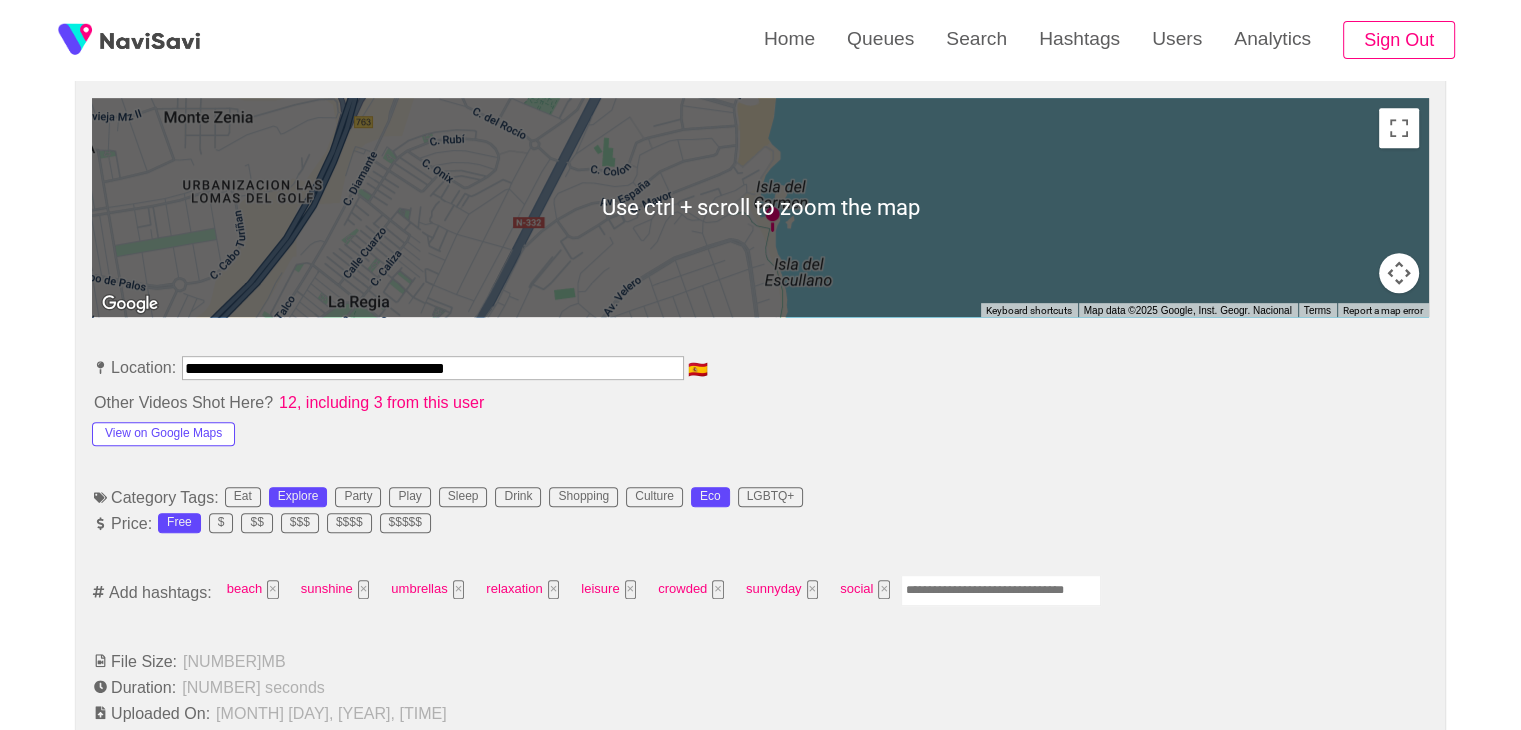 scroll, scrollTop: 944, scrollLeft: 0, axis: vertical 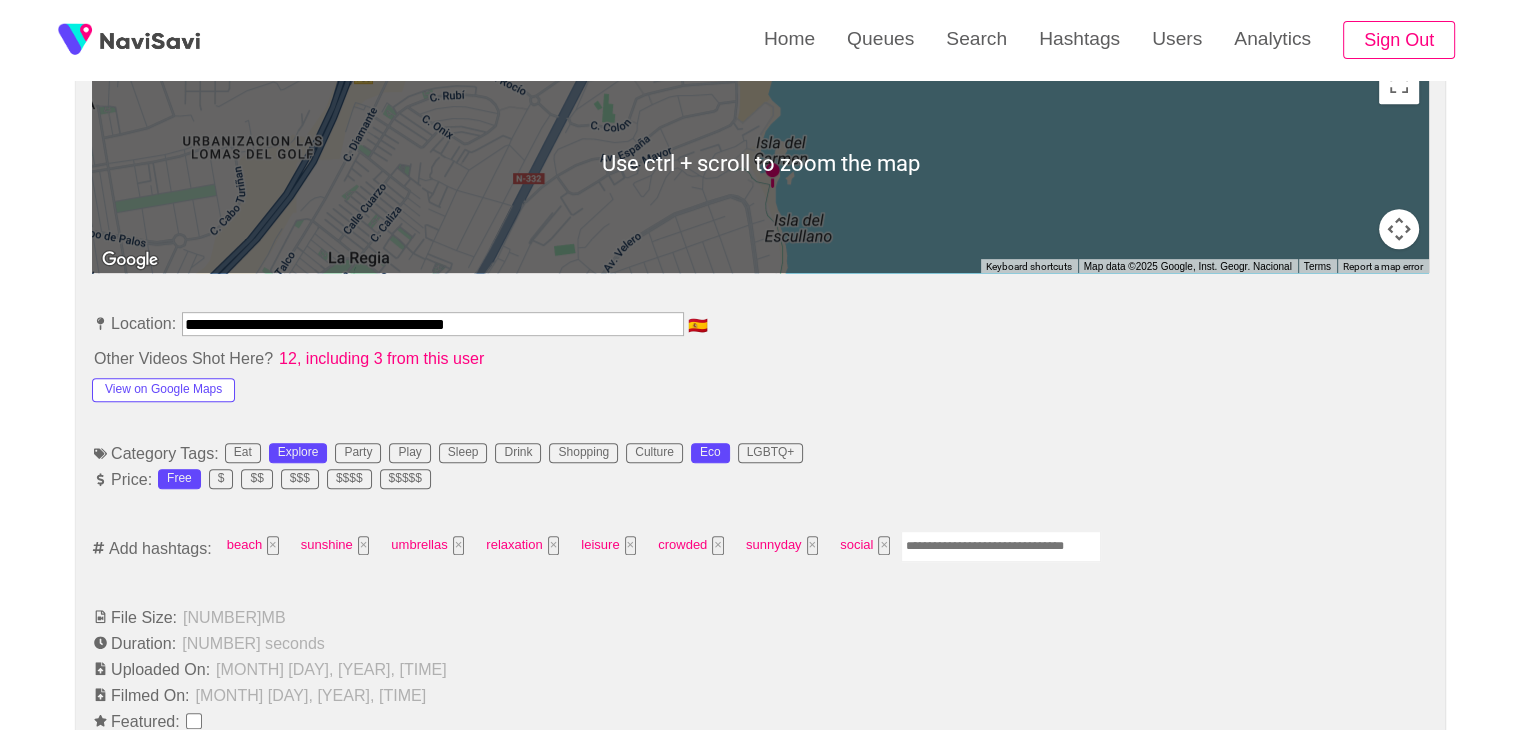 click at bounding box center (1001, 546) 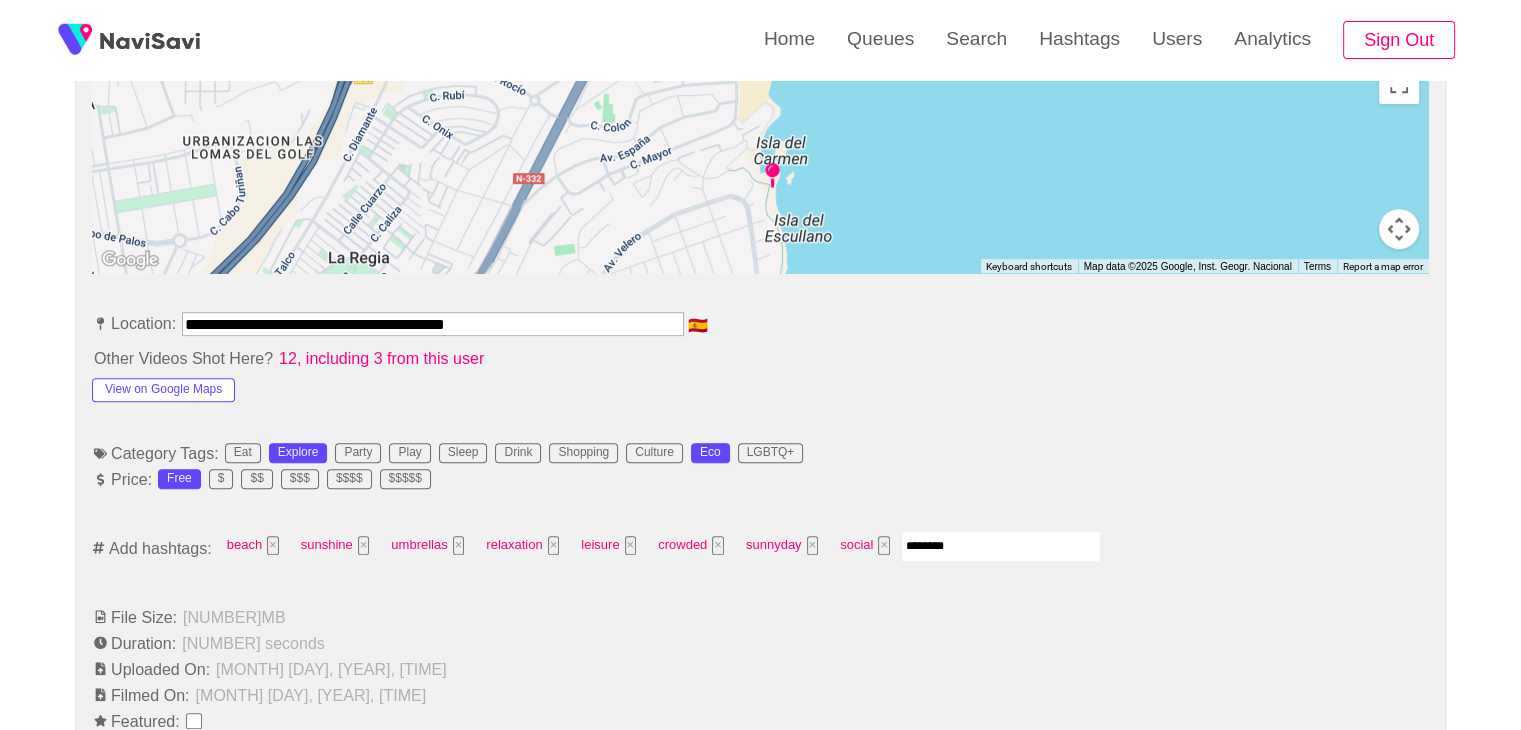 type on "*********" 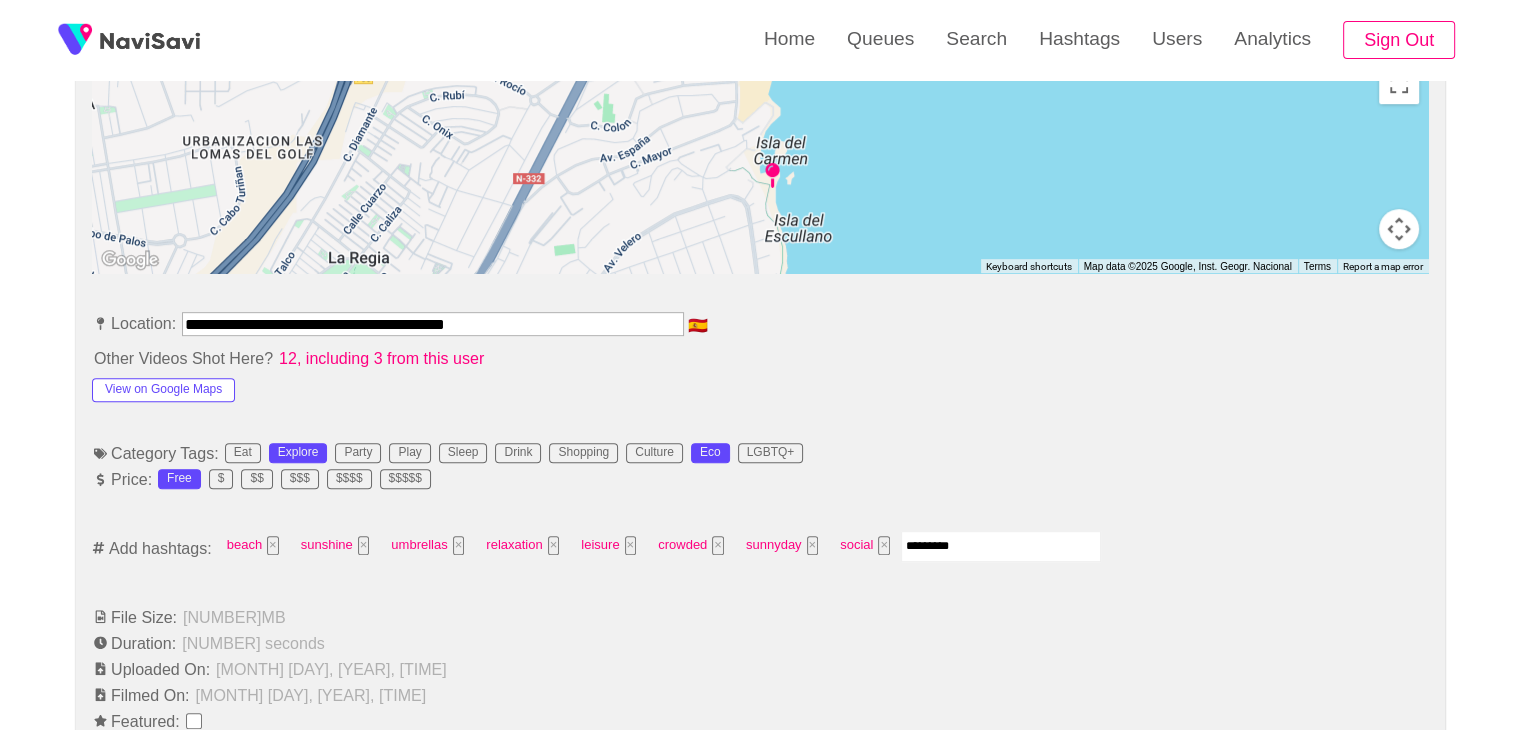 type 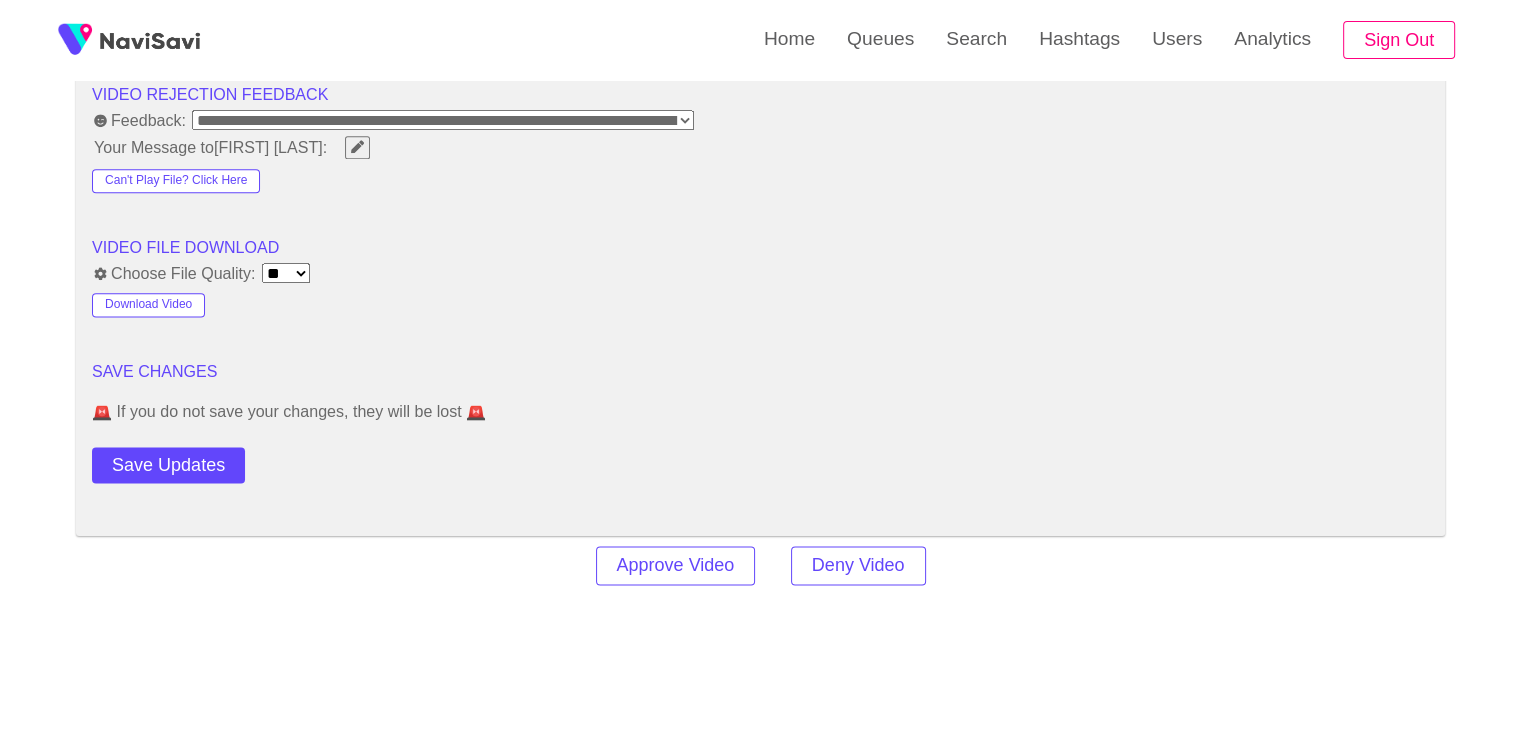 scroll, scrollTop: 2551, scrollLeft: 0, axis: vertical 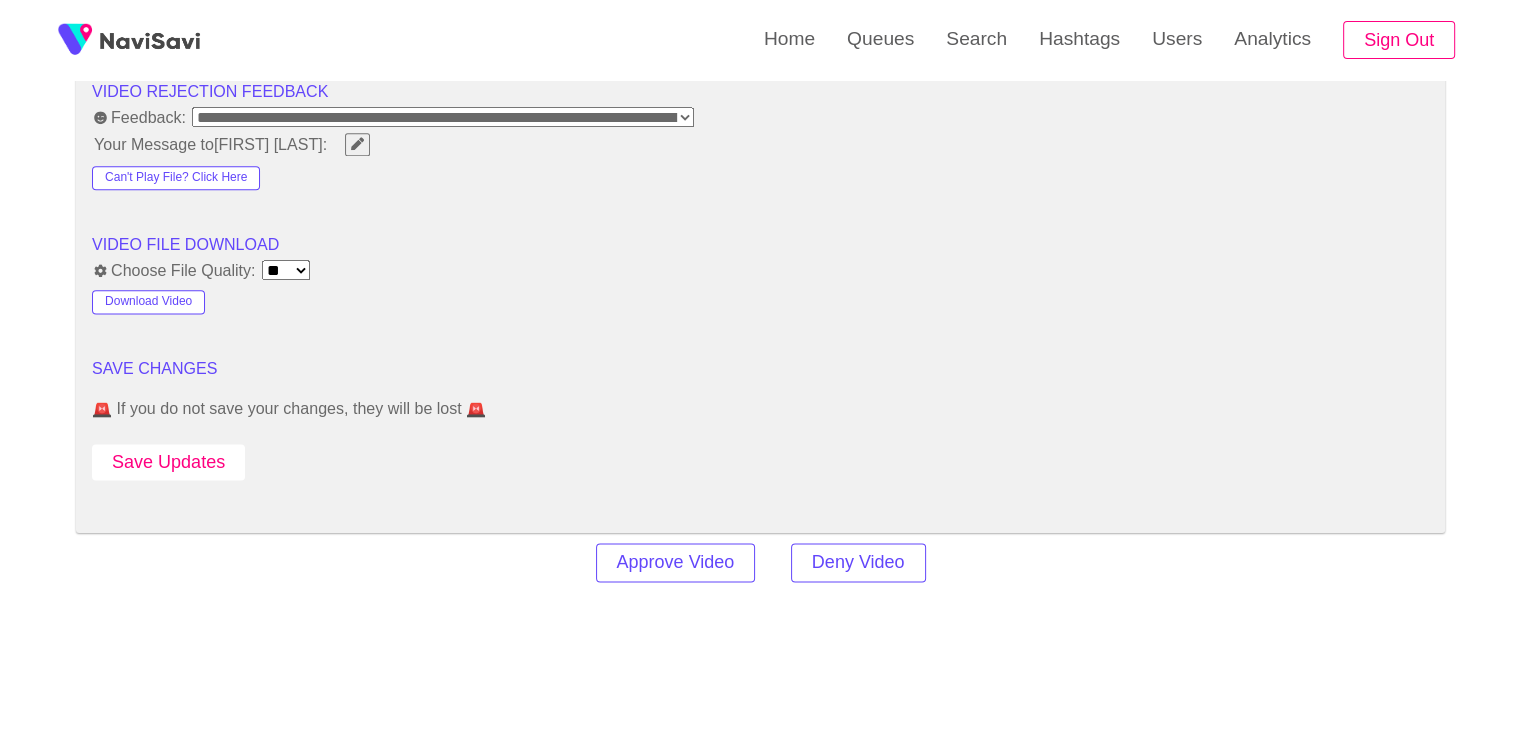 click on "Save Updates" at bounding box center (168, 462) 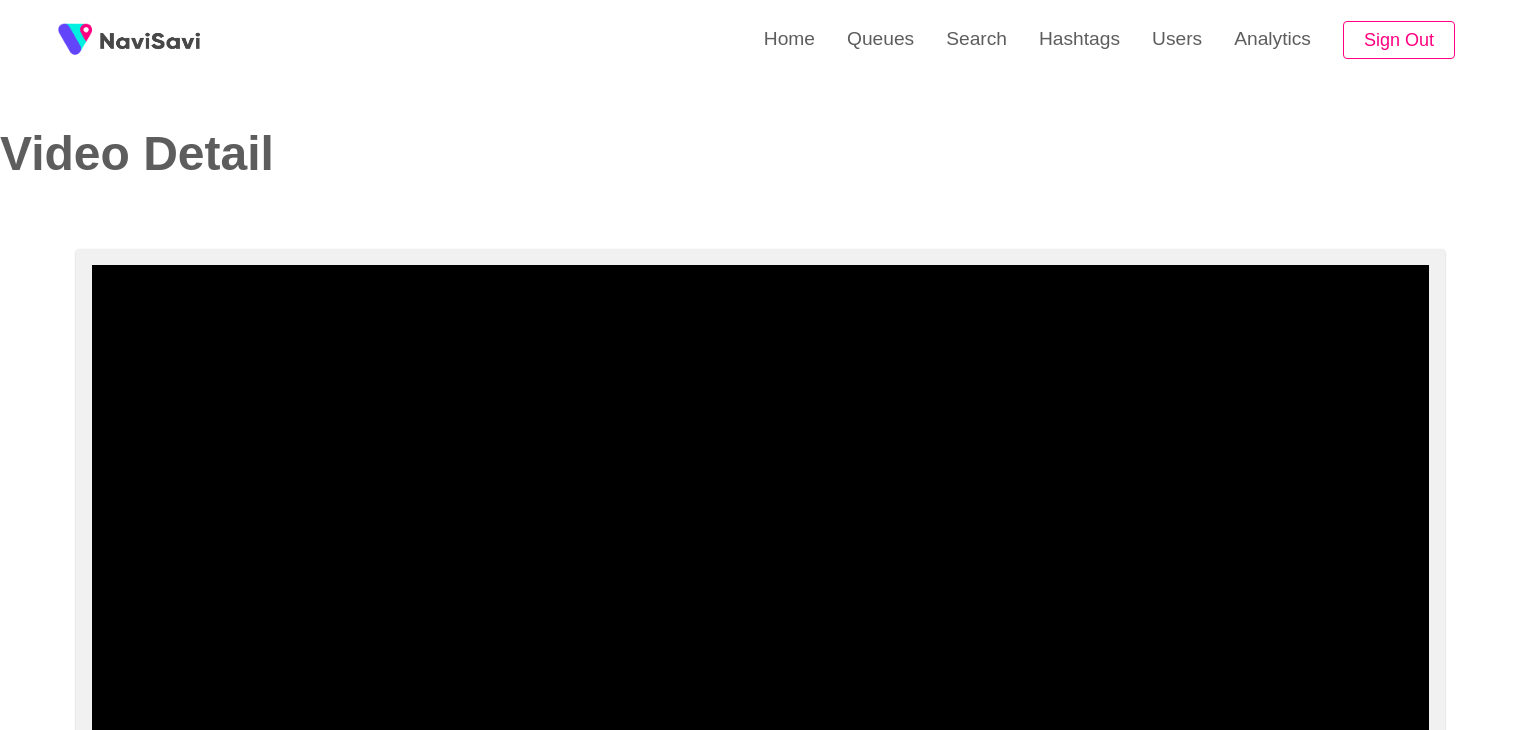 select on "**********" 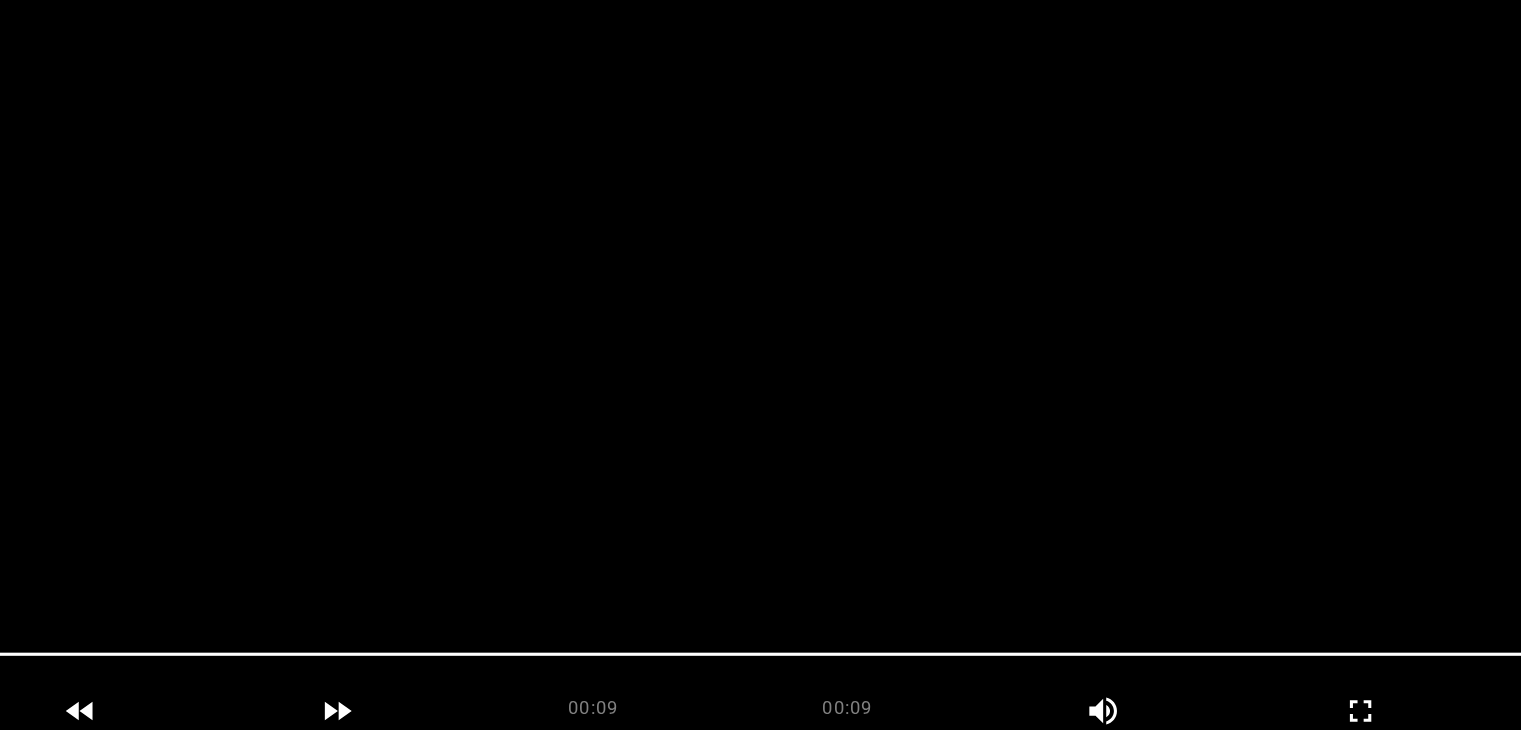 scroll, scrollTop: 64, scrollLeft: 0, axis: vertical 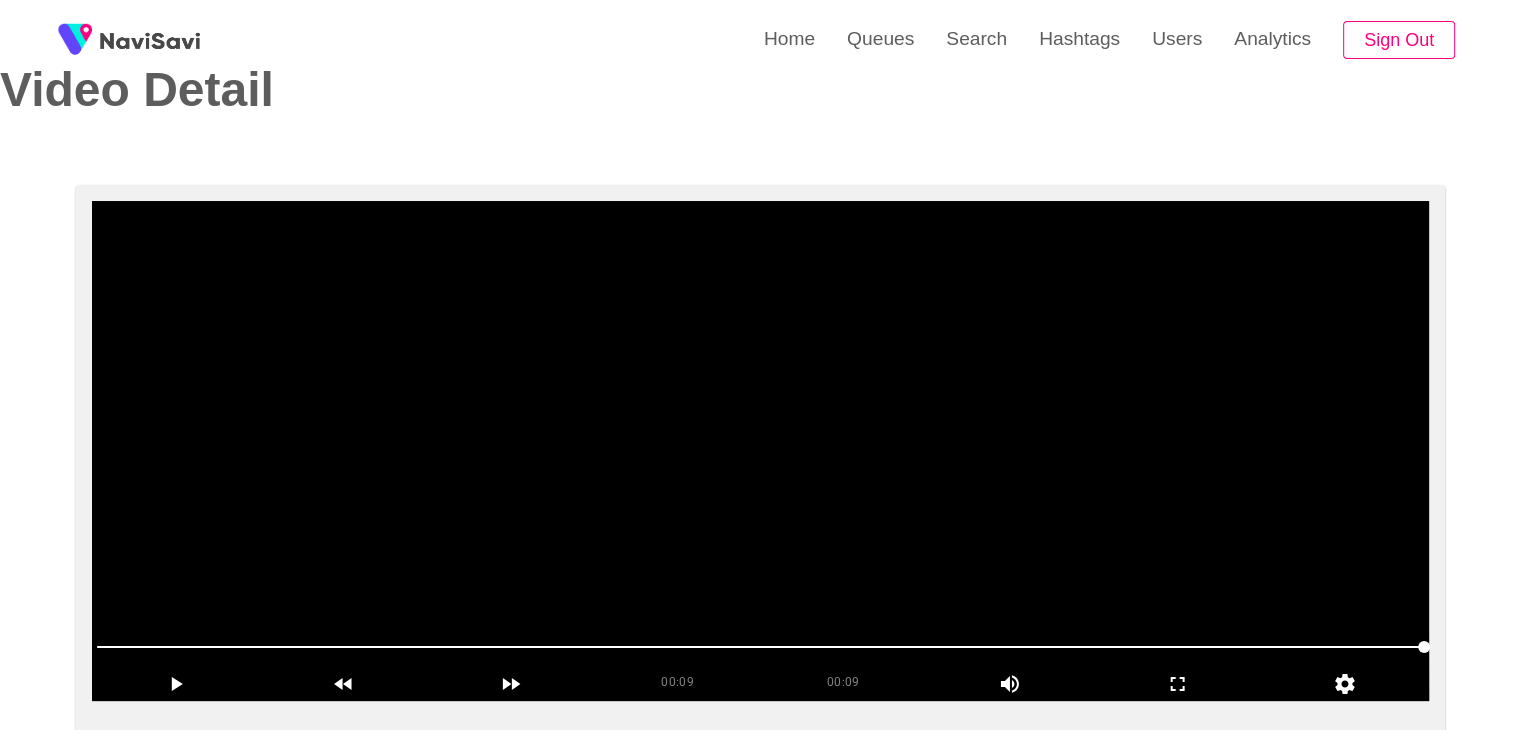 click at bounding box center [760, 451] 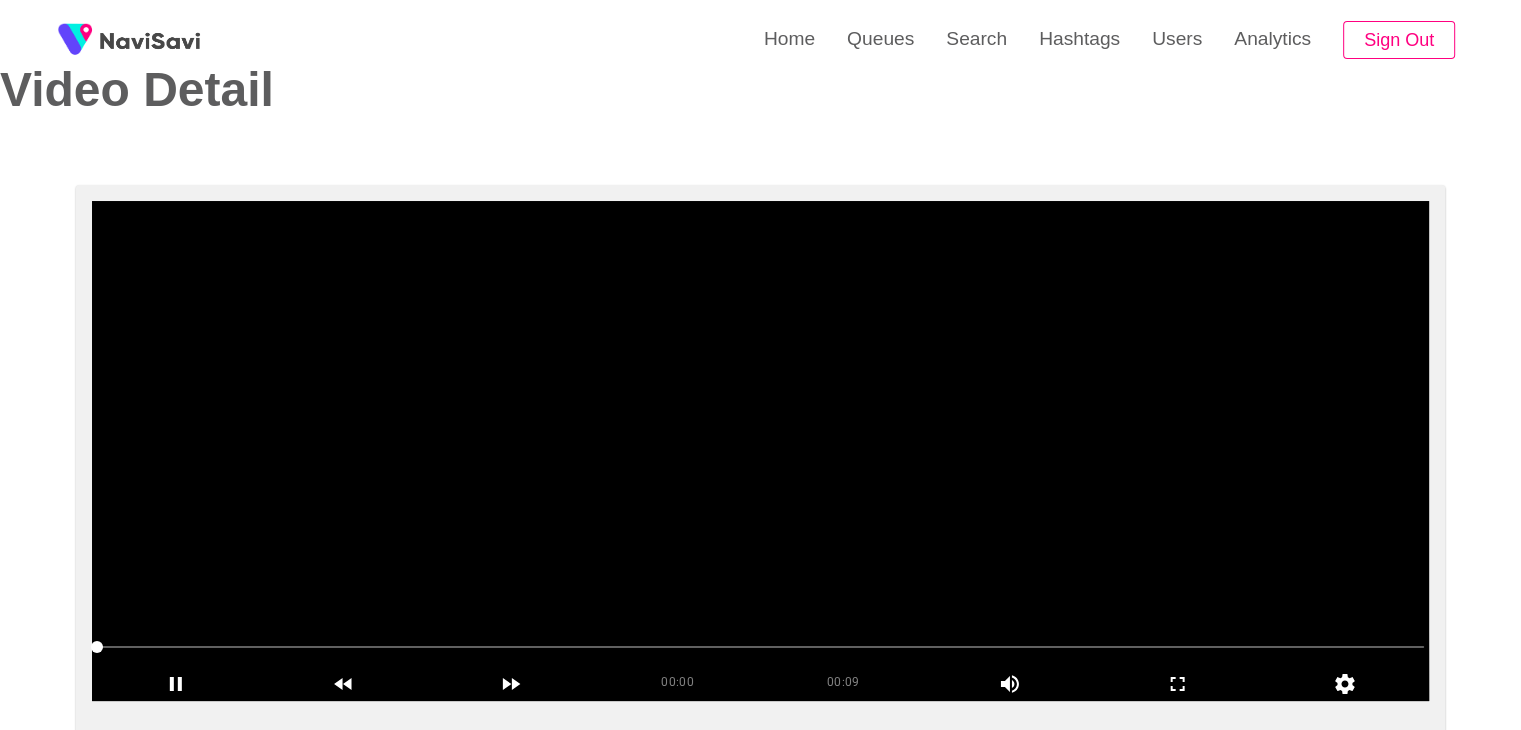 click at bounding box center [760, 451] 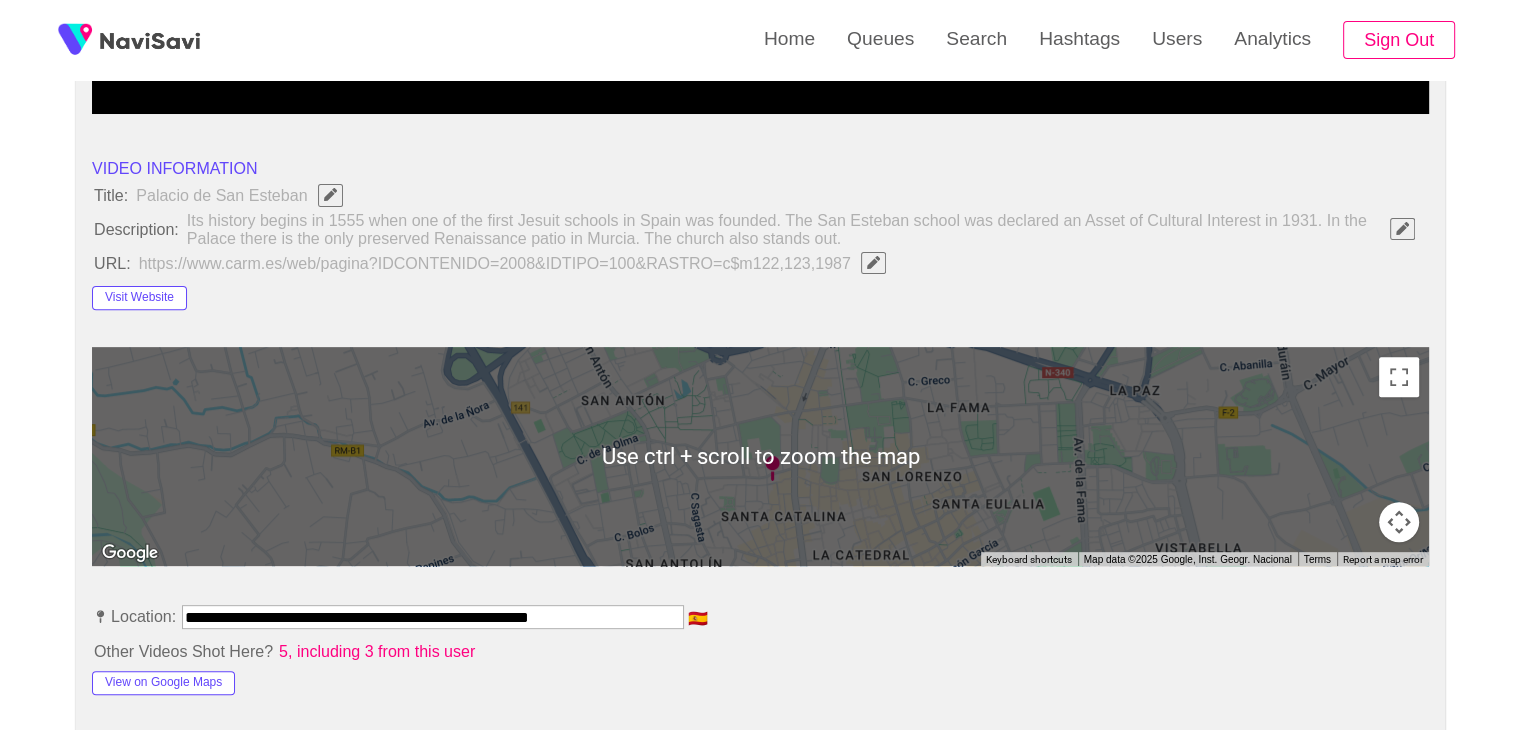 scroll, scrollTop: 766, scrollLeft: 0, axis: vertical 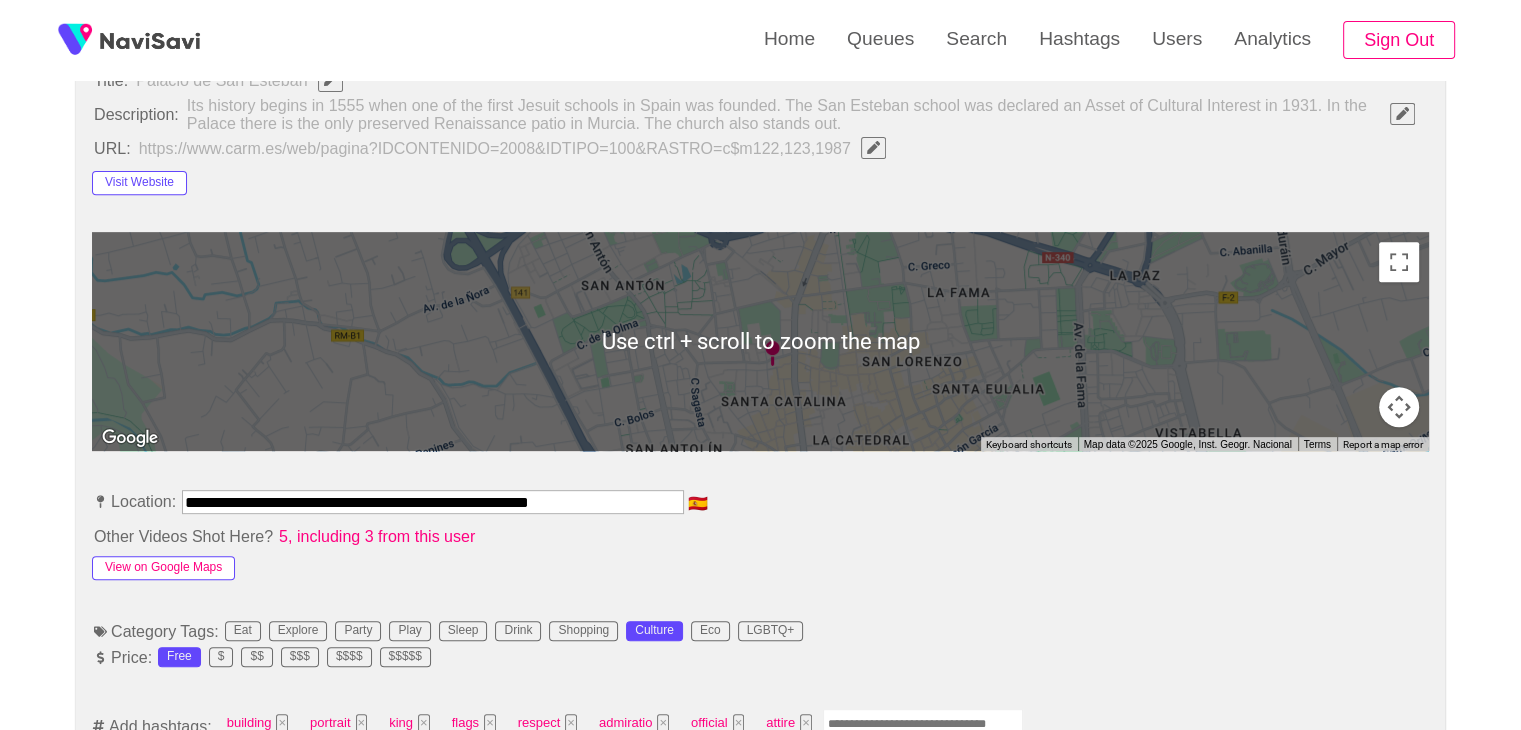 click on "View on Google Maps" at bounding box center (163, 568) 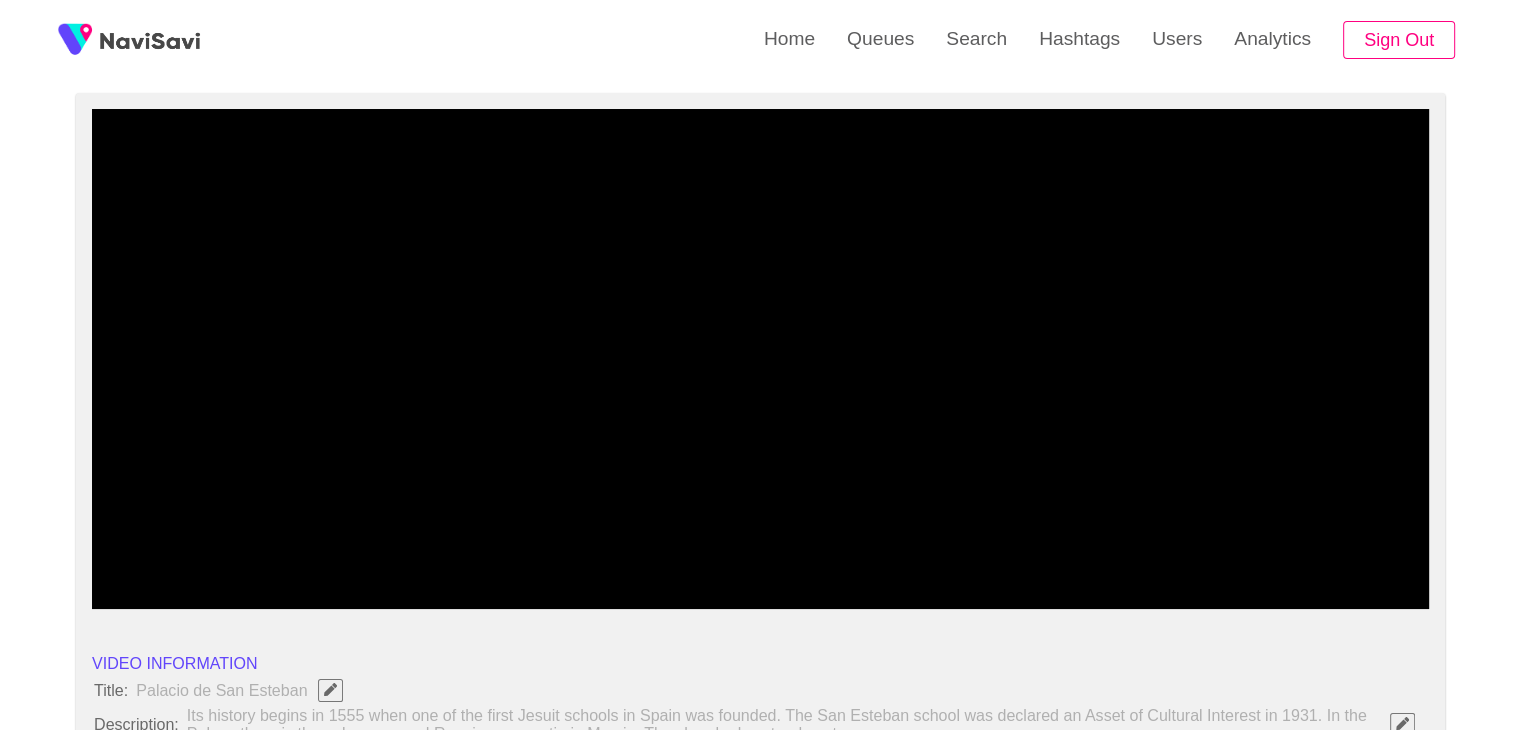 scroll, scrollTop: 154, scrollLeft: 0, axis: vertical 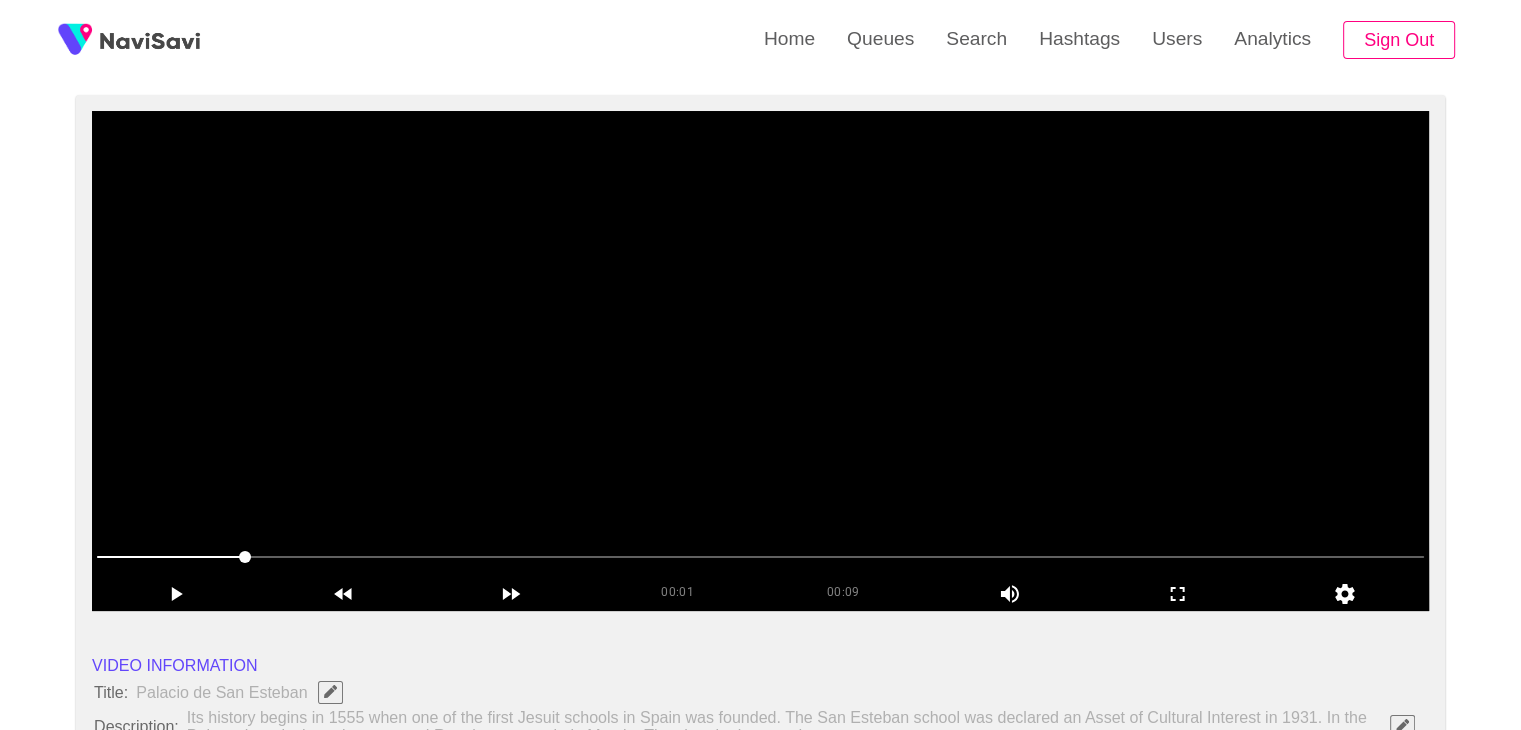 click at bounding box center (760, 361) 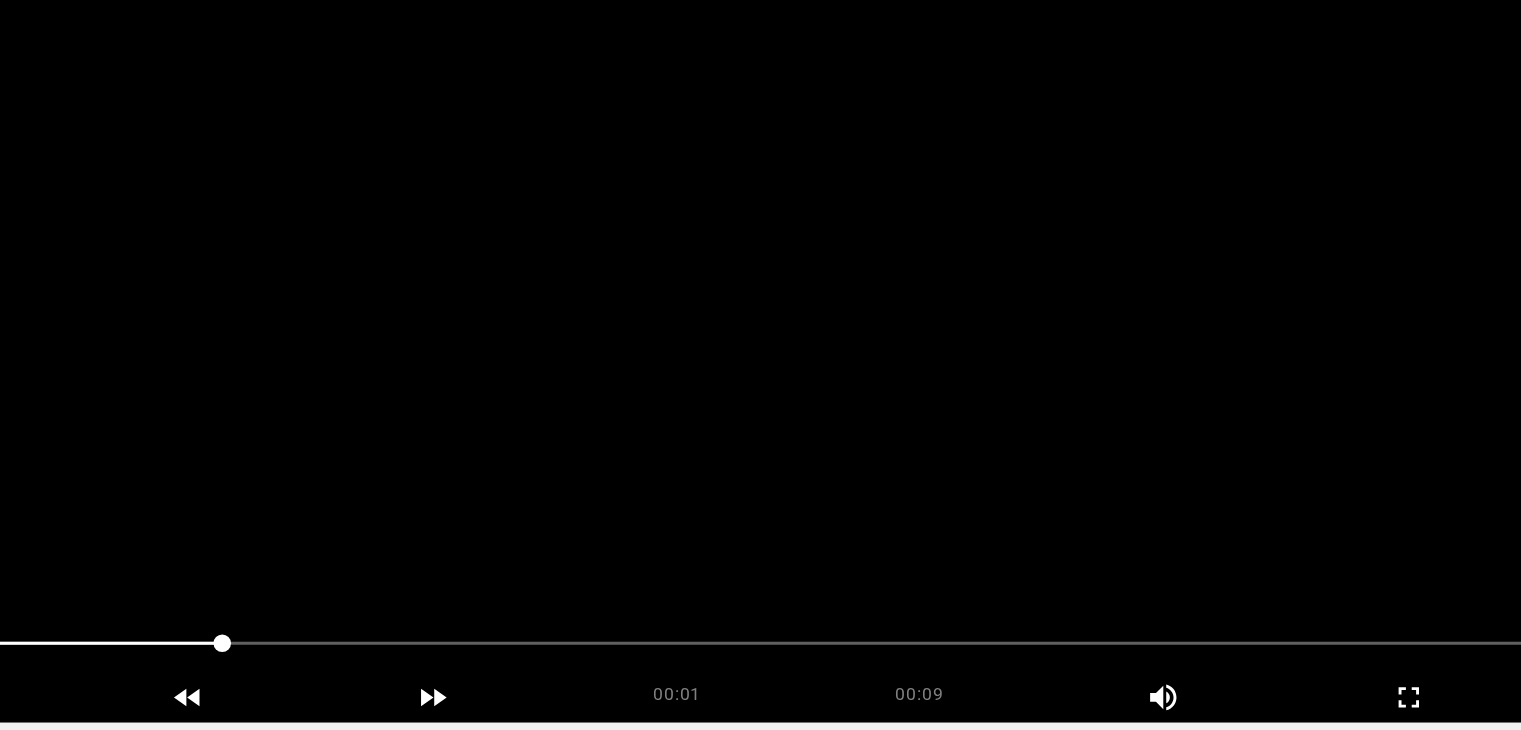scroll, scrollTop: 154, scrollLeft: 0, axis: vertical 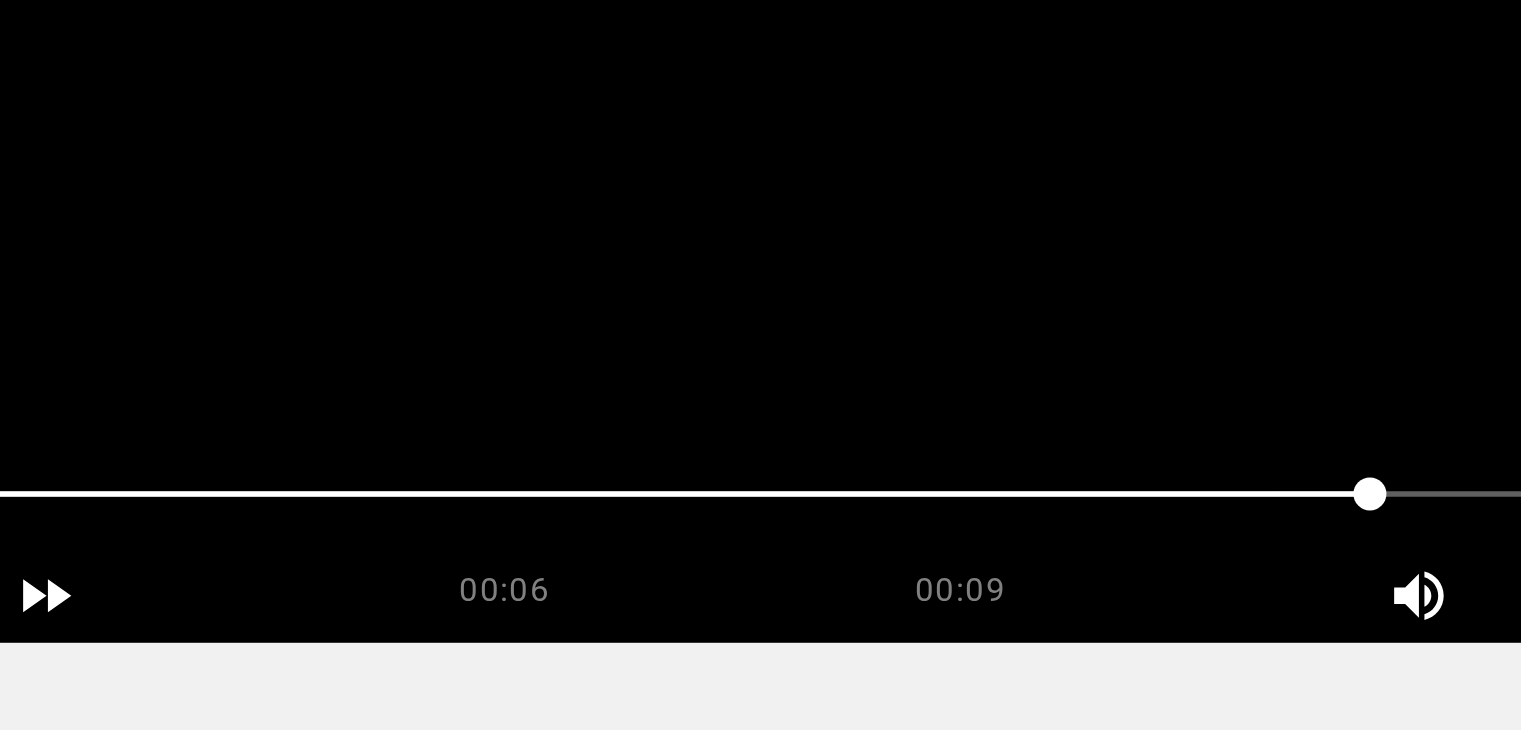 click at bounding box center (760, 361) 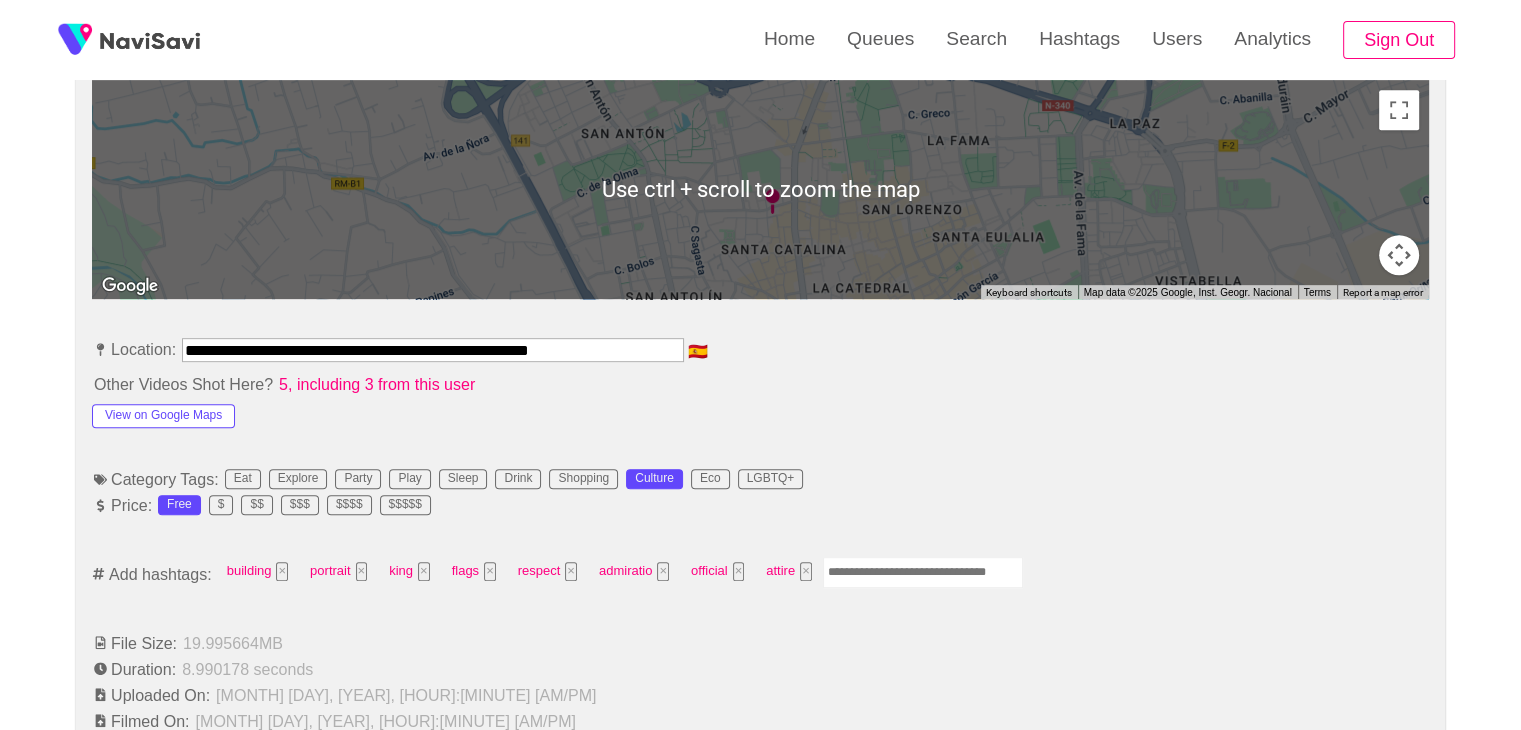 scroll, scrollTop: 933, scrollLeft: 0, axis: vertical 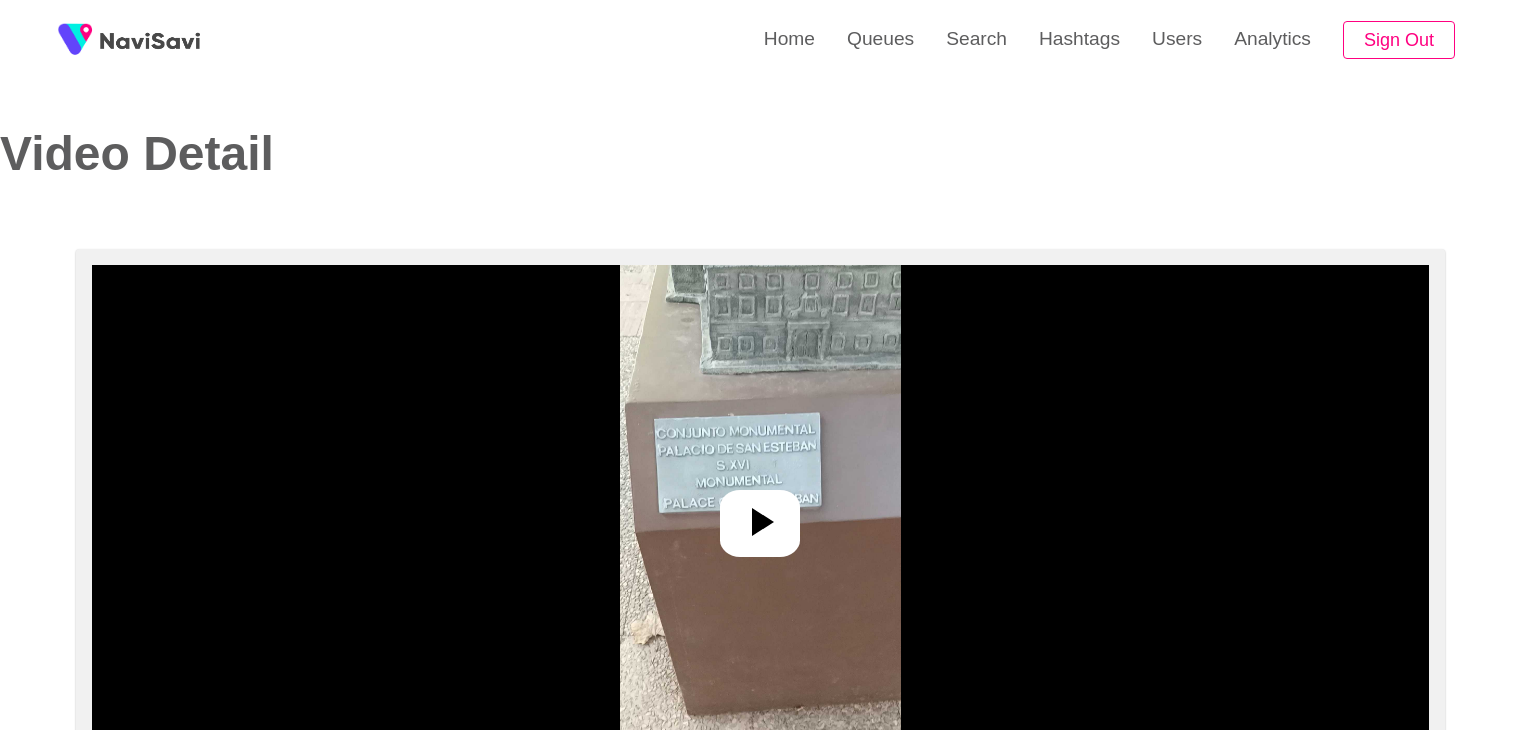 select on "**********" 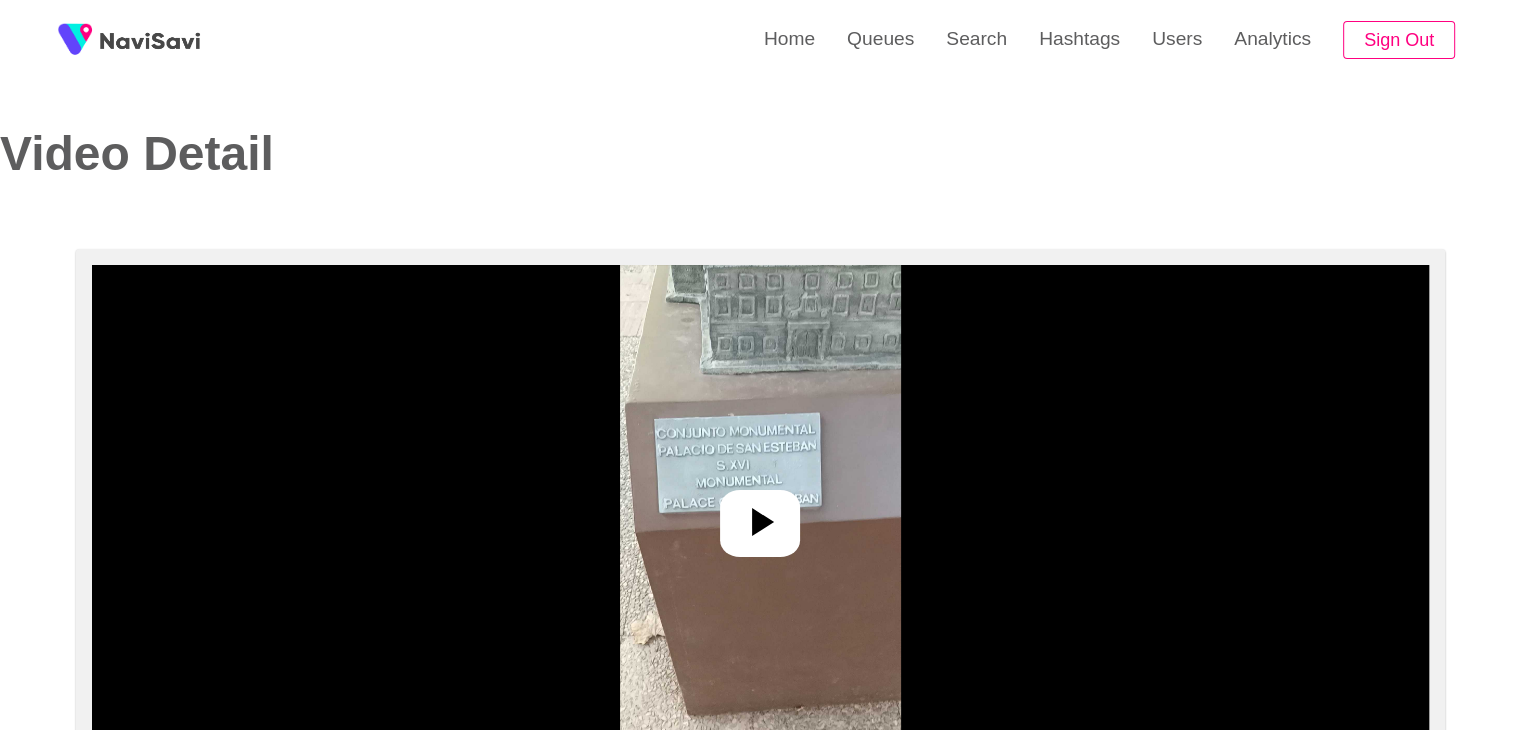 click at bounding box center (760, 515) 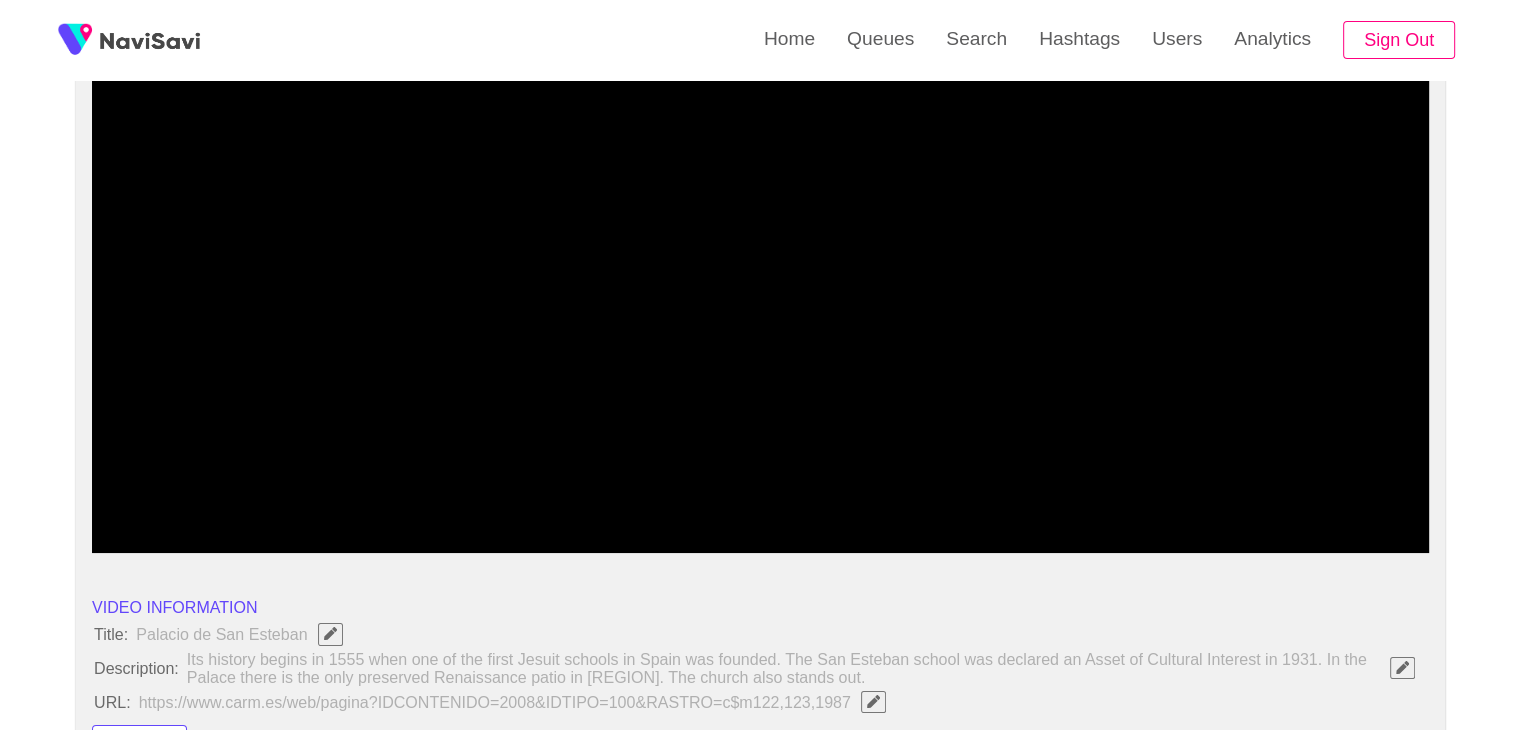 scroll, scrollTop: 103, scrollLeft: 0, axis: vertical 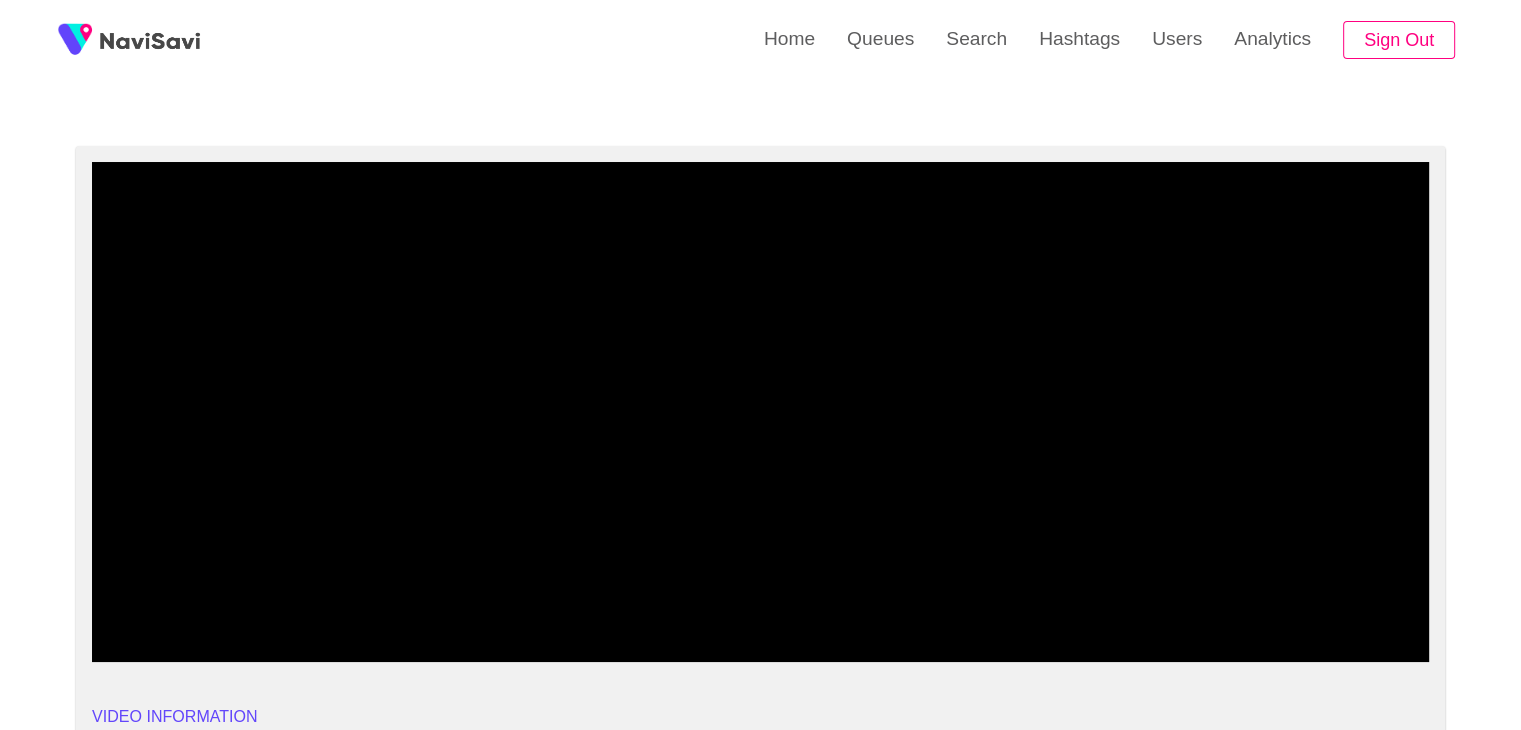 click at bounding box center (760, 412) 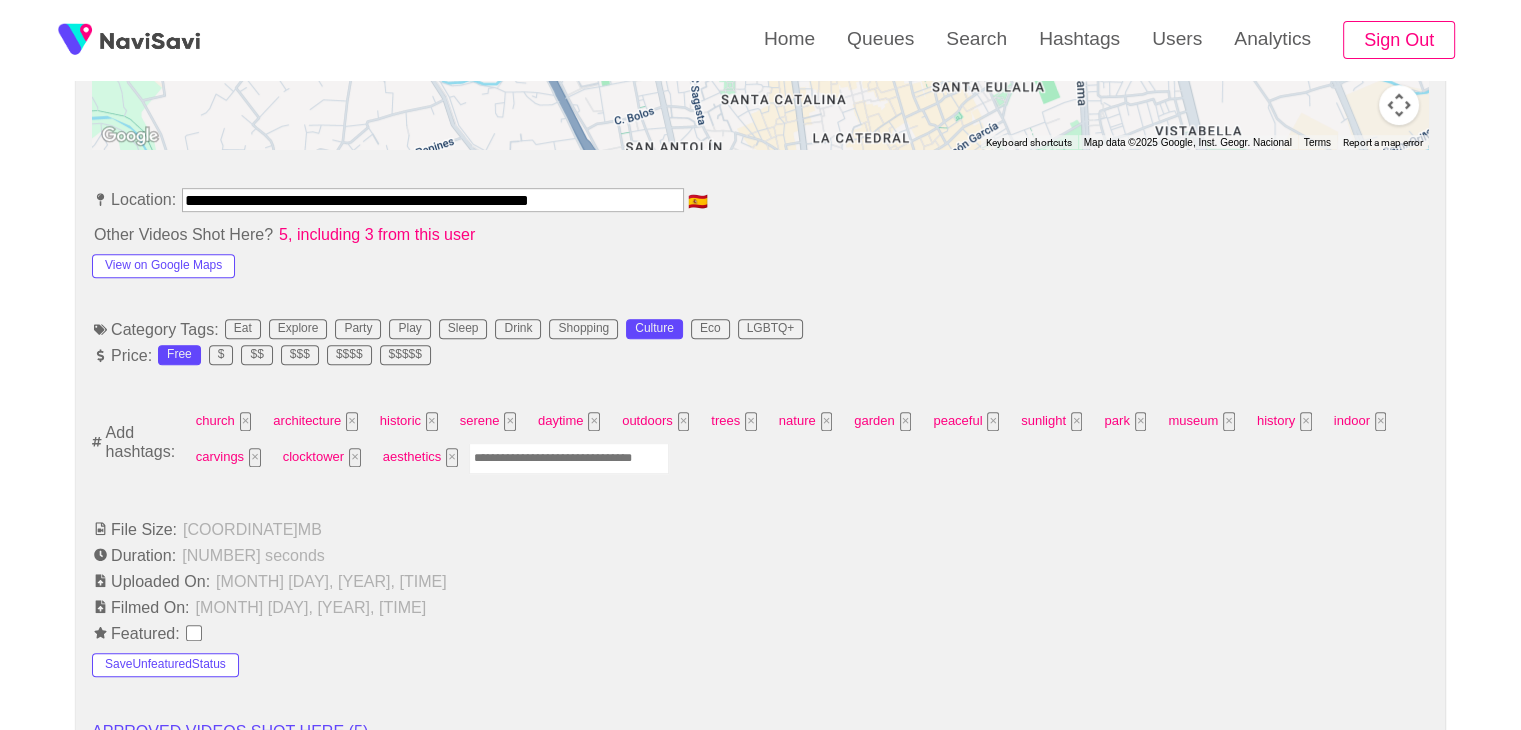 scroll, scrollTop: 1144, scrollLeft: 0, axis: vertical 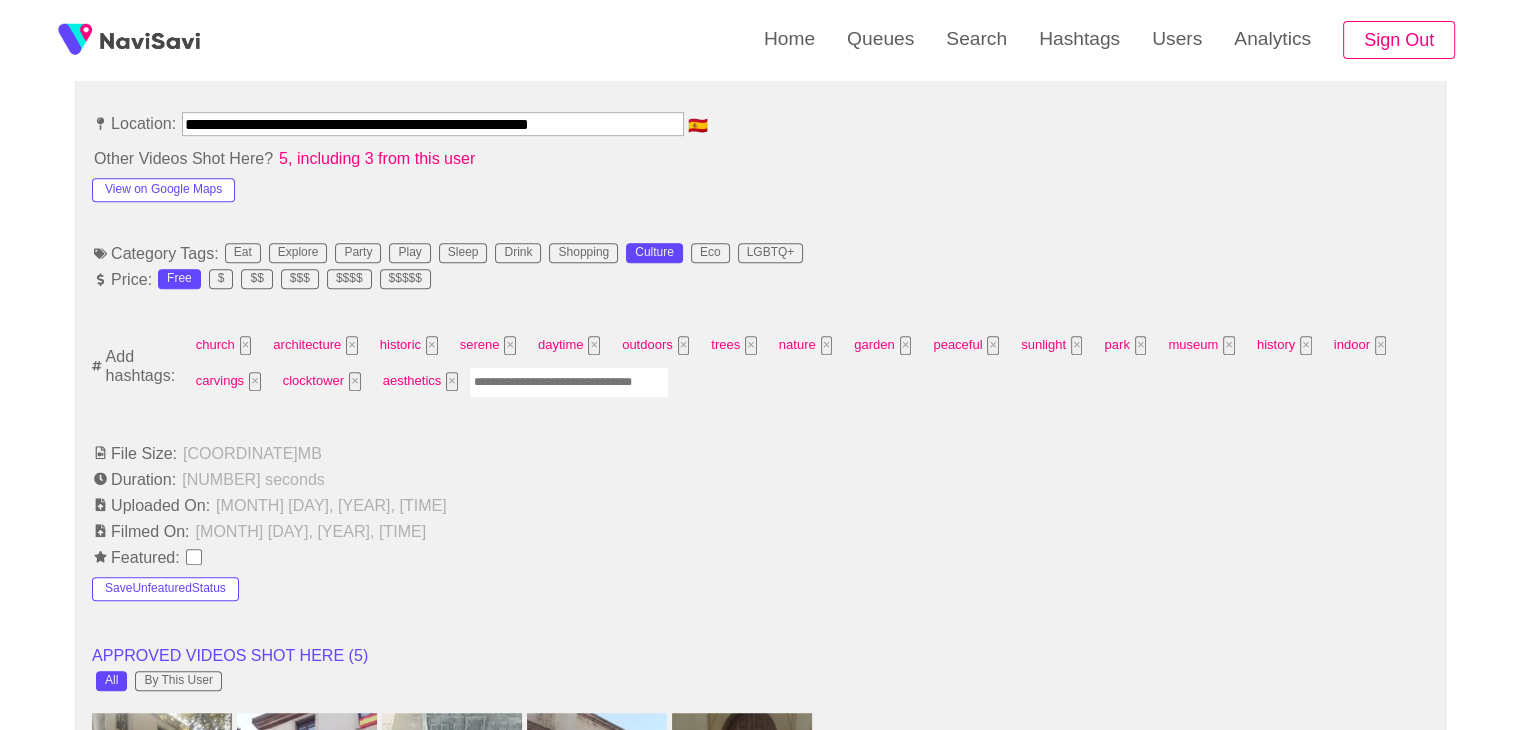 click at bounding box center (569, 382) 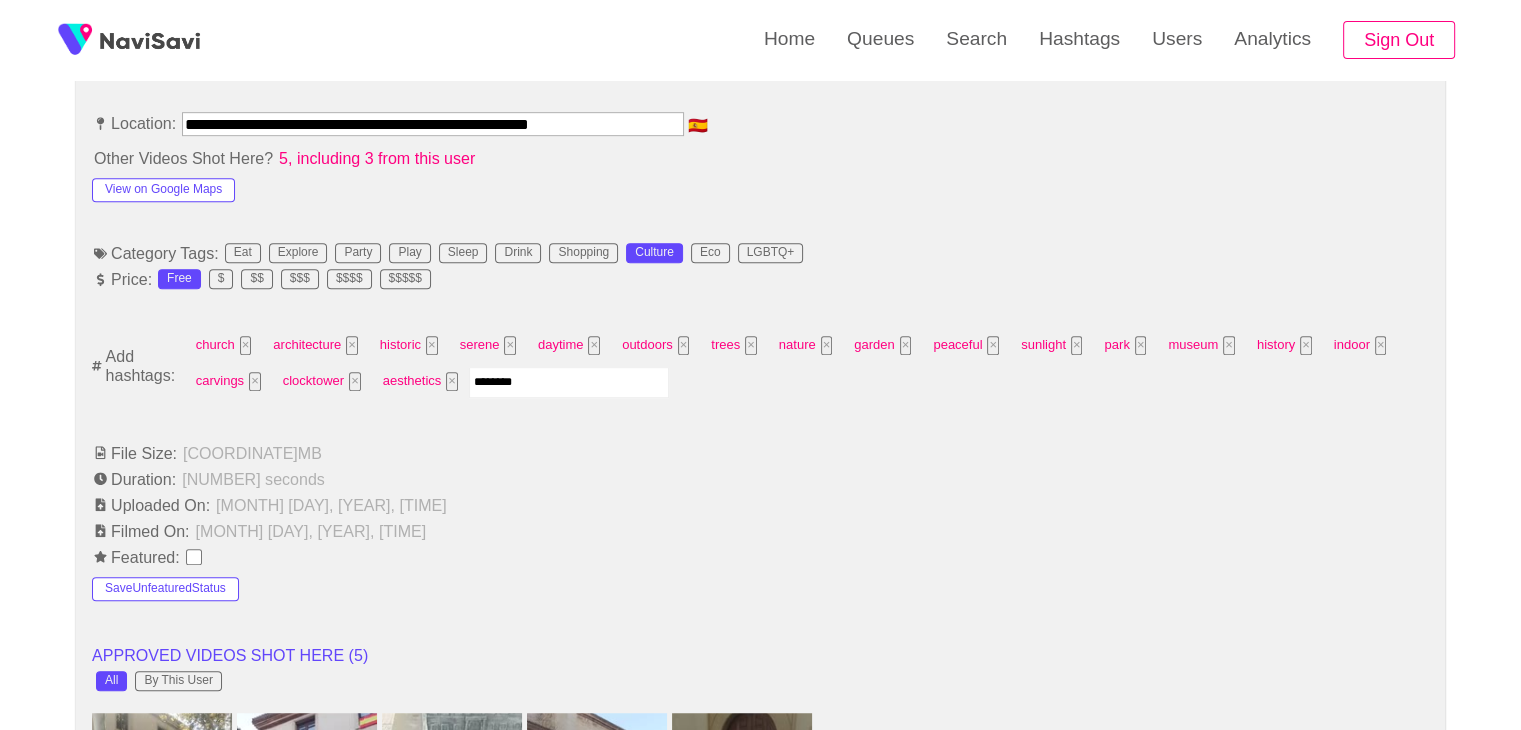 type on "*********" 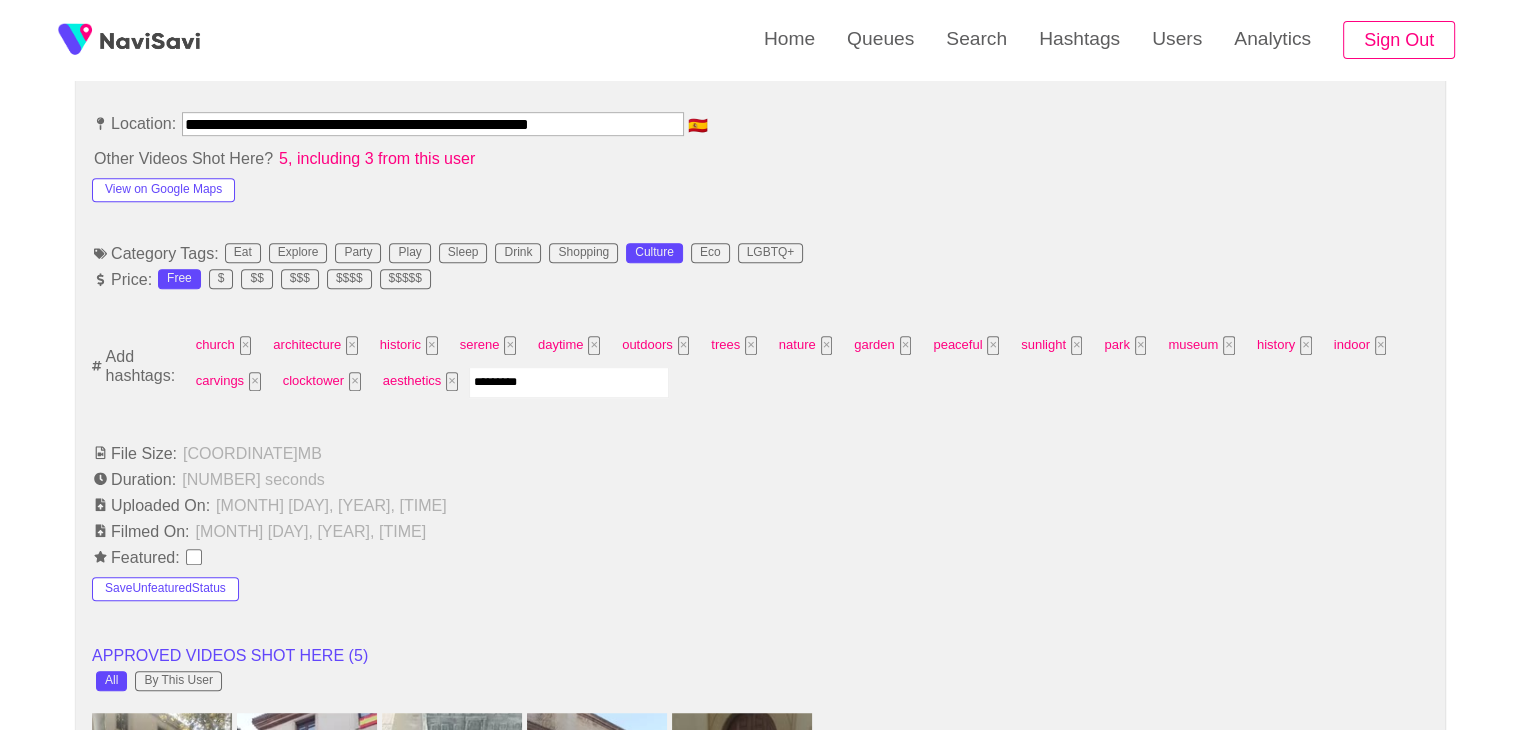 type 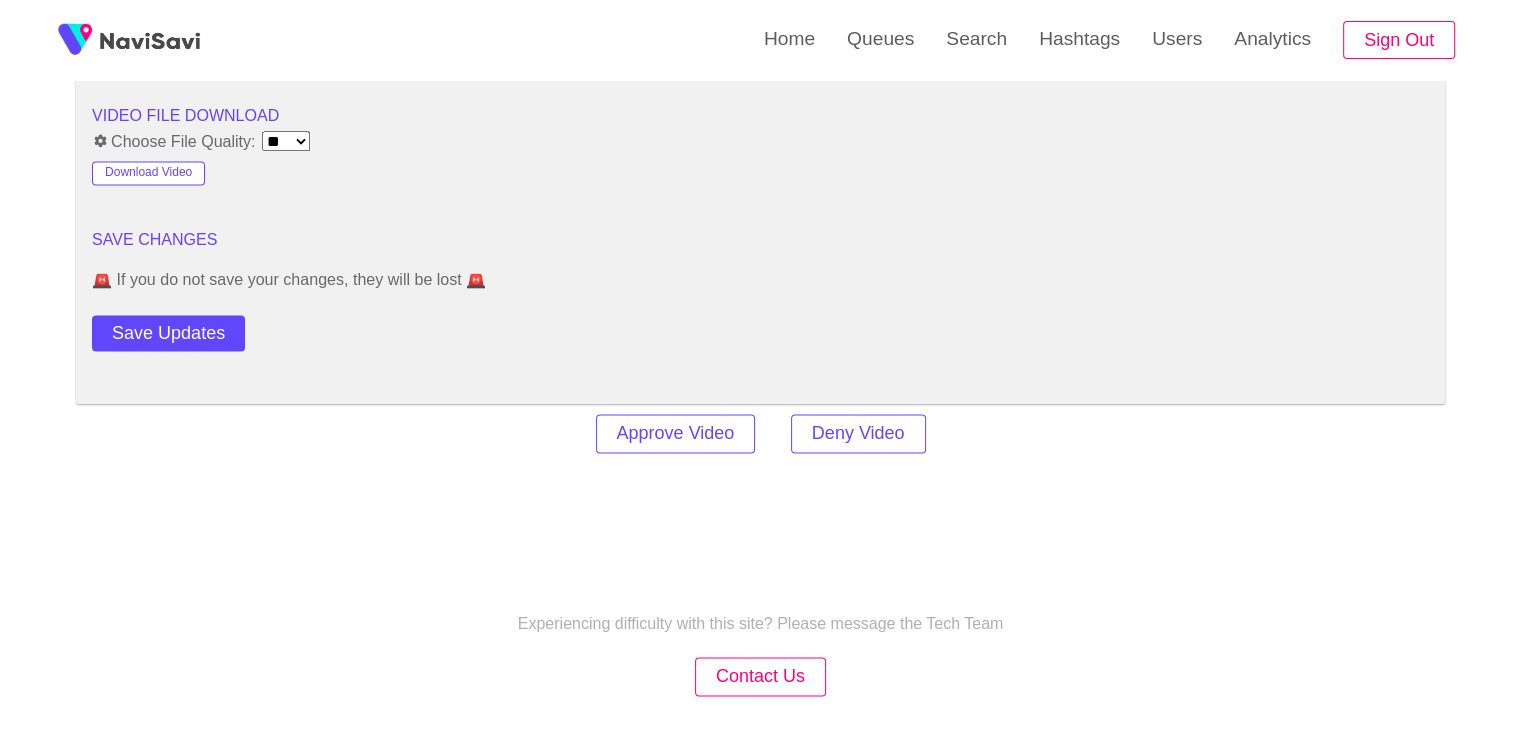 scroll, scrollTop: 2824, scrollLeft: 0, axis: vertical 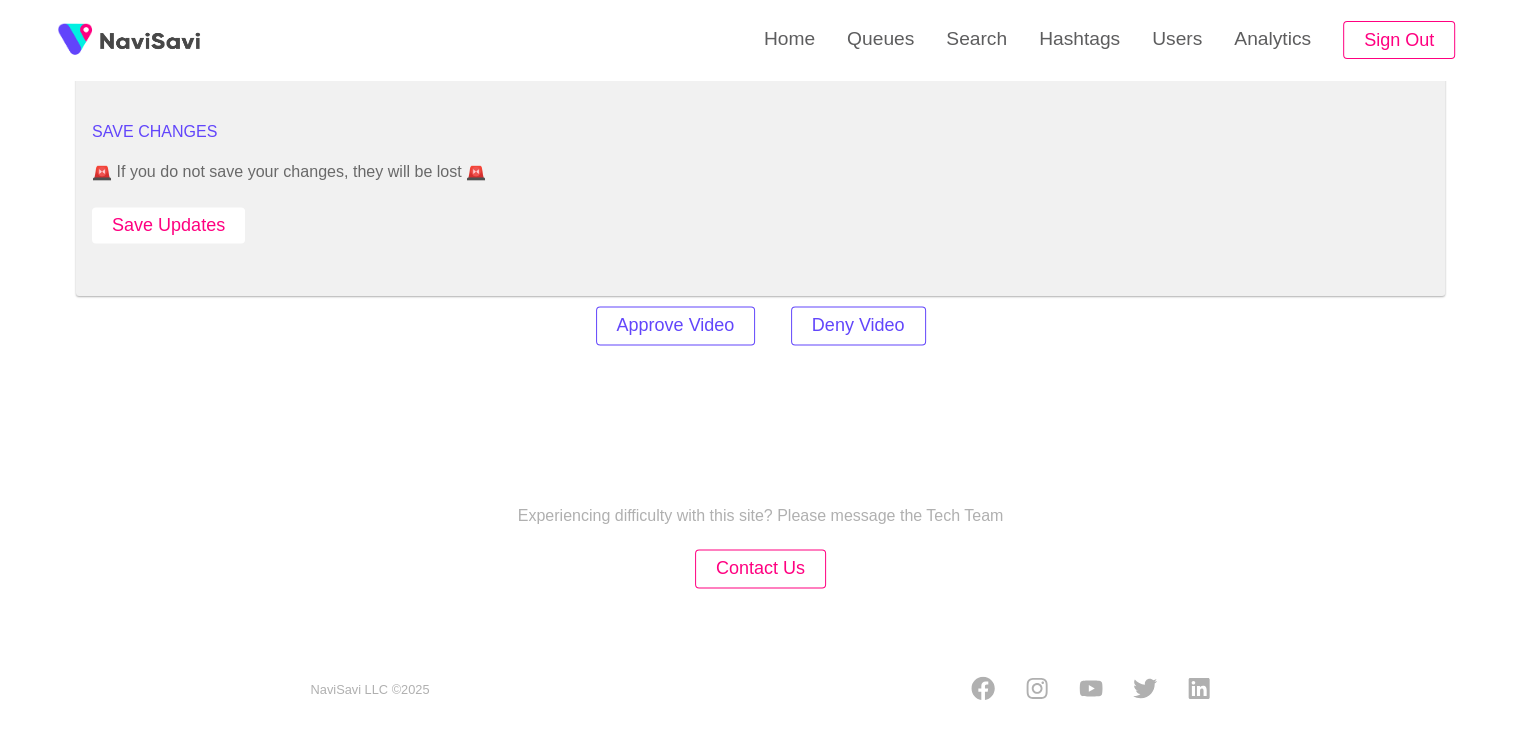 click on "Save Updates" at bounding box center [168, 225] 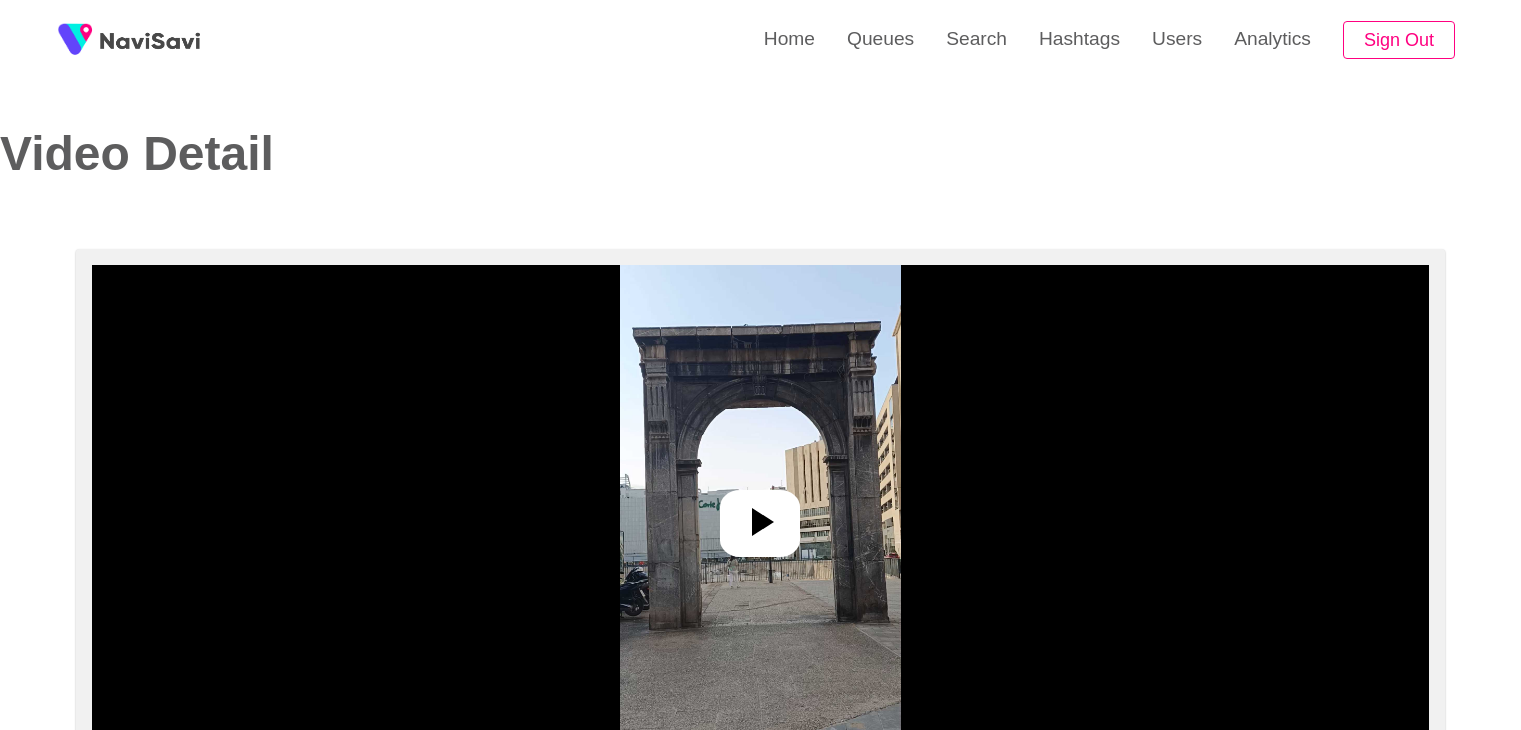select on "**********" 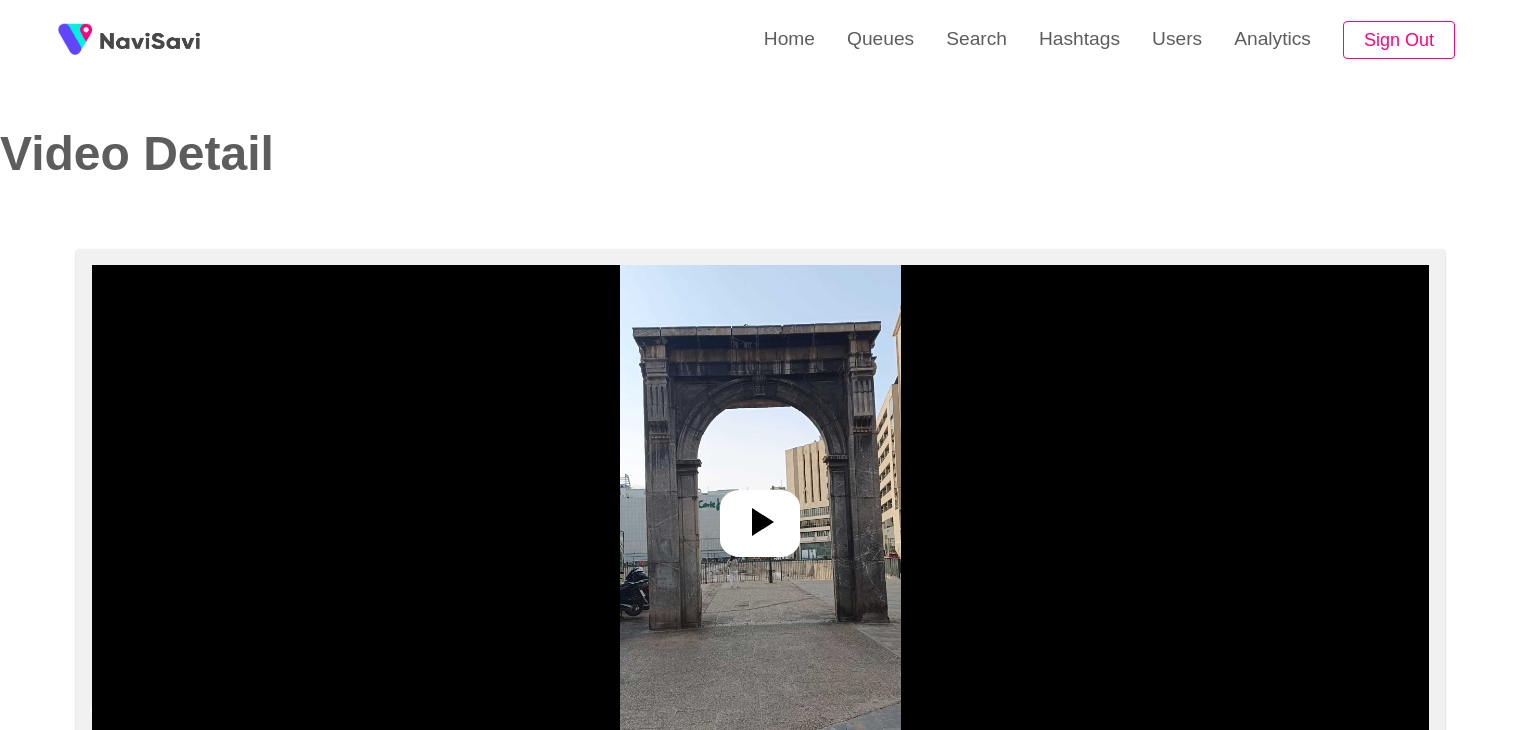 scroll, scrollTop: 0, scrollLeft: 0, axis: both 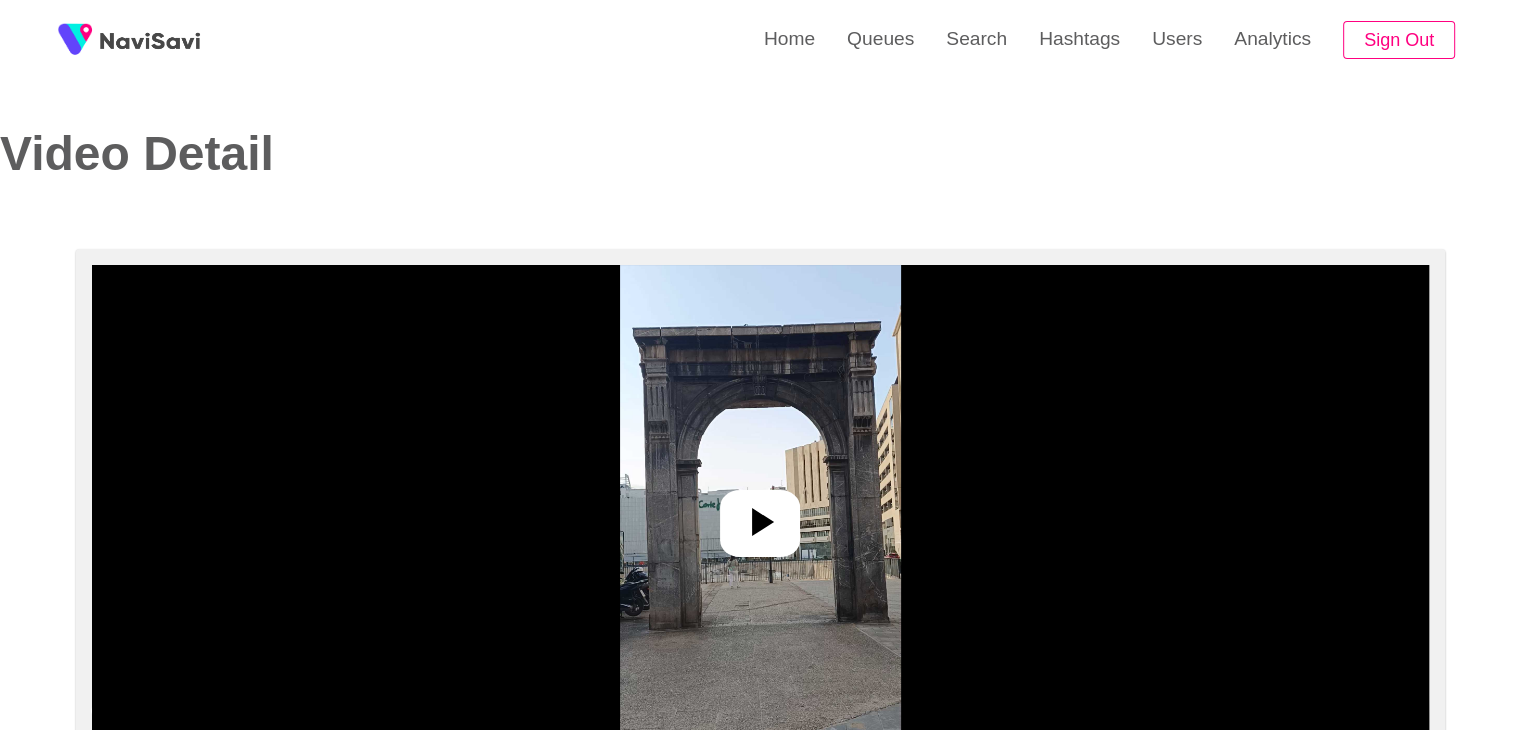click at bounding box center [760, 515] 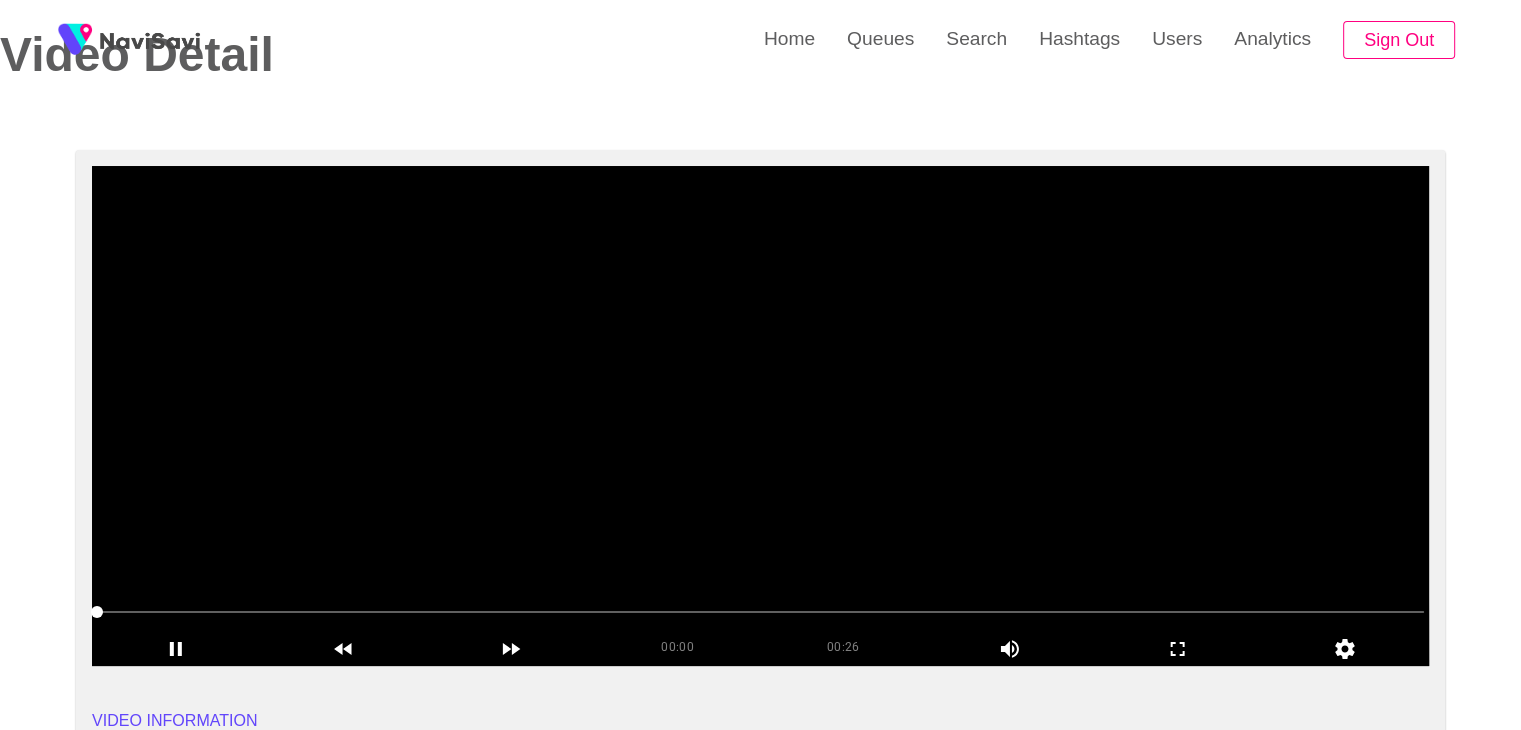 scroll, scrollTop: 100, scrollLeft: 0, axis: vertical 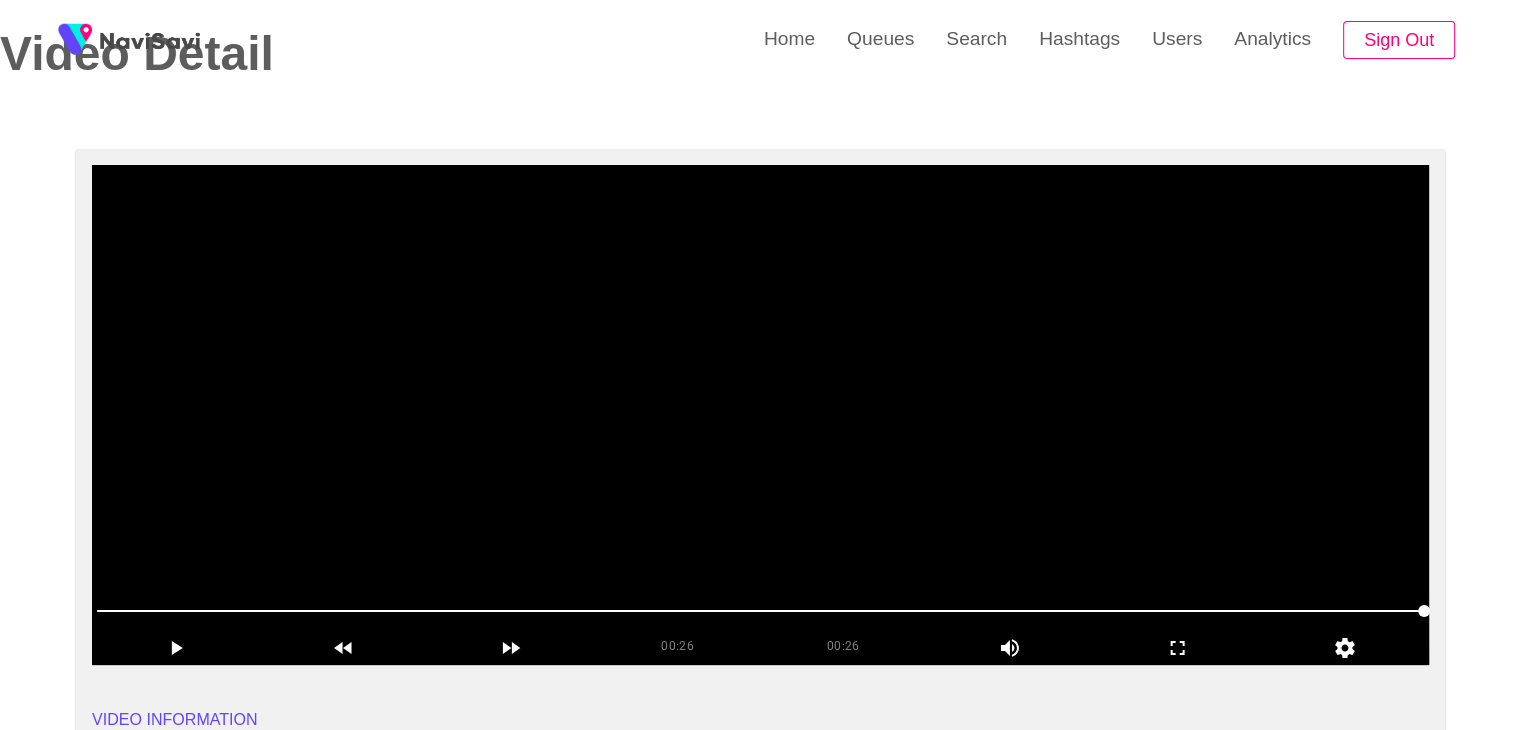 click at bounding box center (760, 415) 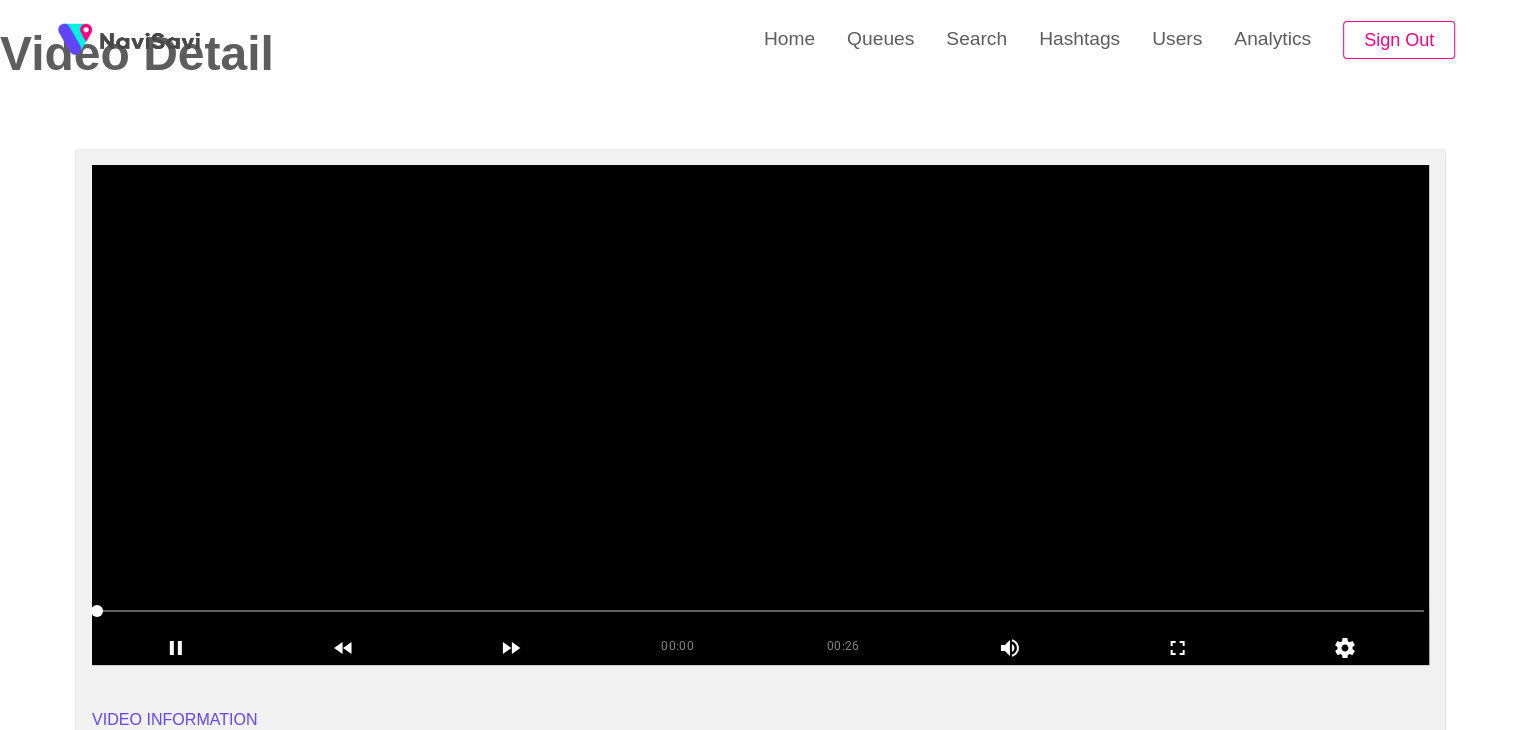 click at bounding box center [760, 415] 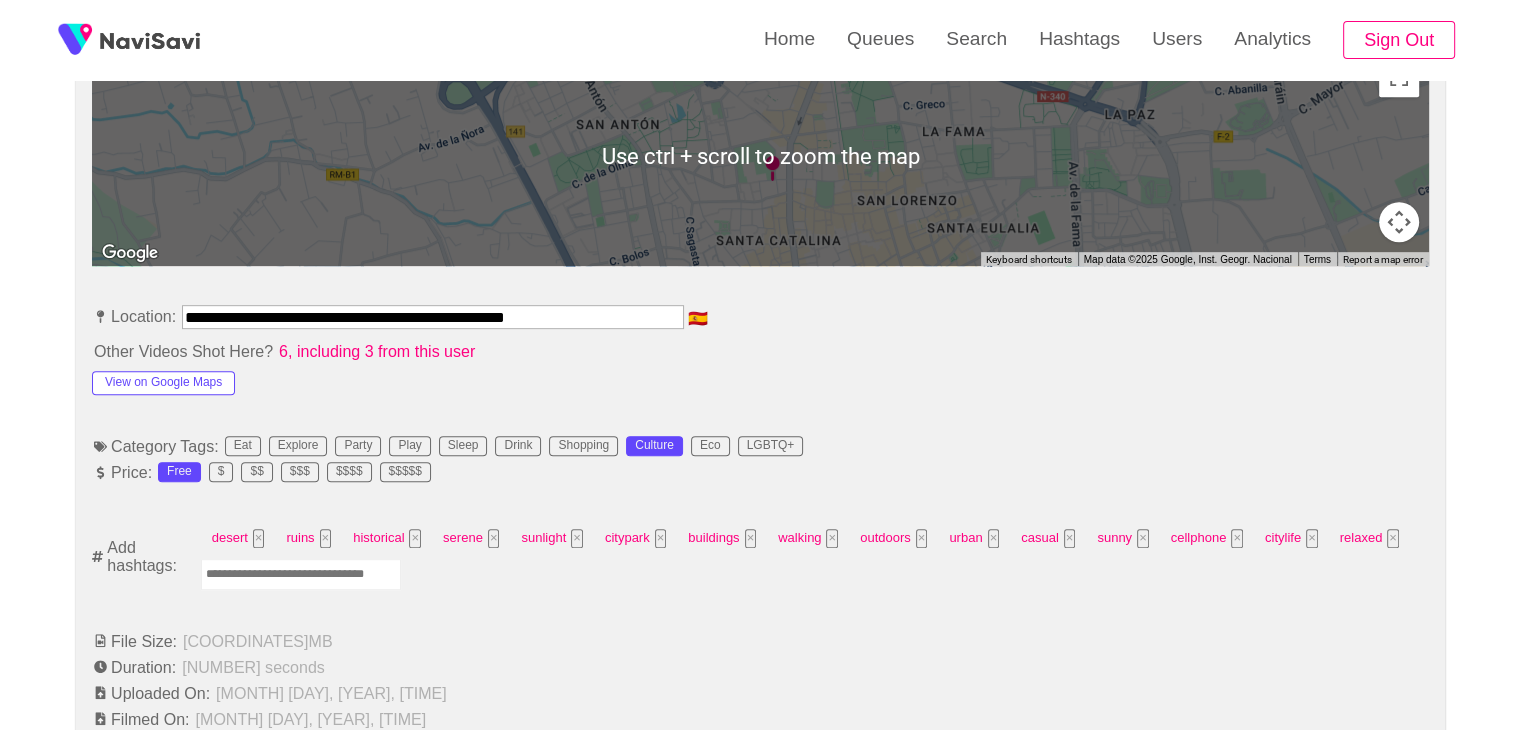 scroll, scrollTop: 952, scrollLeft: 0, axis: vertical 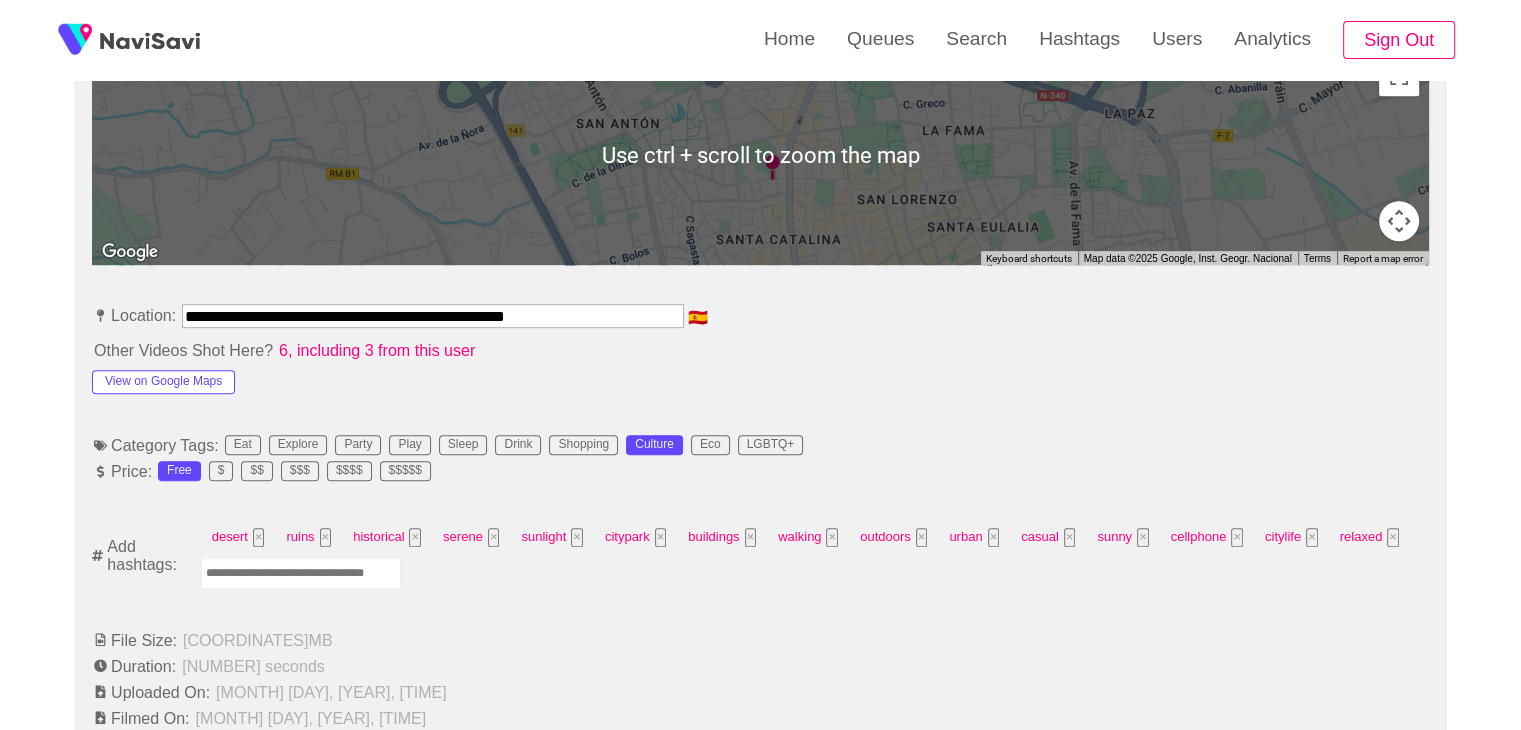 click at bounding box center [301, 573] 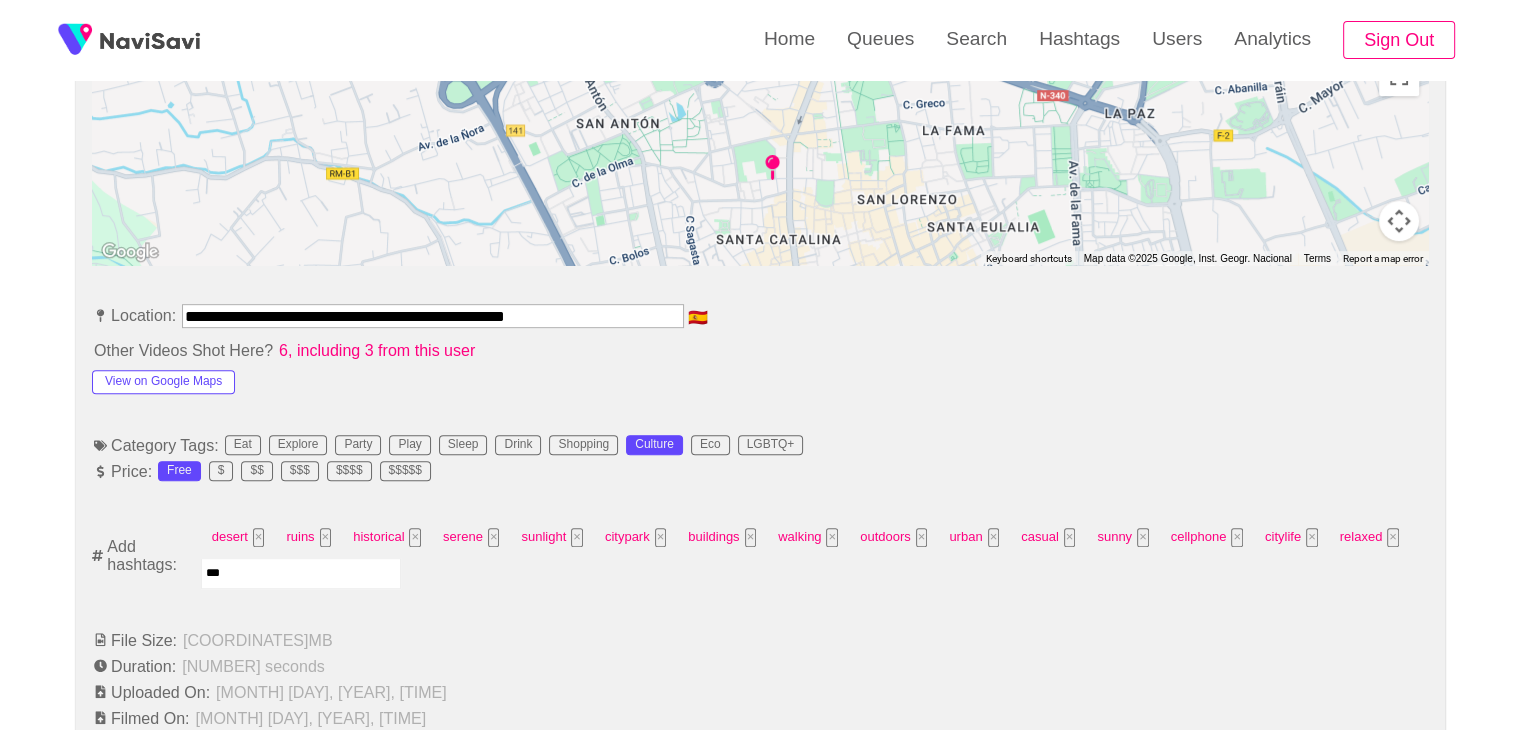 type on "****" 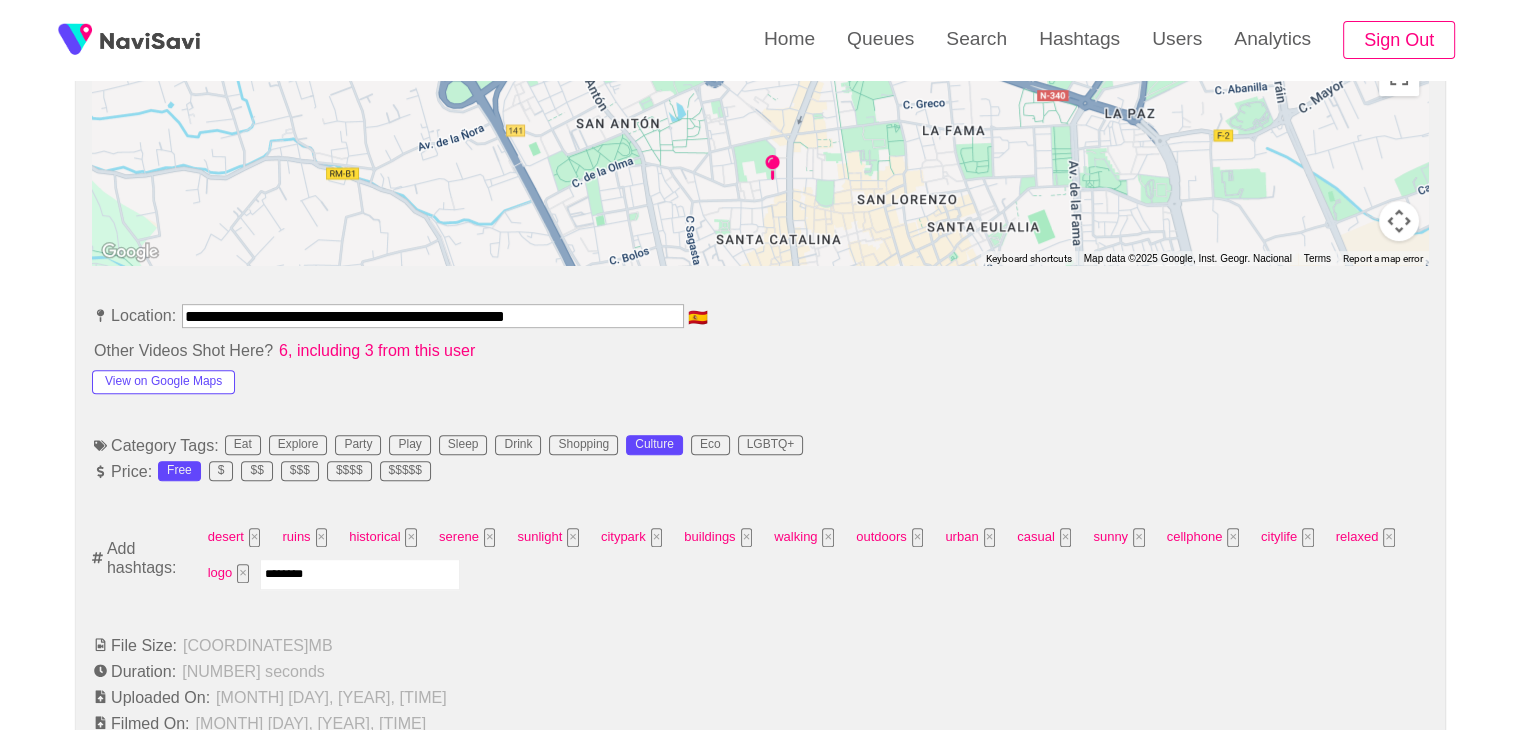 type on "*********" 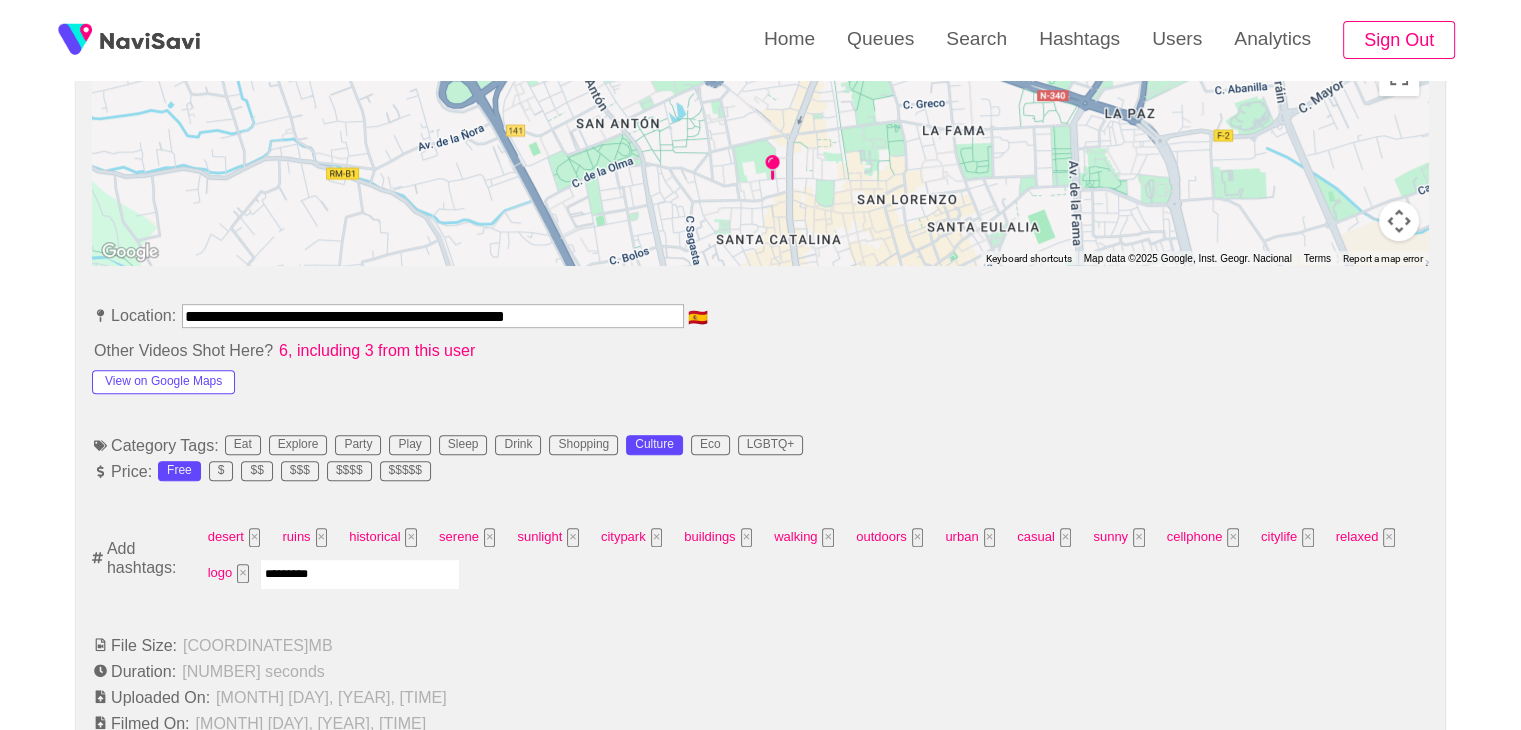 type 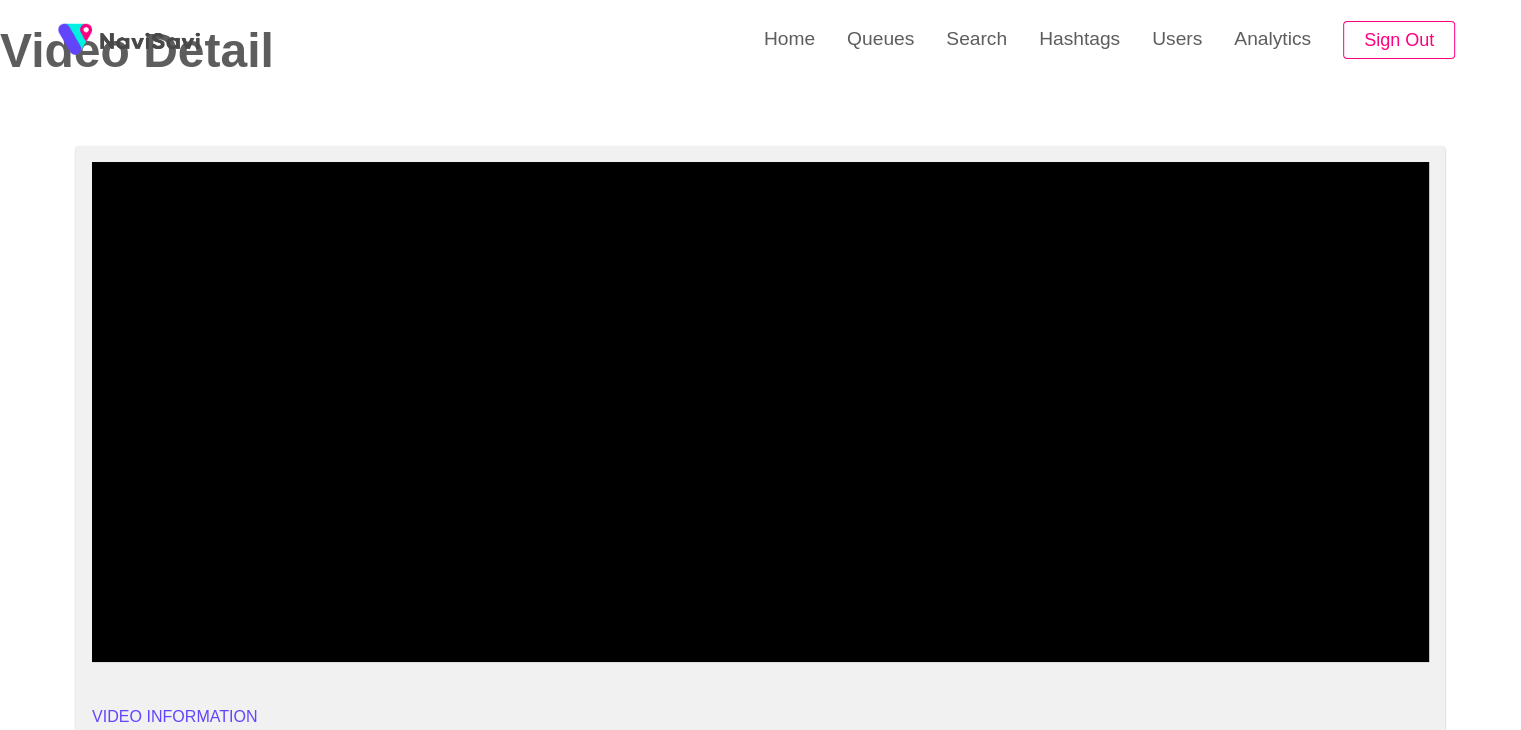 scroll, scrollTop: 64, scrollLeft: 0, axis: vertical 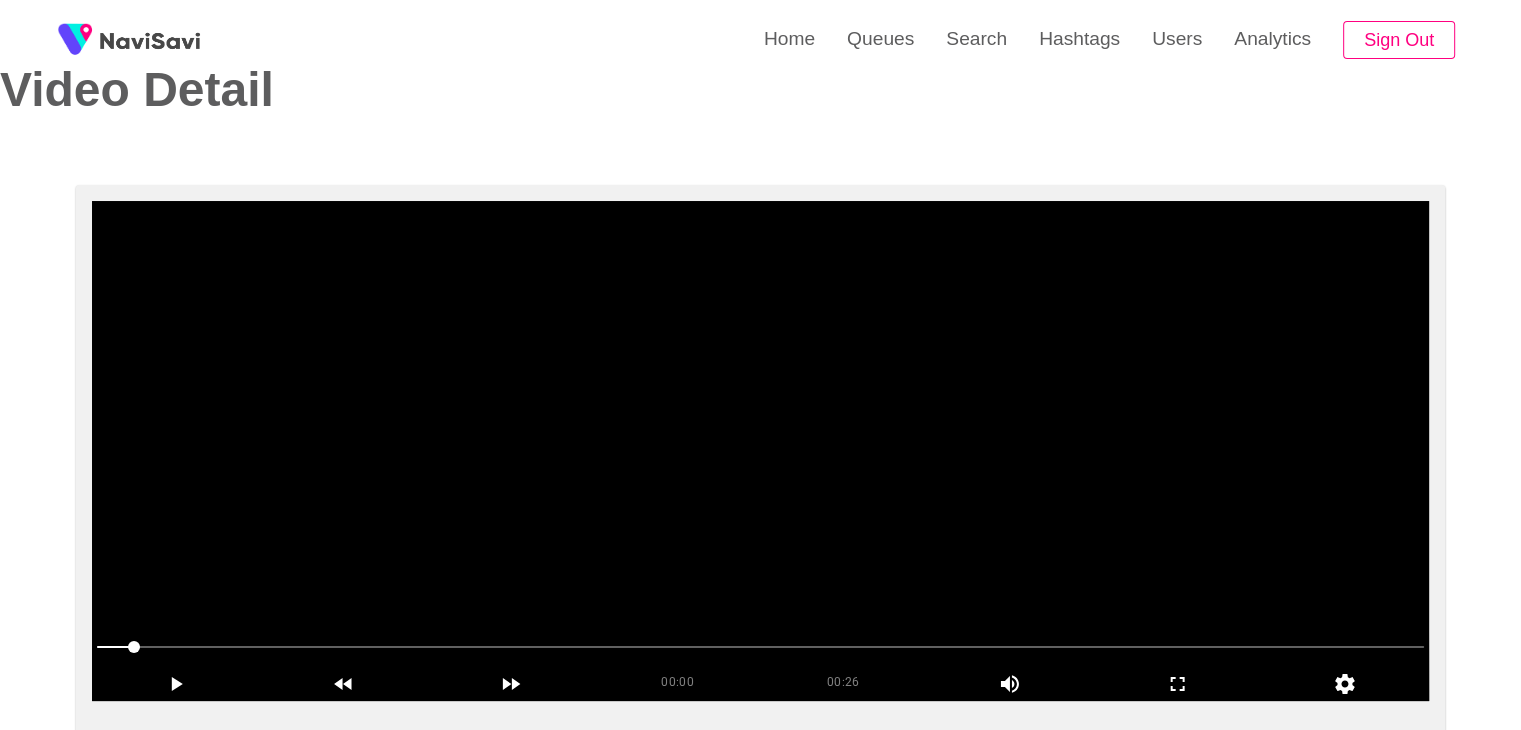 click at bounding box center (760, 451) 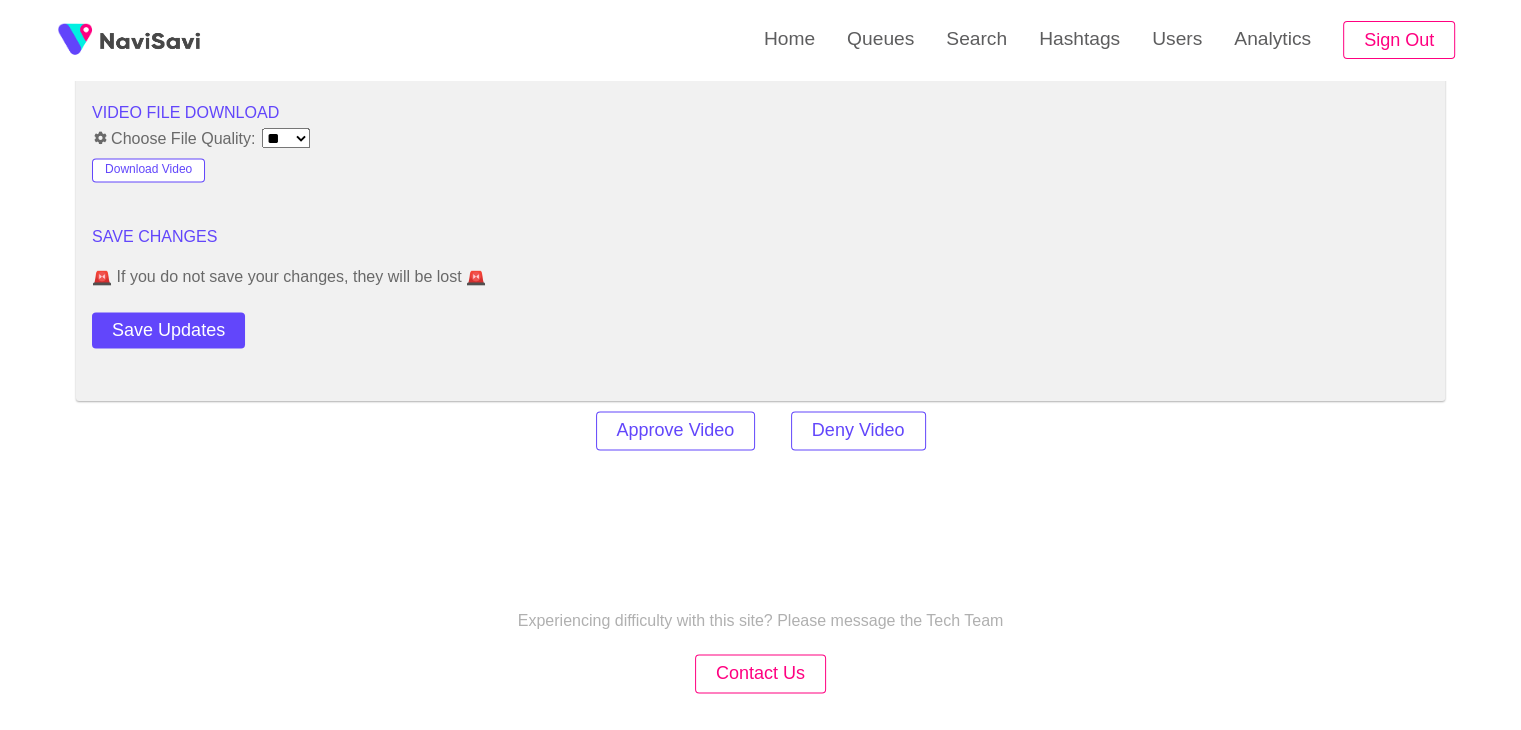 scroll, scrollTop: 2744, scrollLeft: 0, axis: vertical 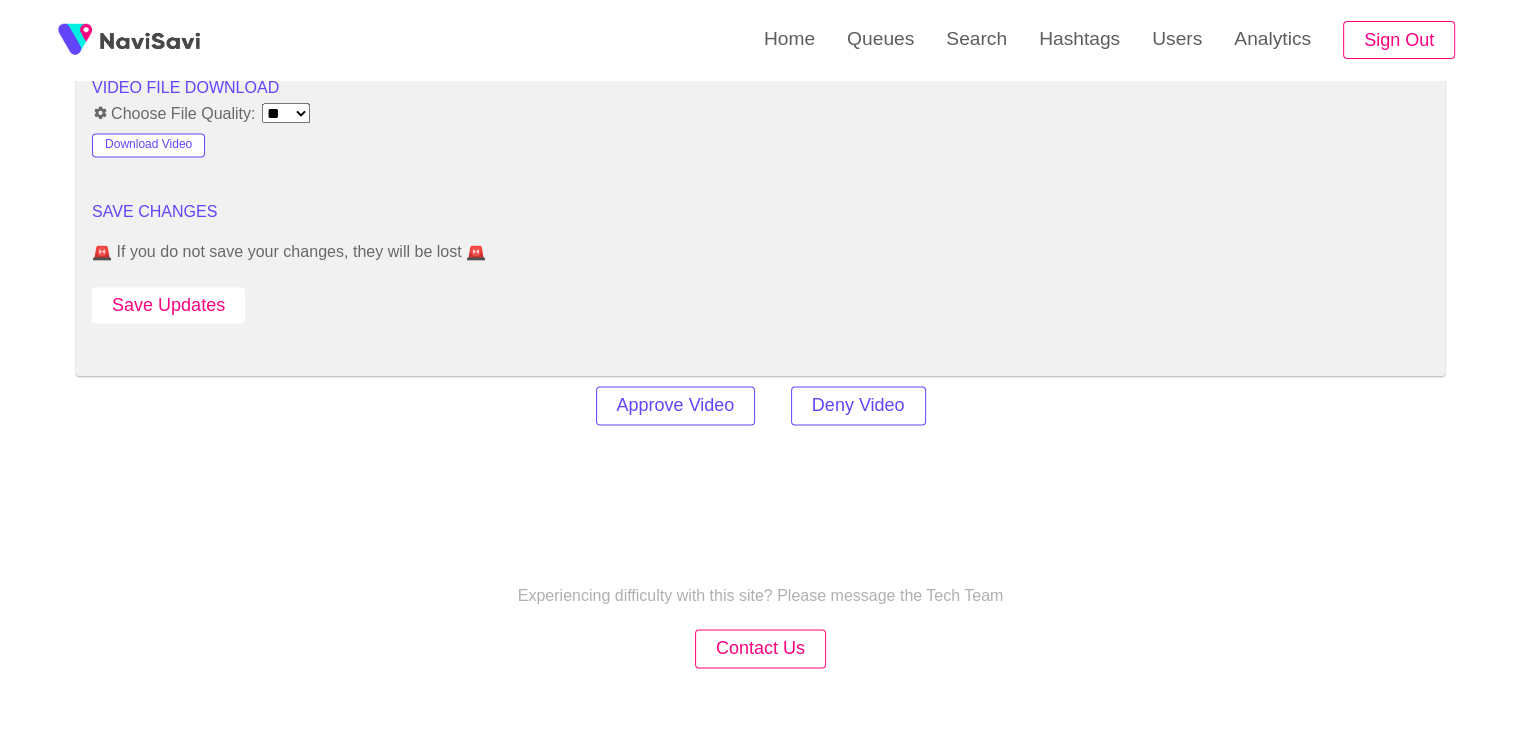 click on "Save Updates" at bounding box center (168, 305) 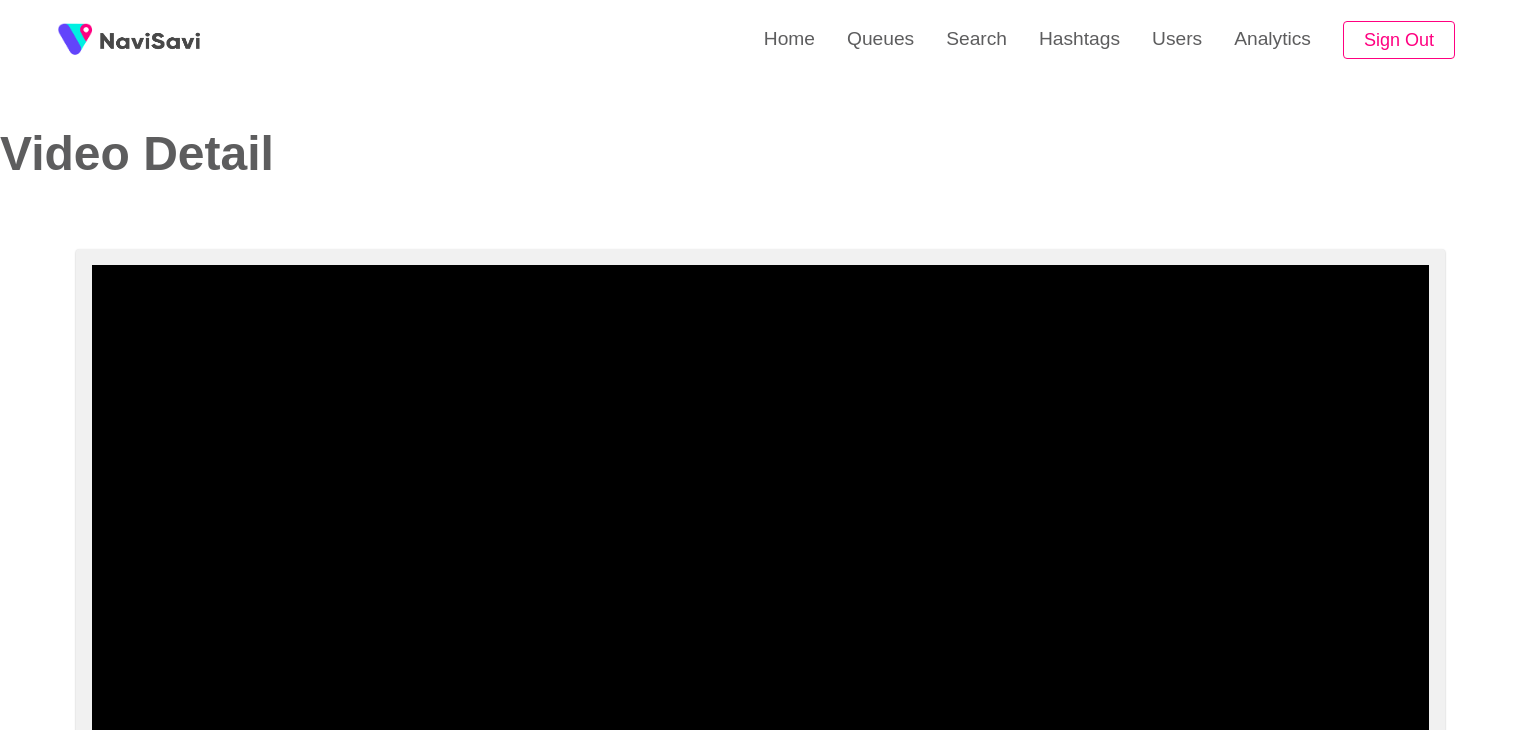 select on "**********" 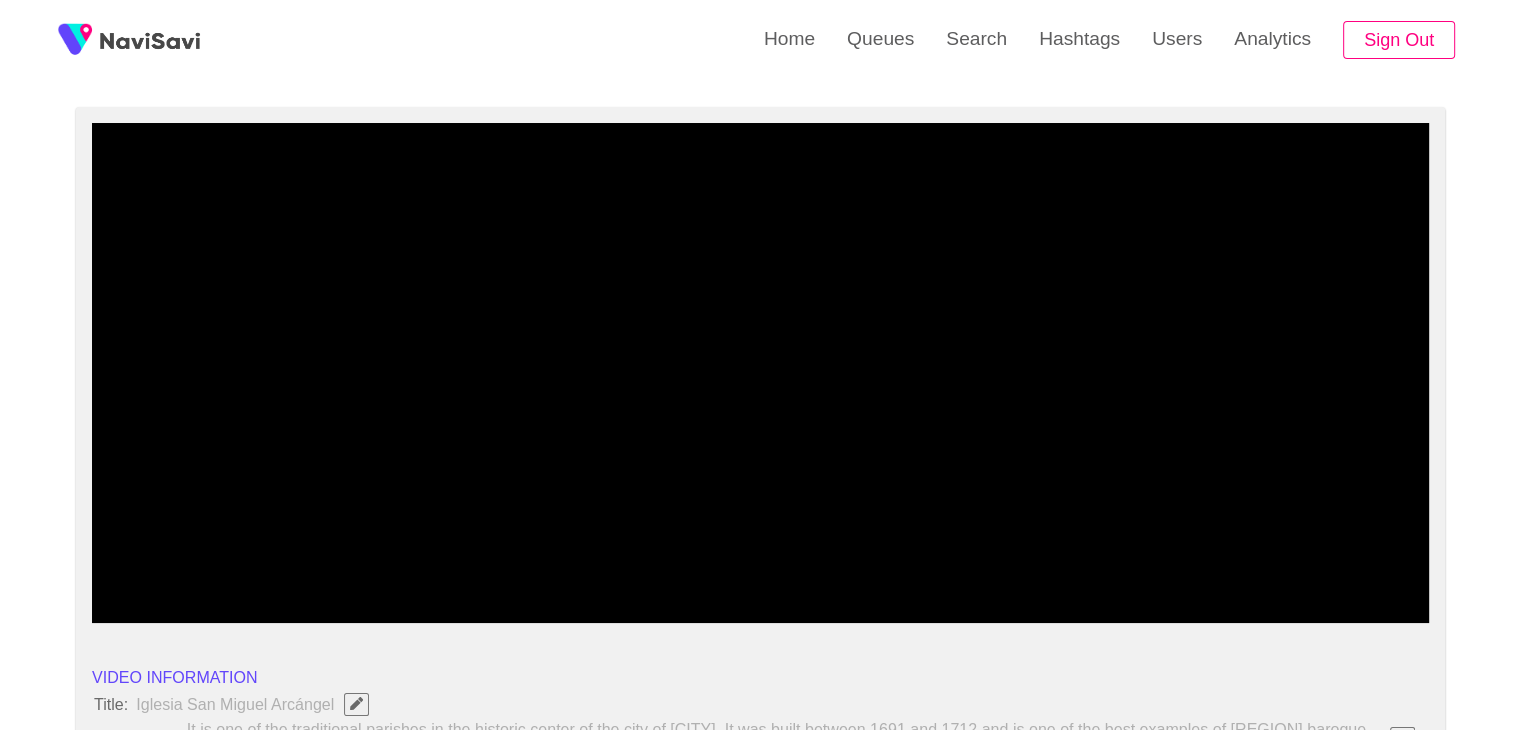 click at bounding box center (760, 373) 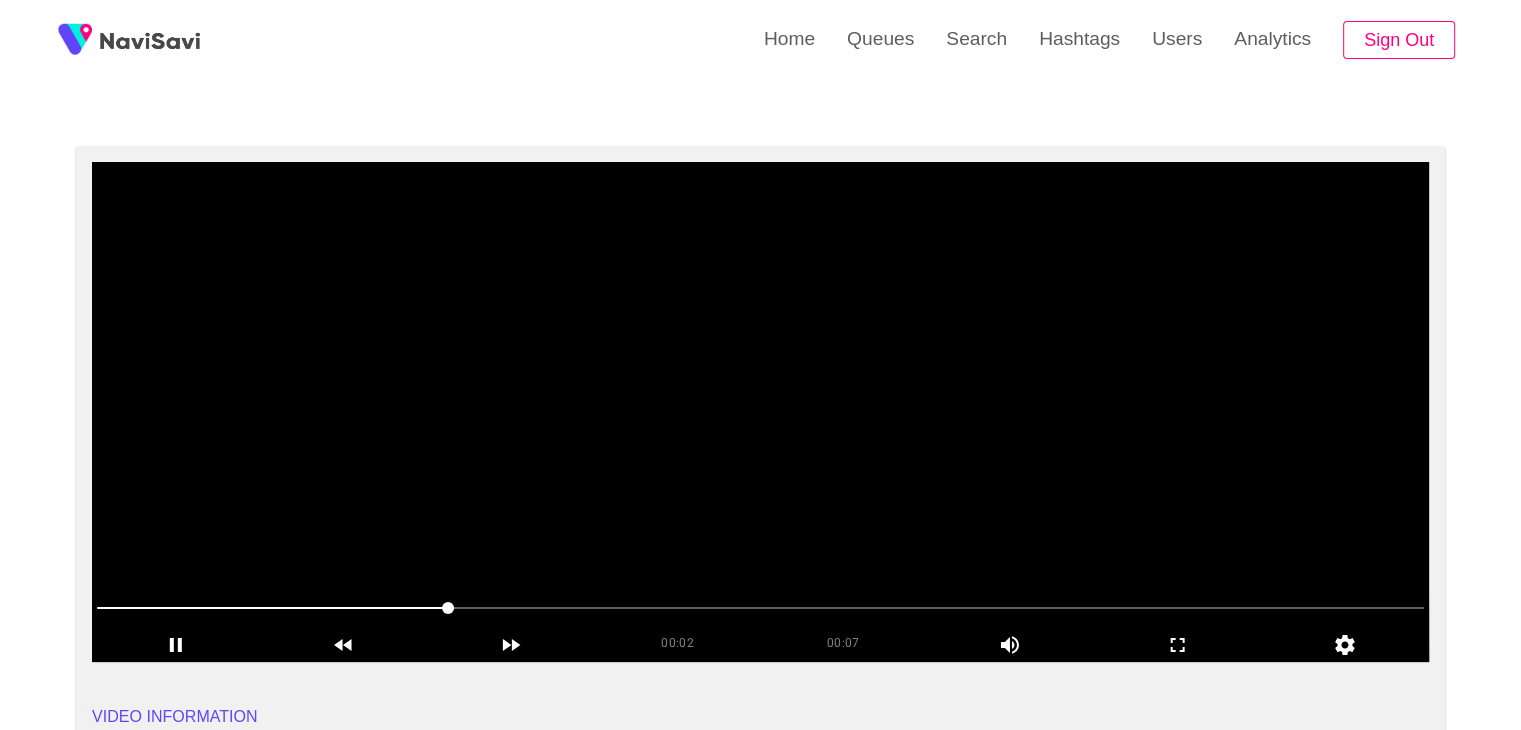 click at bounding box center [760, 412] 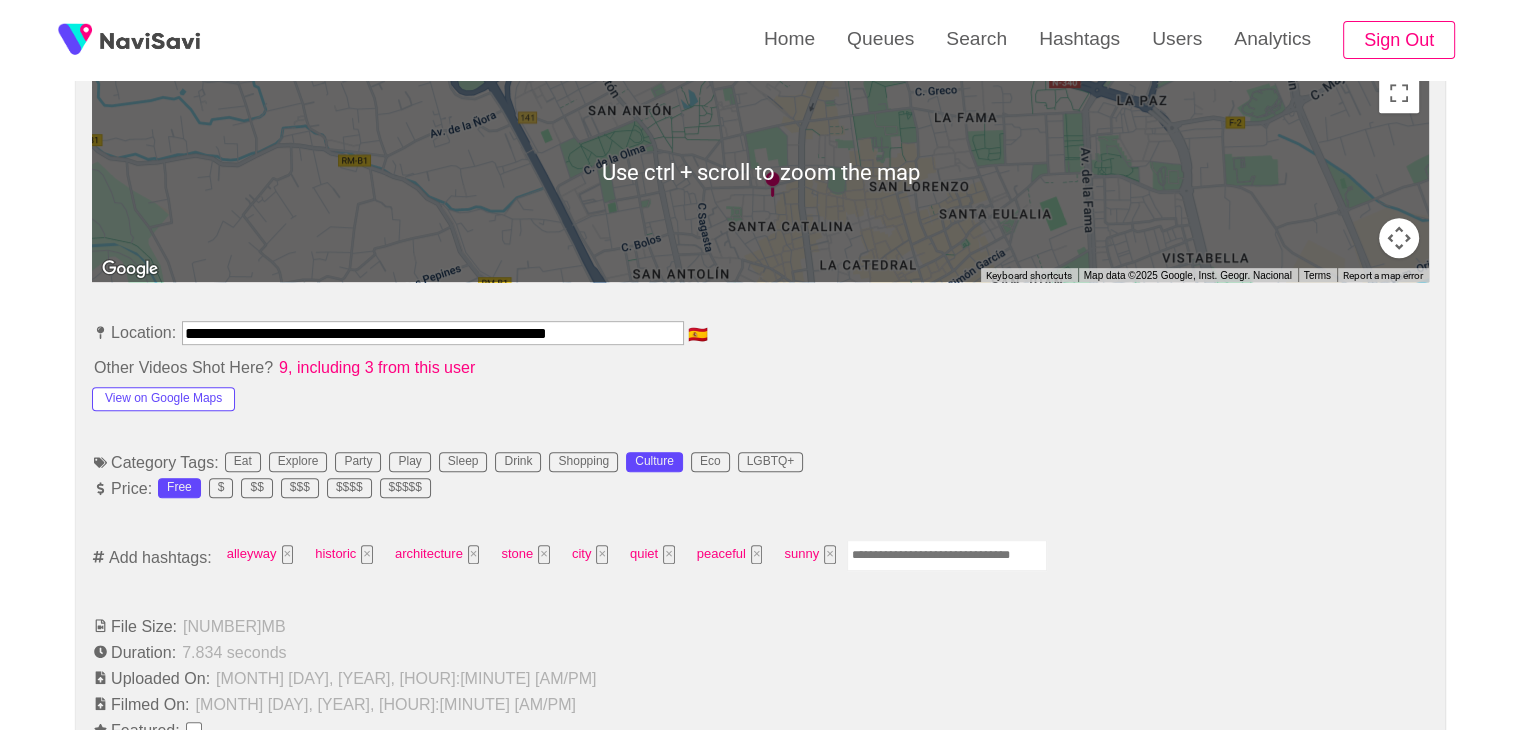 scroll, scrollTop: 936, scrollLeft: 0, axis: vertical 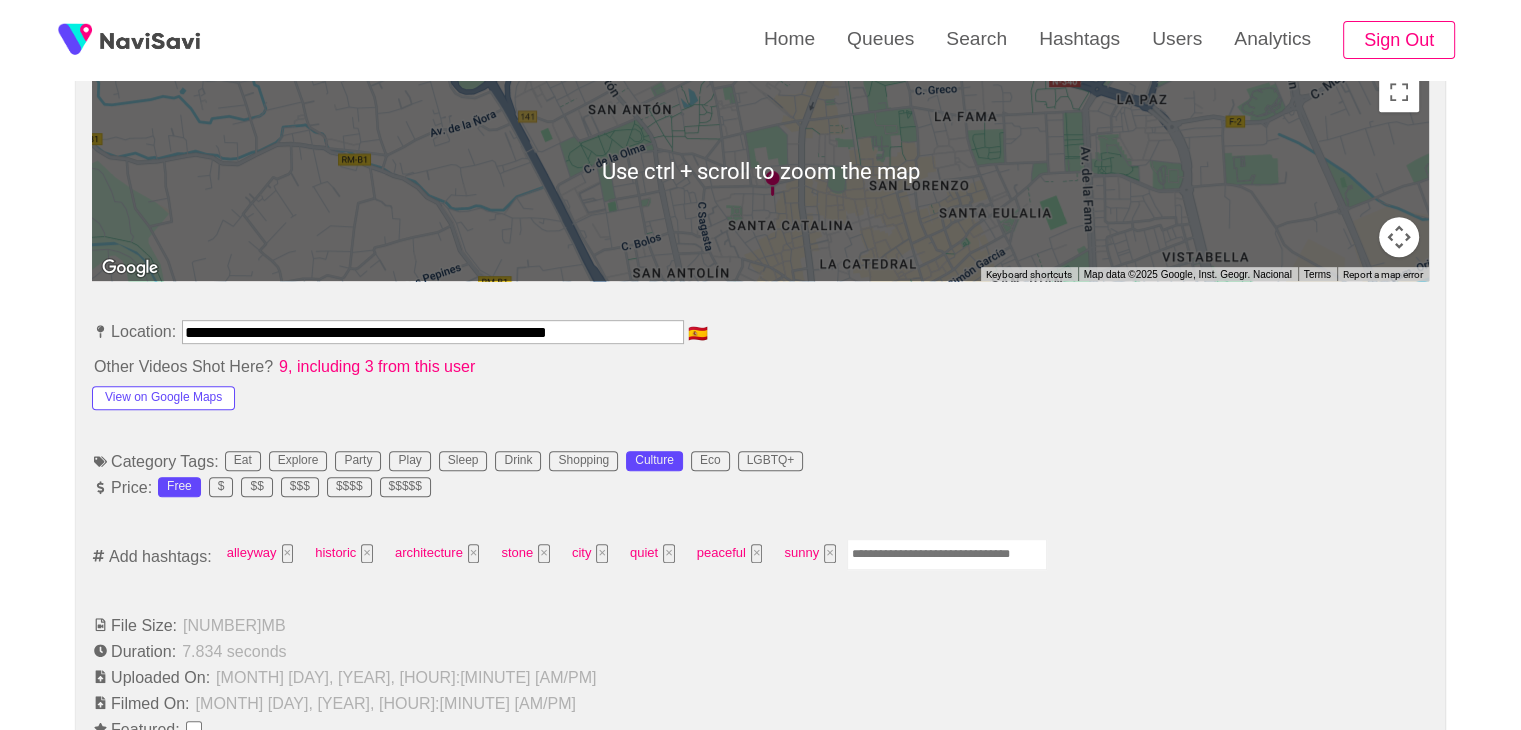 click at bounding box center [947, 554] 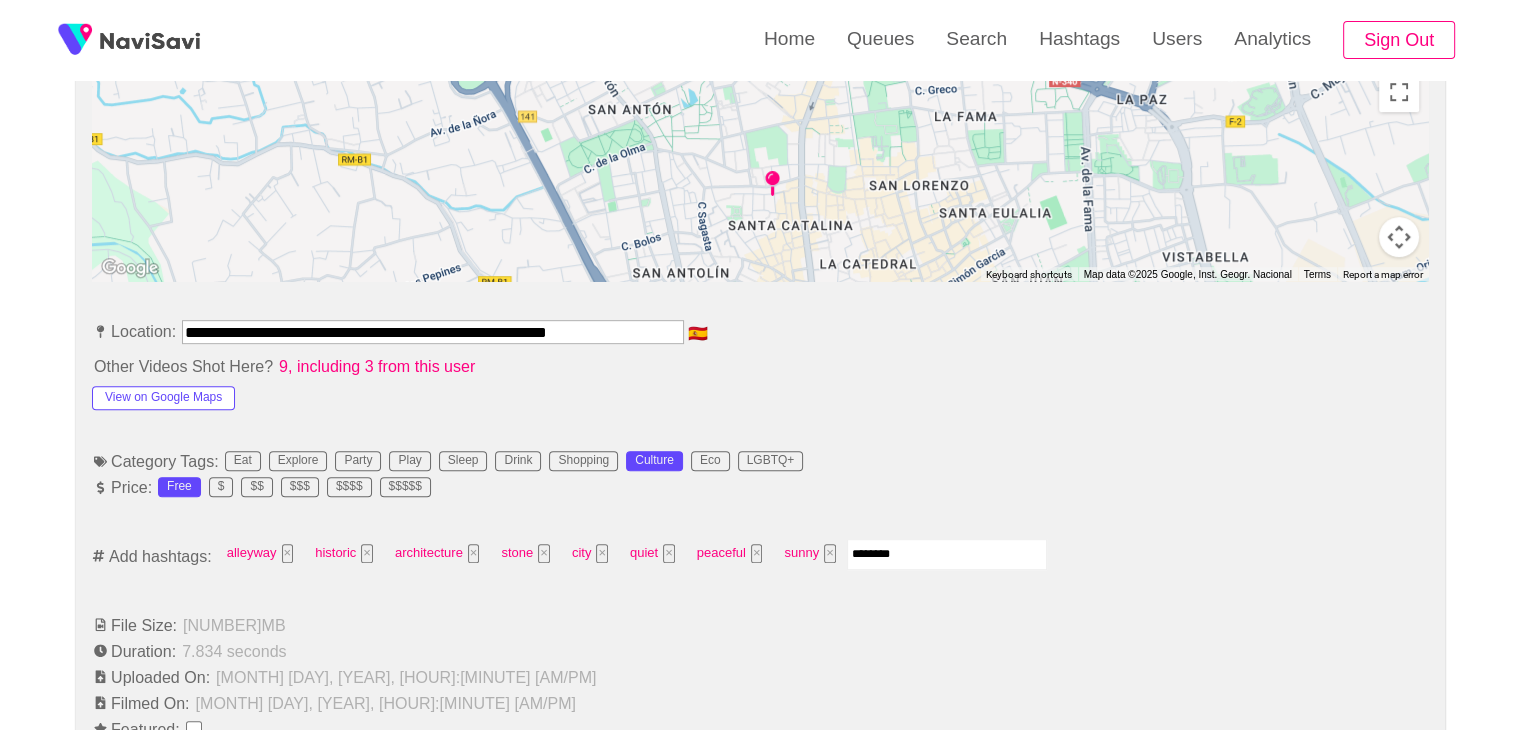 type on "*********" 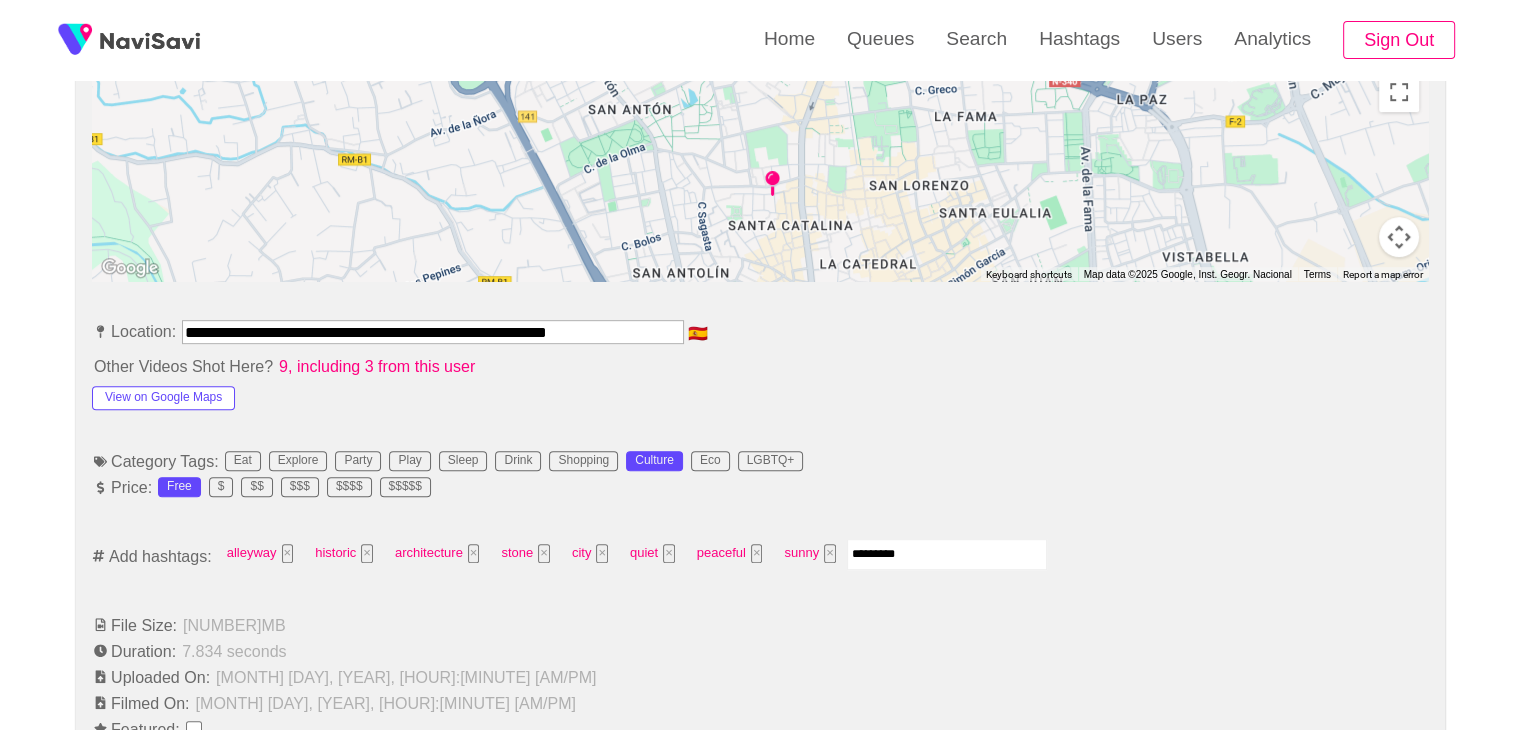 type 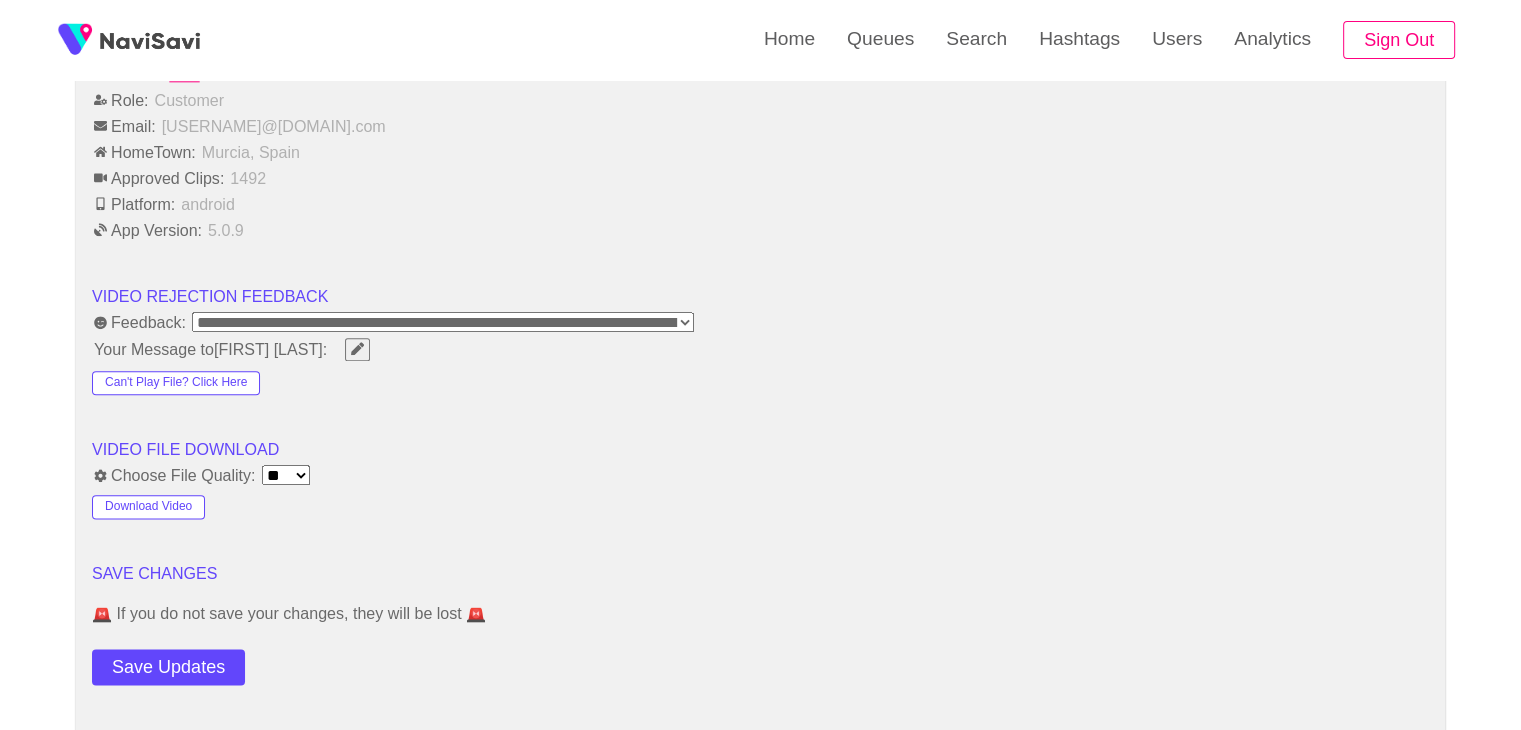 scroll, scrollTop: 2368, scrollLeft: 0, axis: vertical 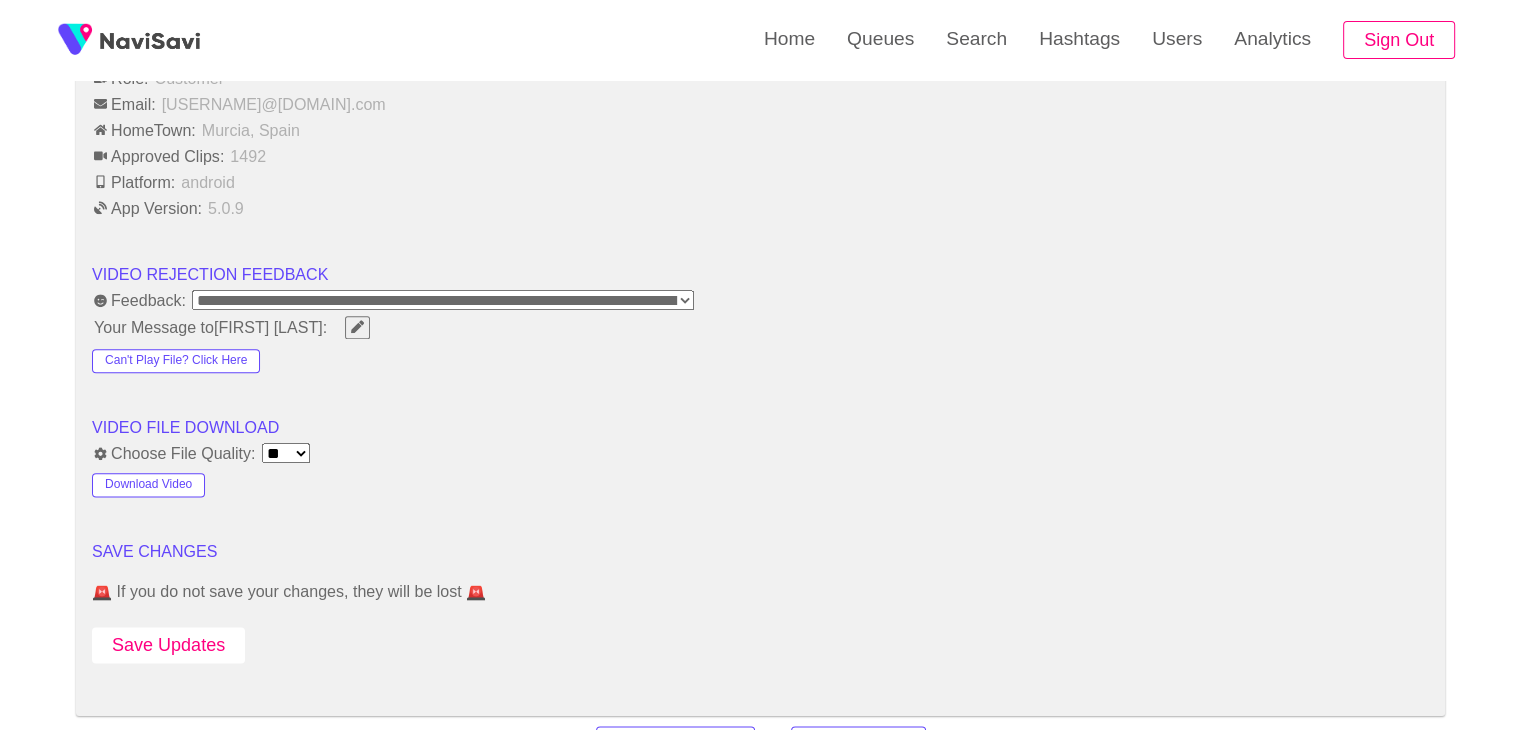click on "Save Updates" at bounding box center (168, 645) 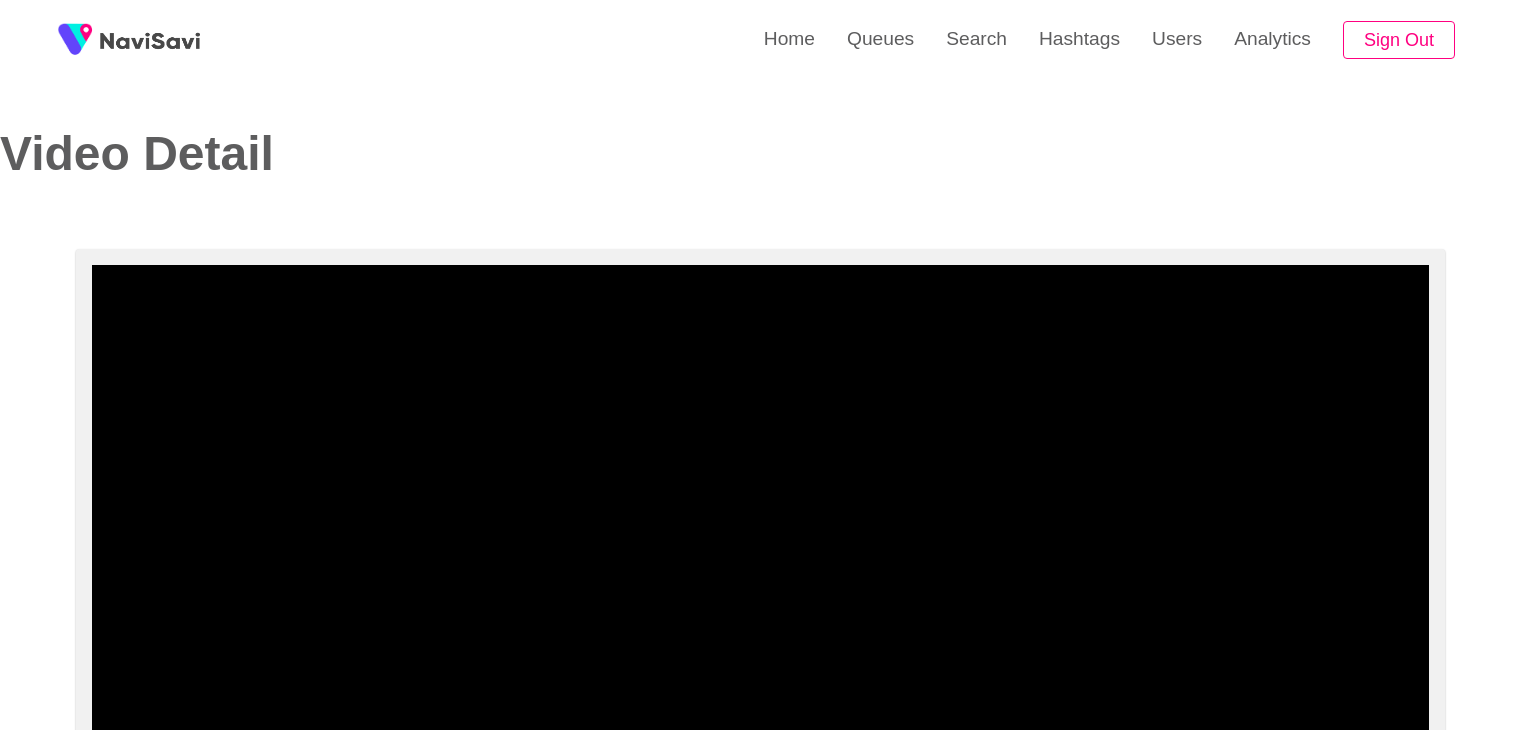 select on "**********" 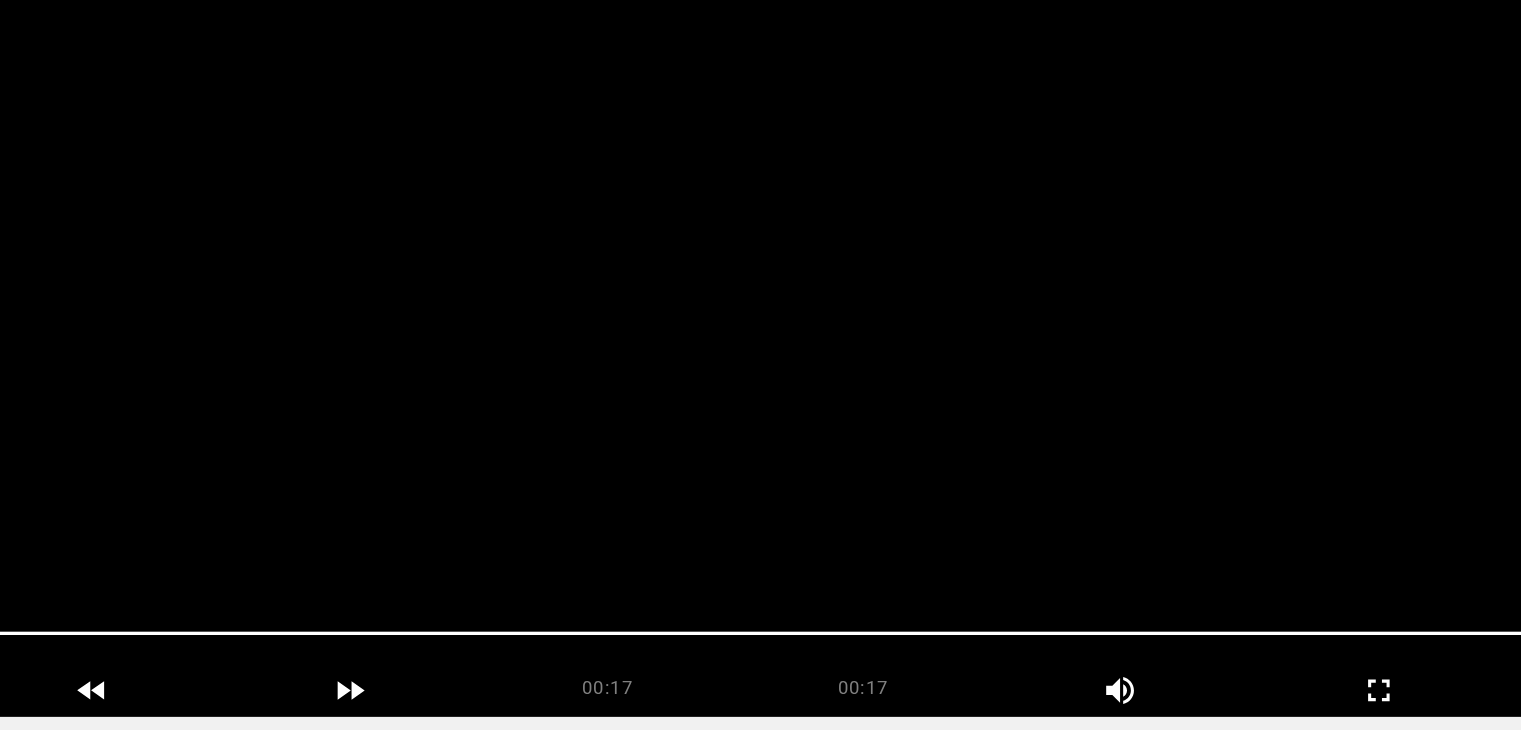 scroll, scrollTop: 71, scrollLeft: 0, axis: vertical 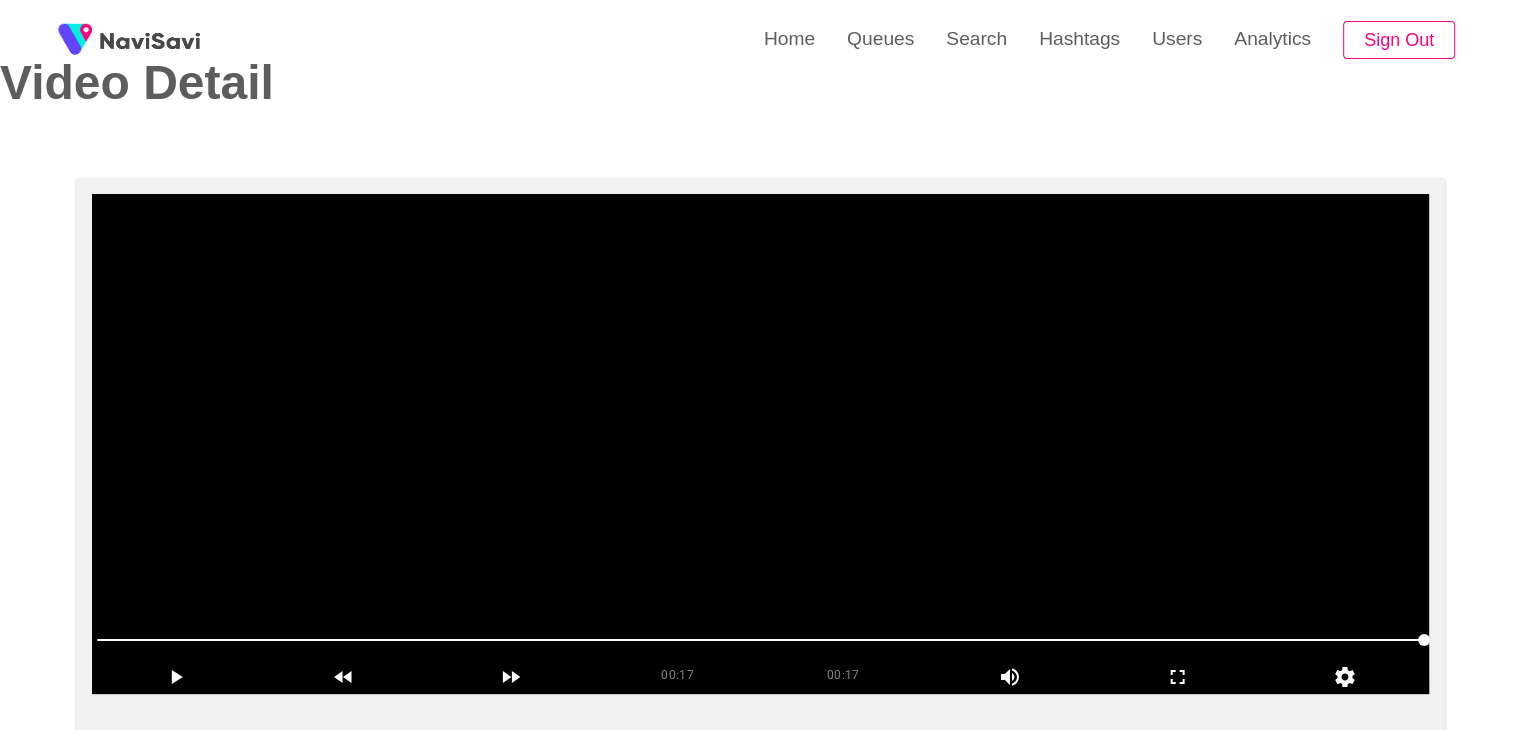 click at bounding box center [760, 444] 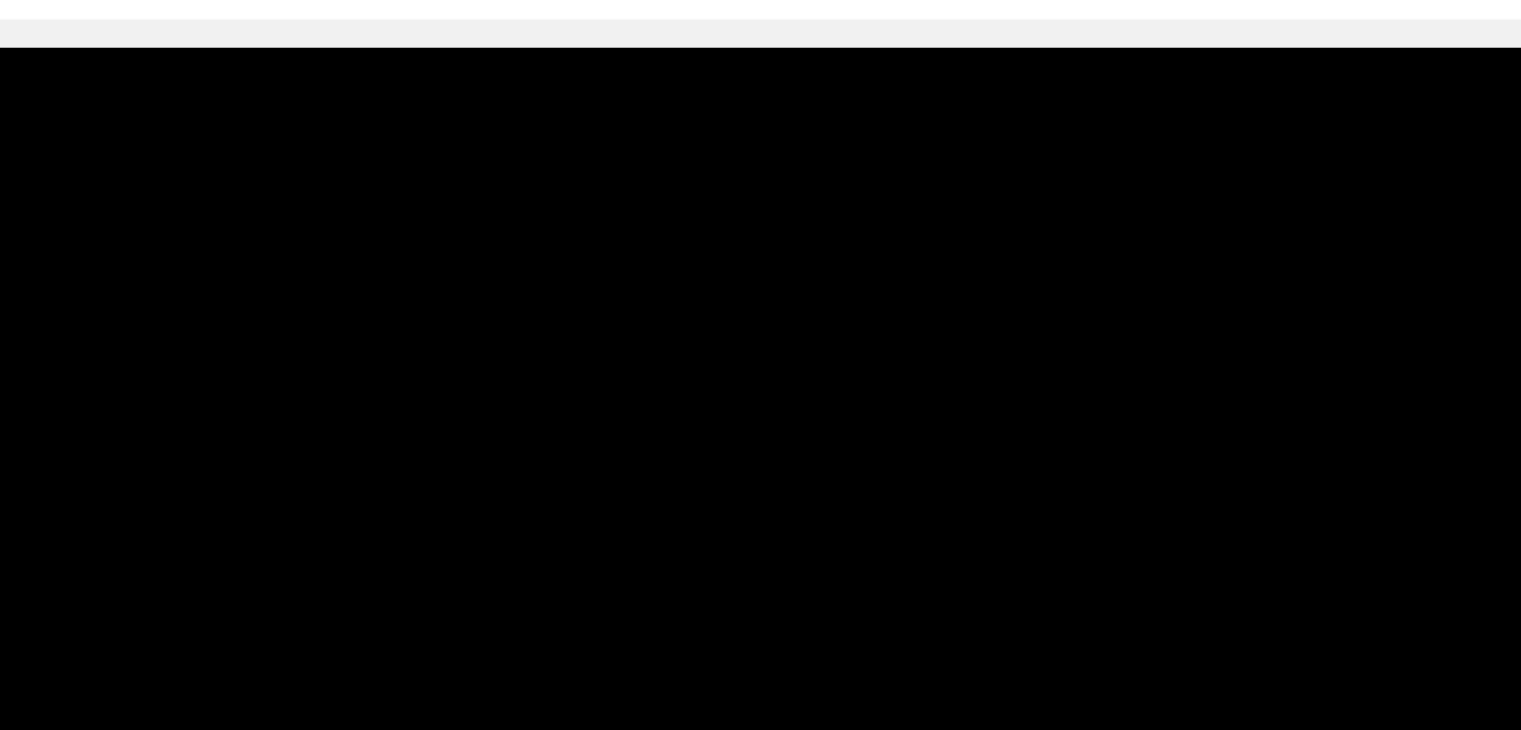 scroll, scrollTop: 71, scrollLeft: 0, axis: vertical 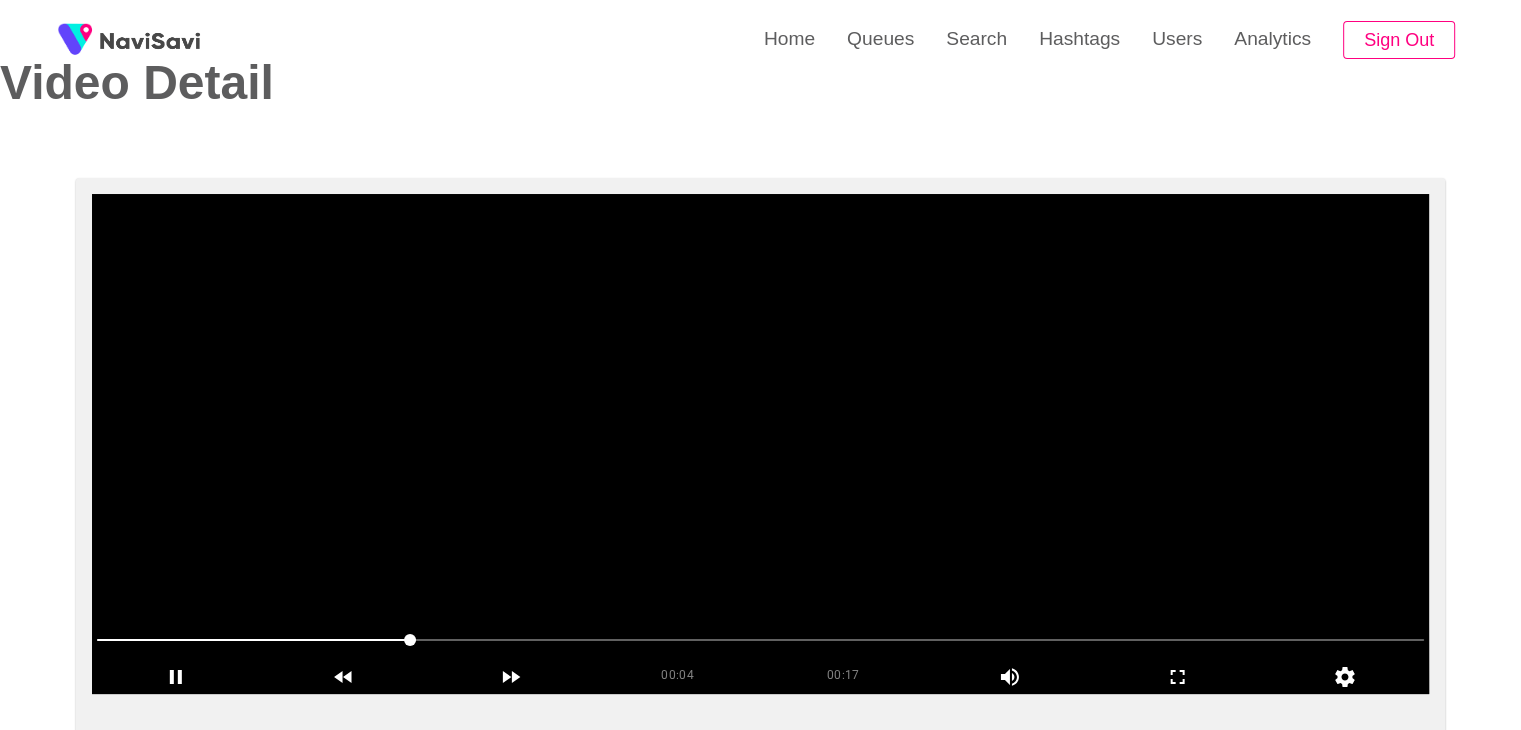 click at bounding box center [760, 444] 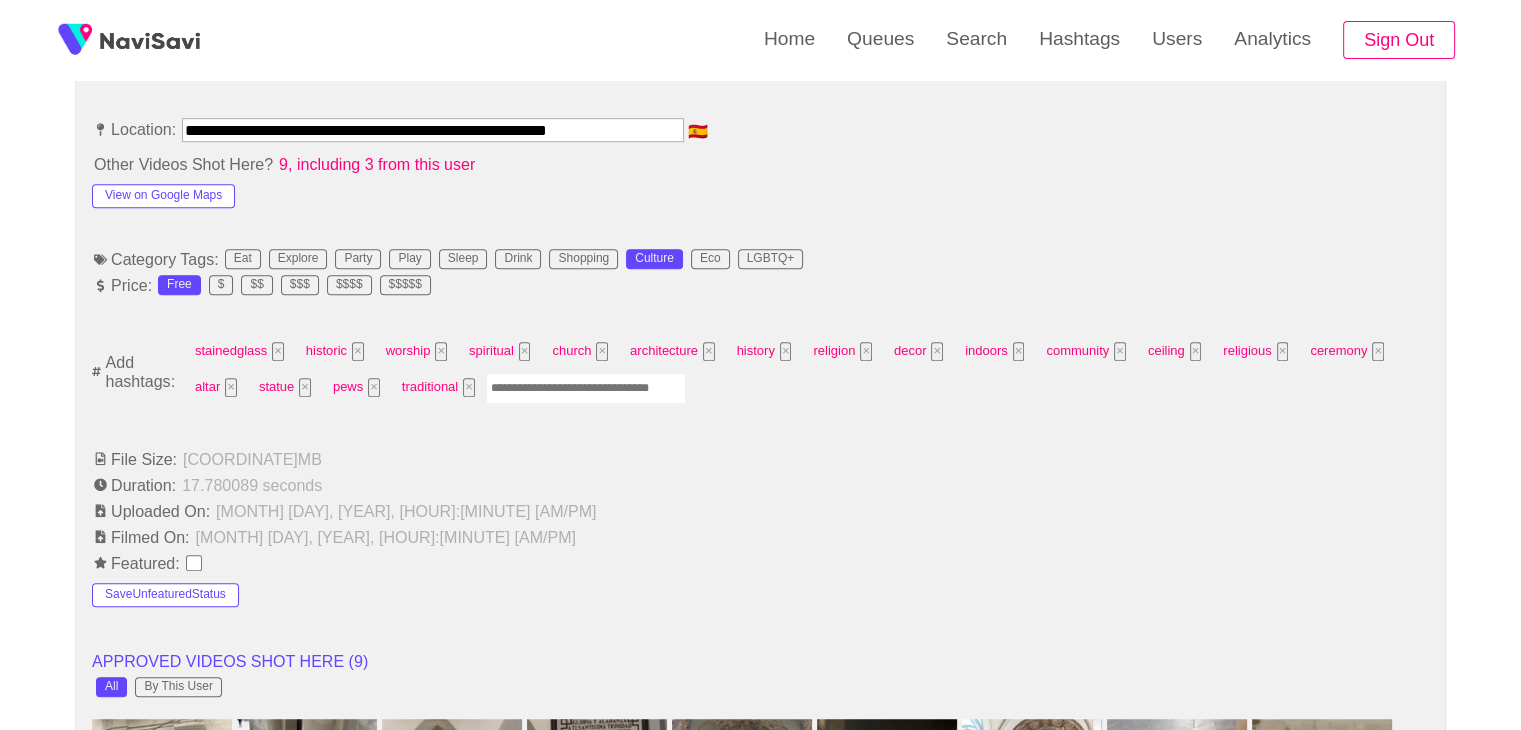 scroll, scrollTop: 1140, scrollLeft: 0, axis: vertical 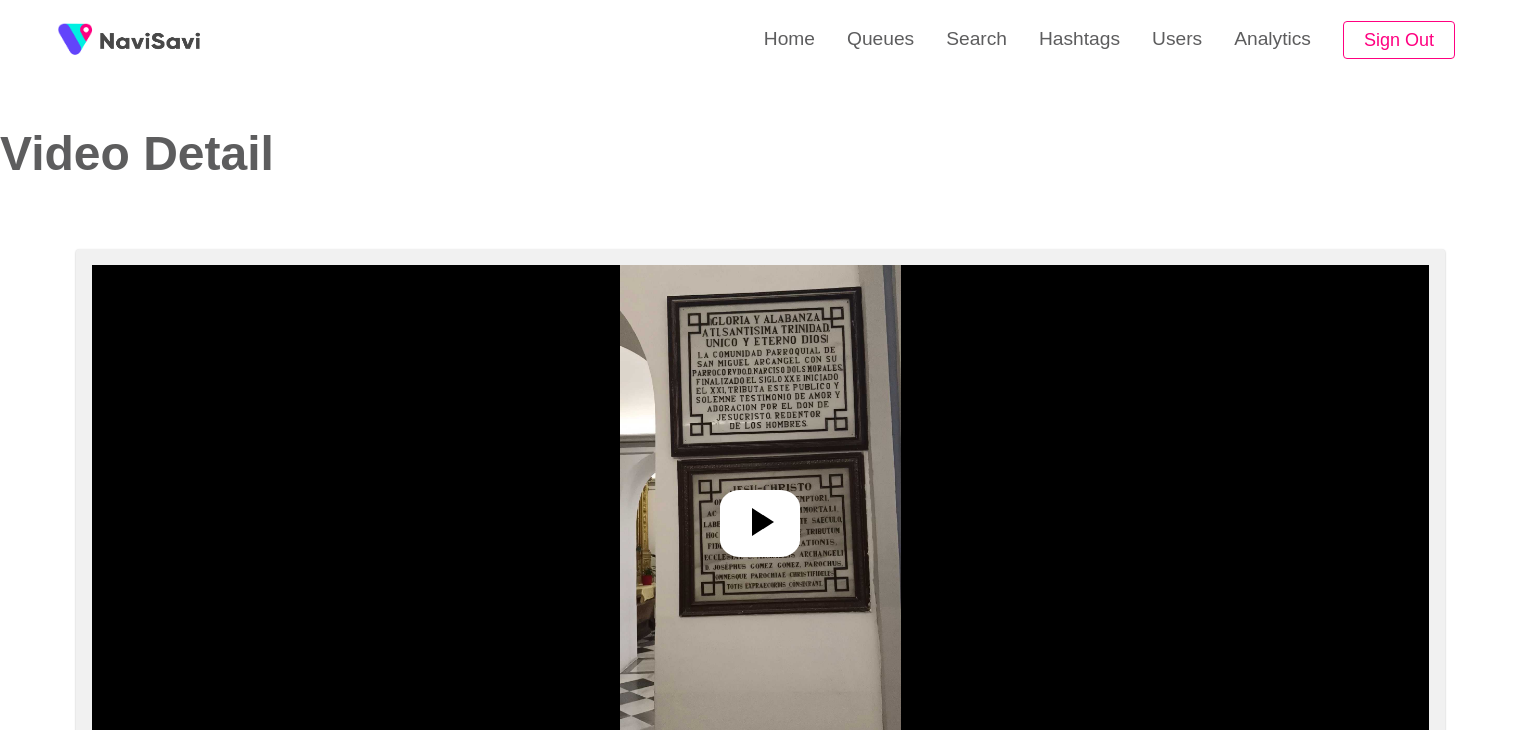 select on "**********" 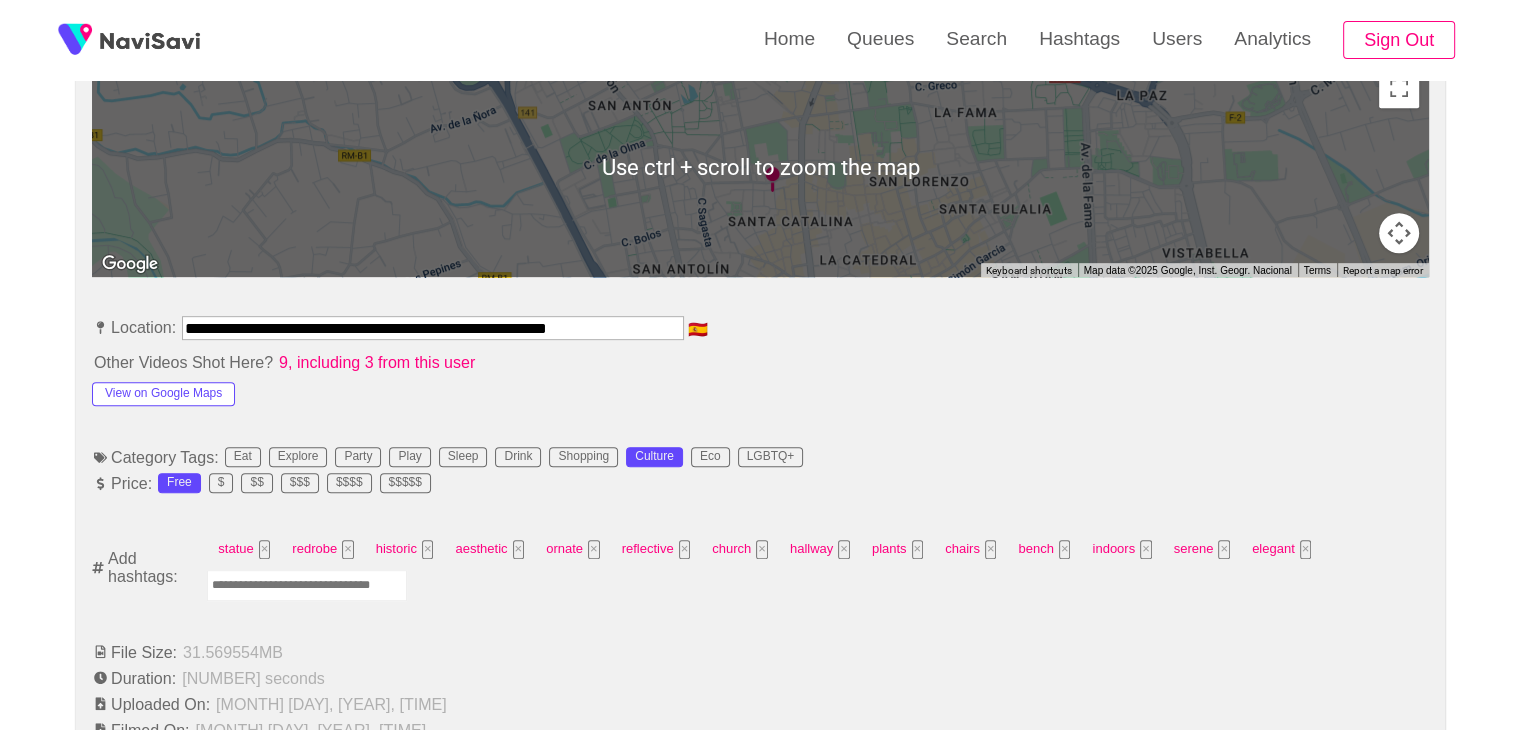 scroll, scrollTop: 974, scrollLeft: 0, axis: vertical 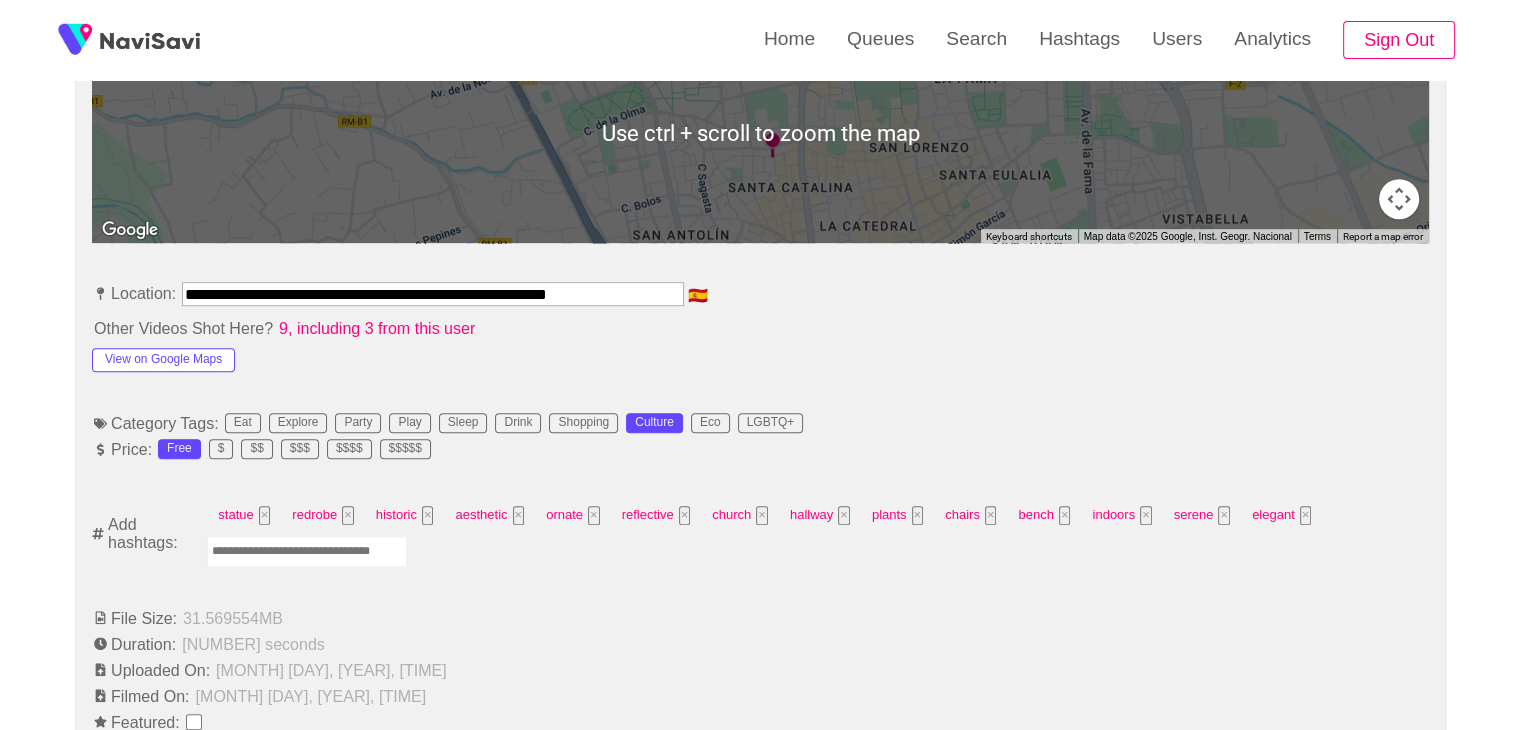 click at bounding box center [307, 551] 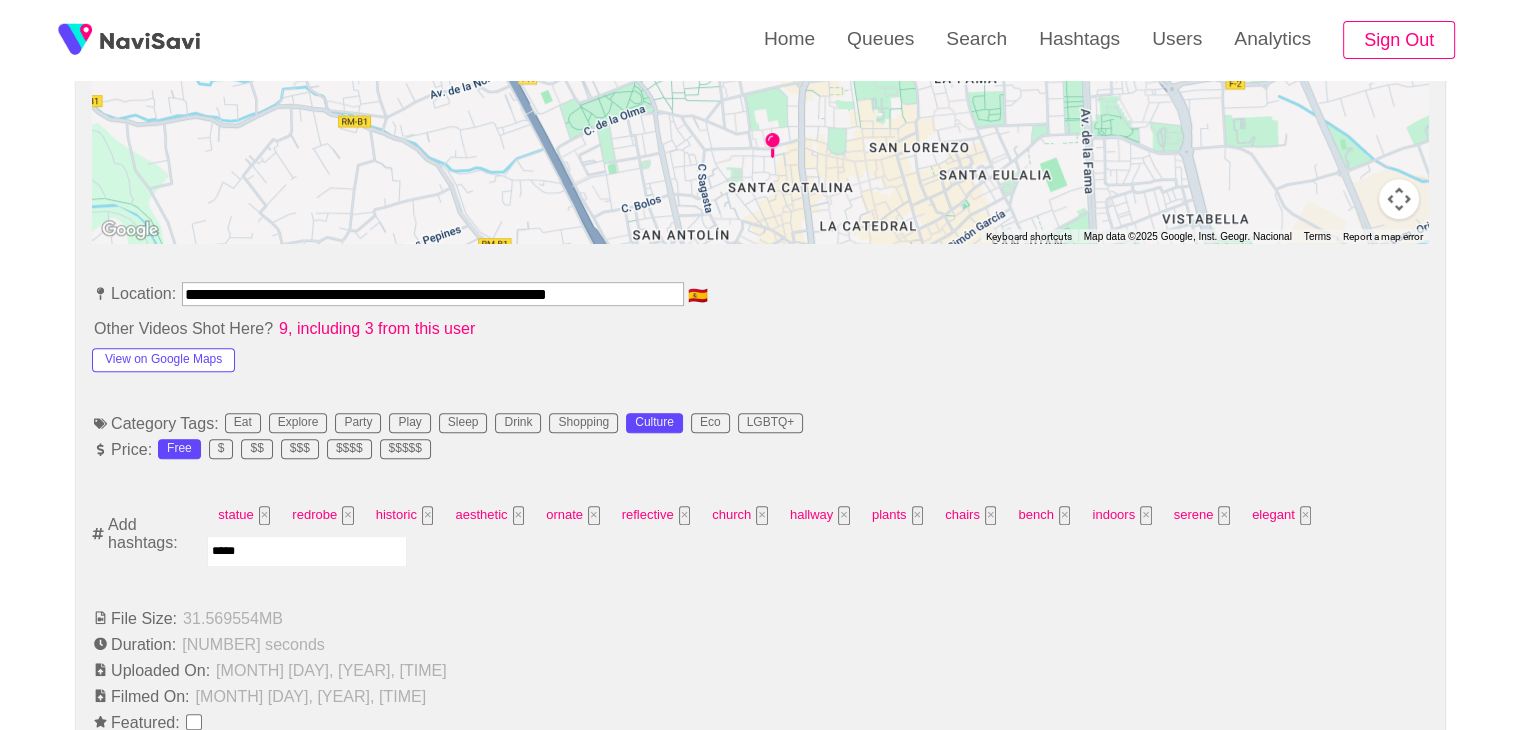 type on "******" 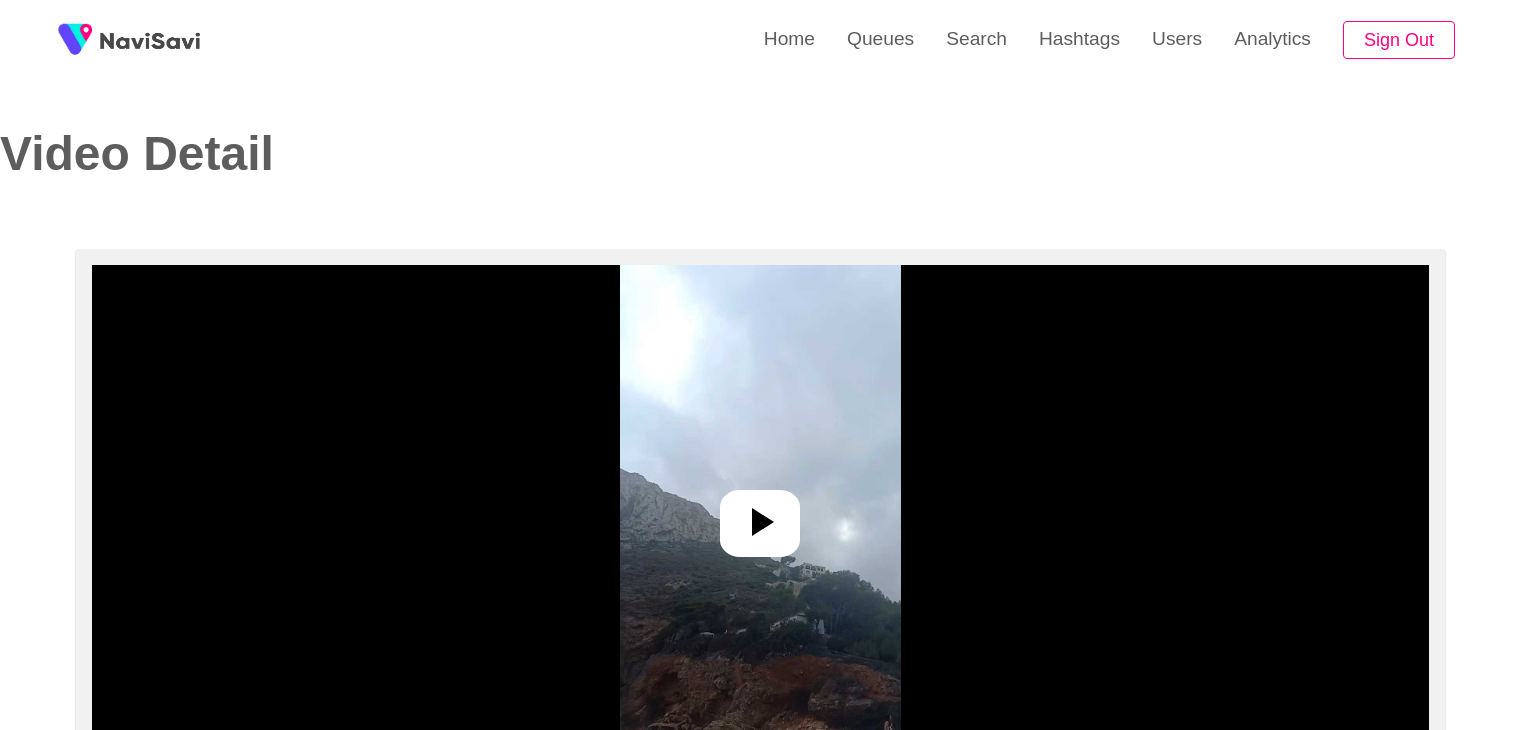 select on "**********" 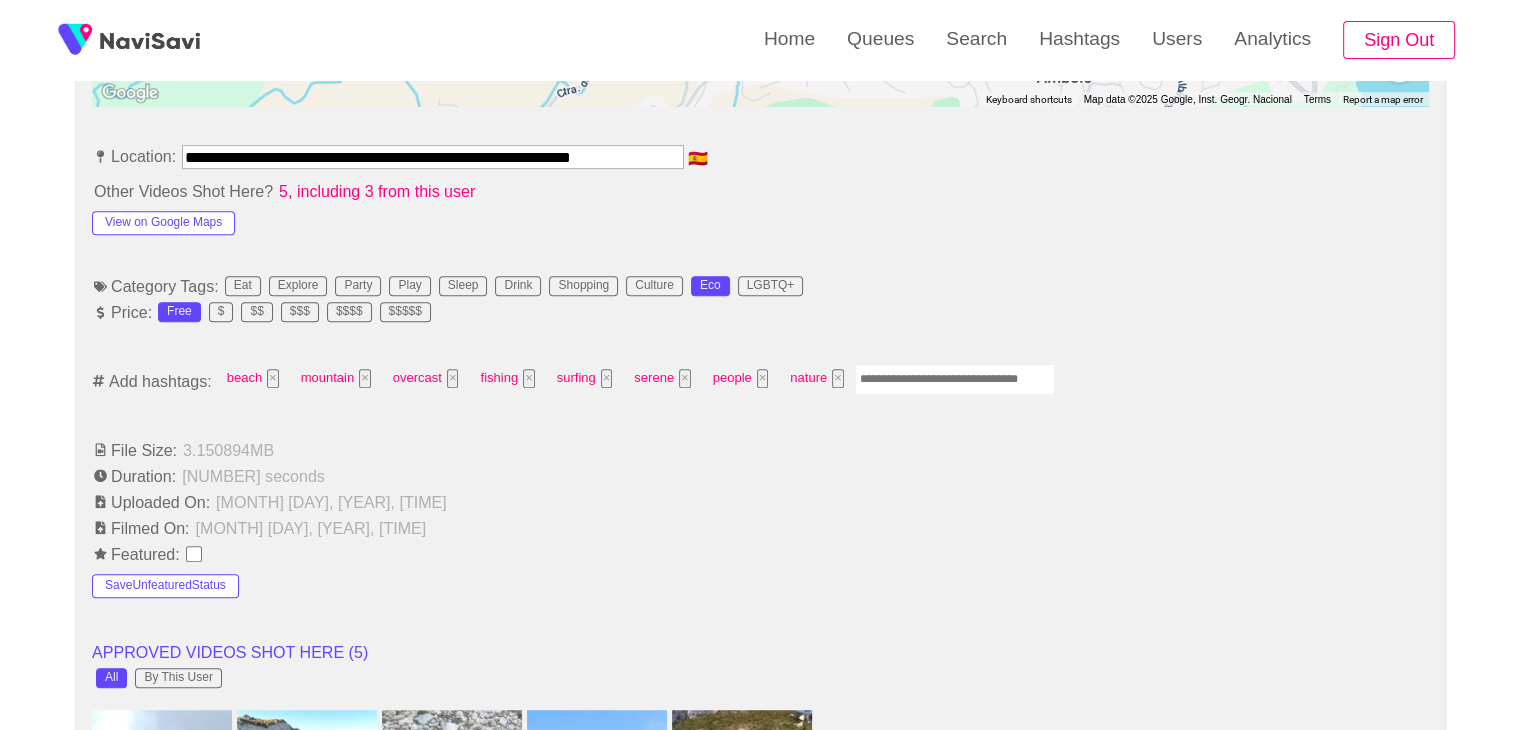 scroll, scrollTop: 1116, scrollLeft: 0, axis: vertical 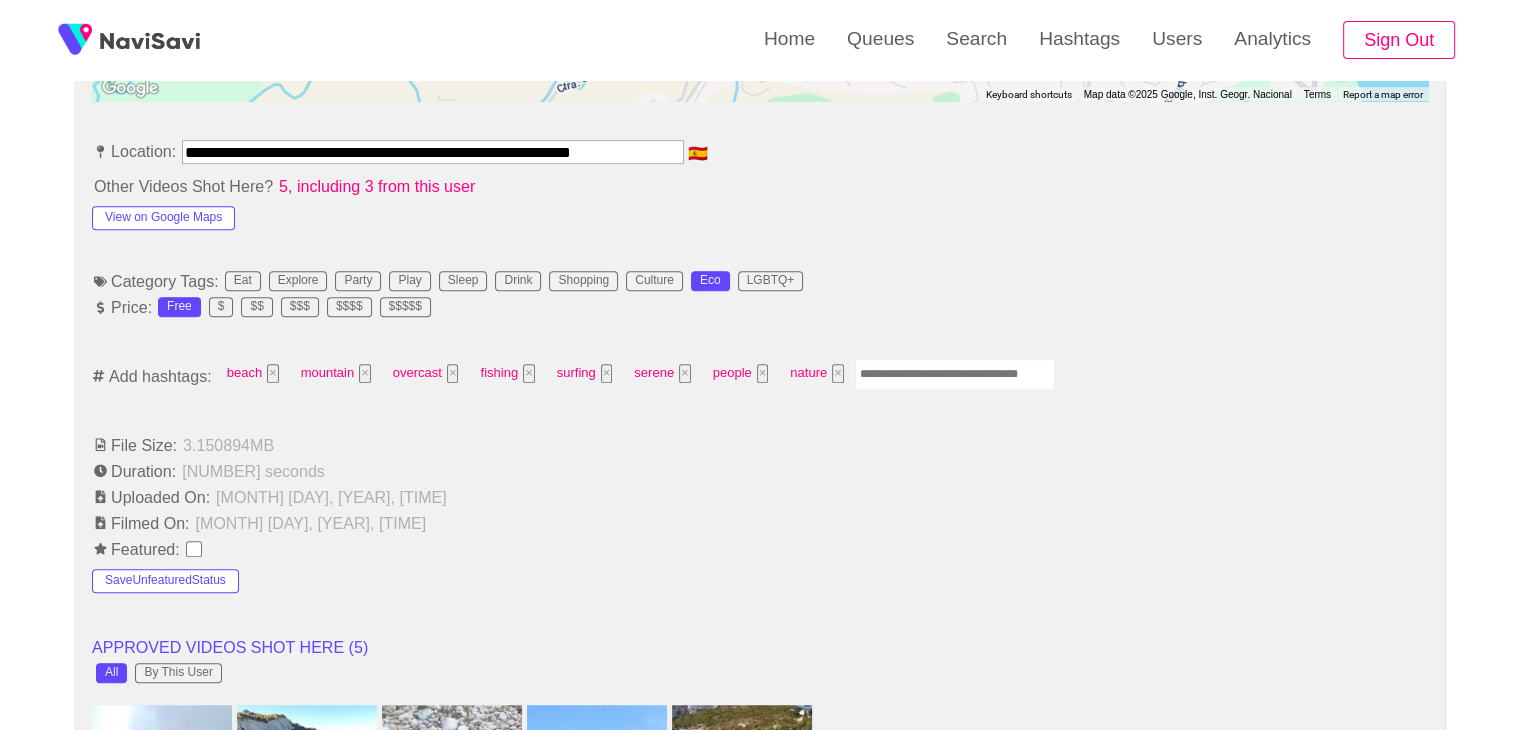 click at bounding box center (955, 374) 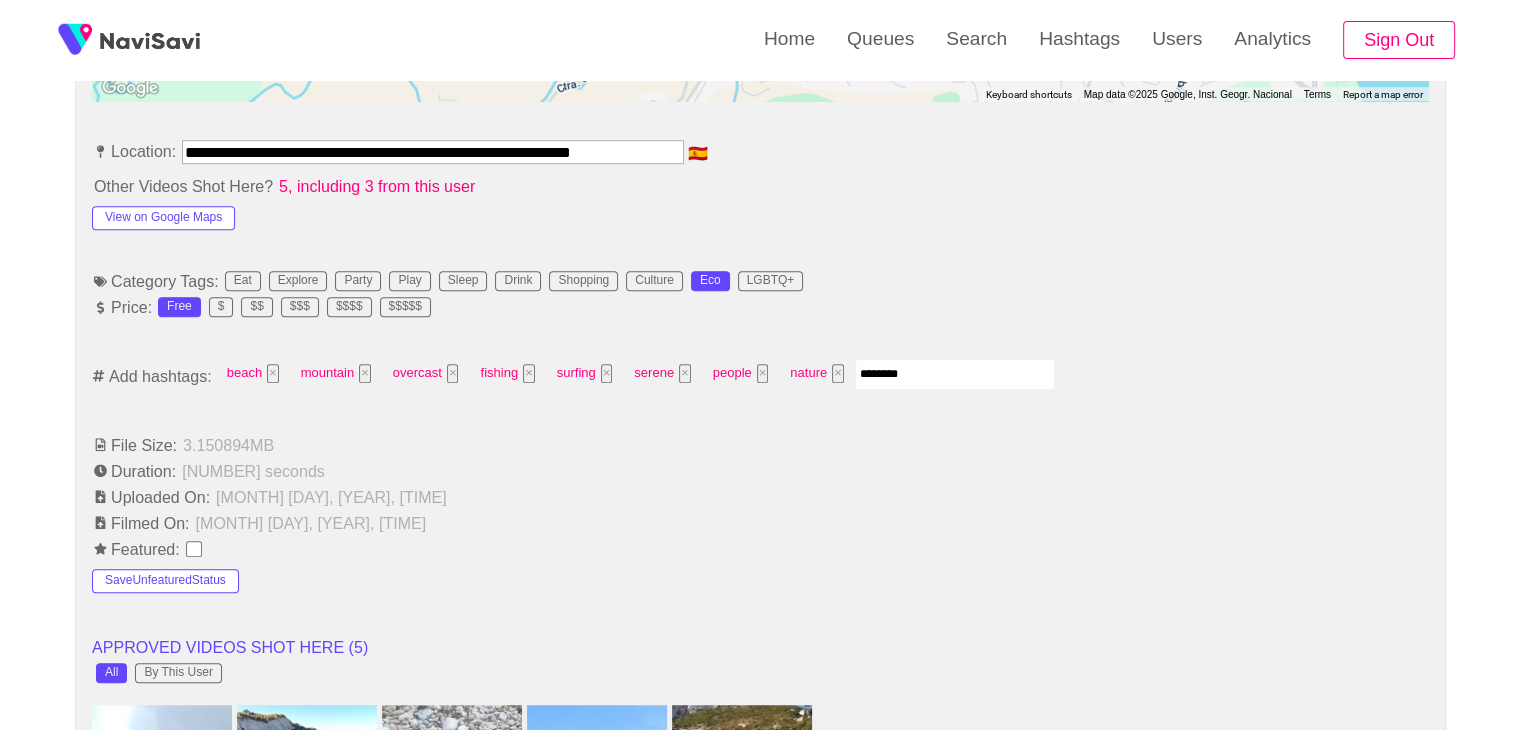 type on "*********" 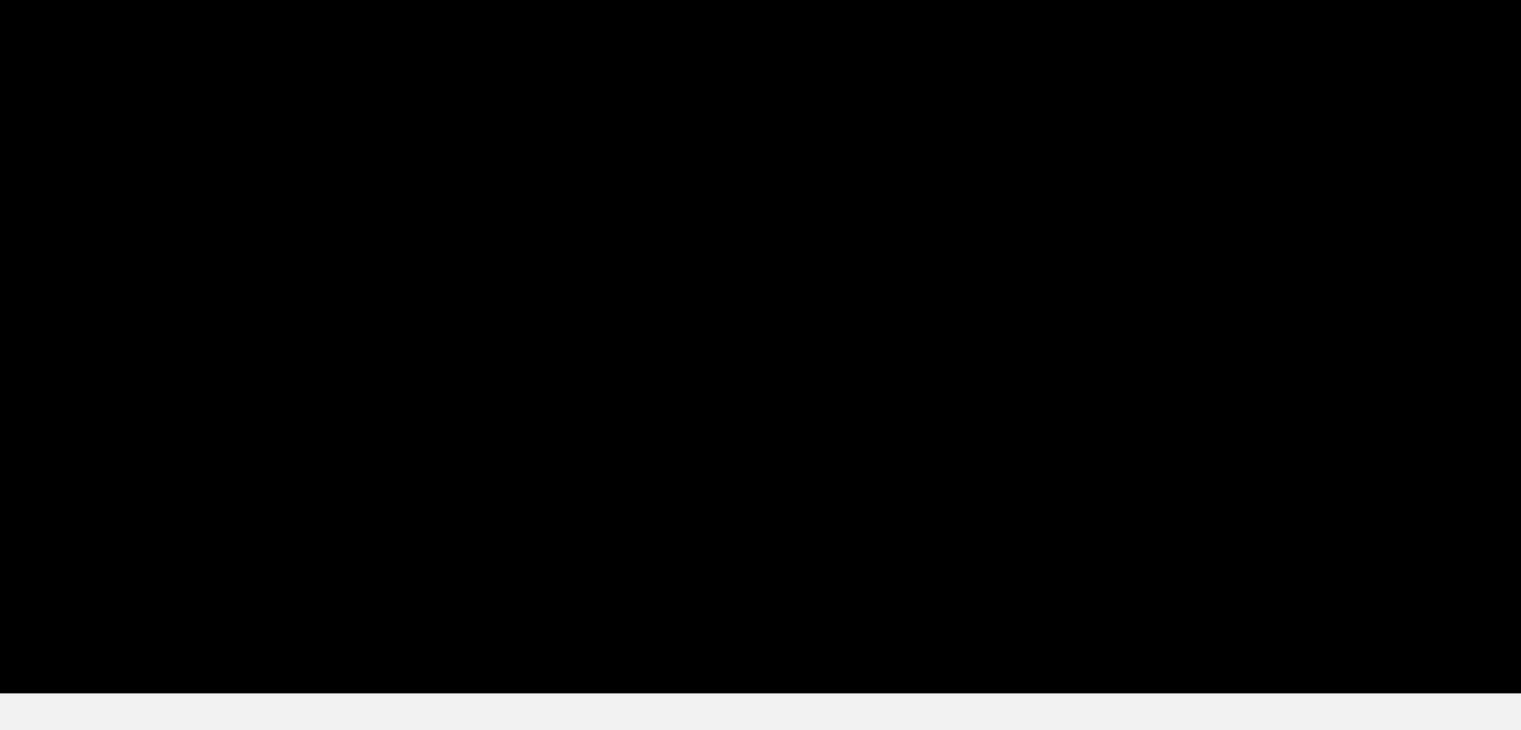 scroll, scrollTop: 116, scrollLeft: 0, axis: vertical 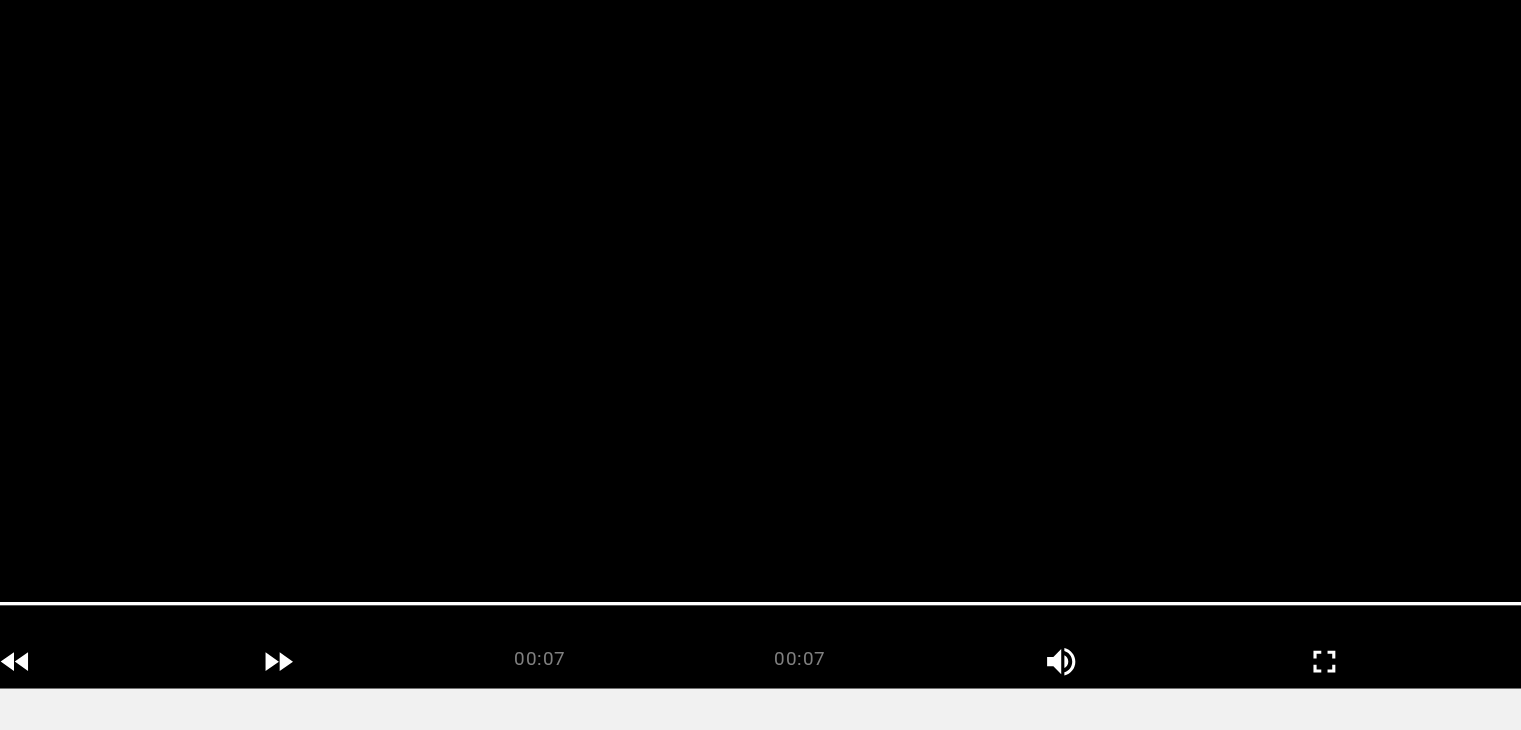click at bounding box center (760, 399) 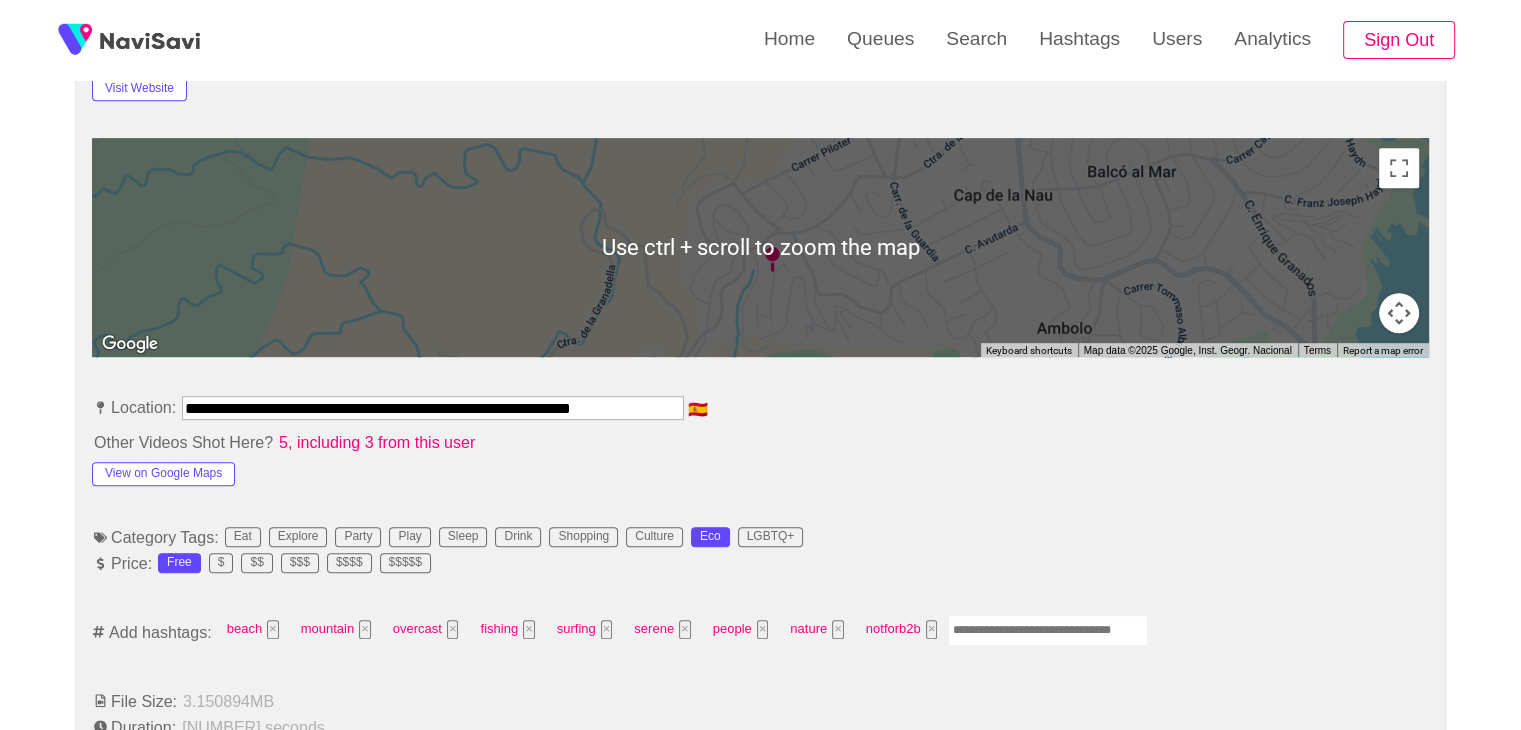 scroll, scrollTop: 880, scrollLeft: 0, axis: vertical 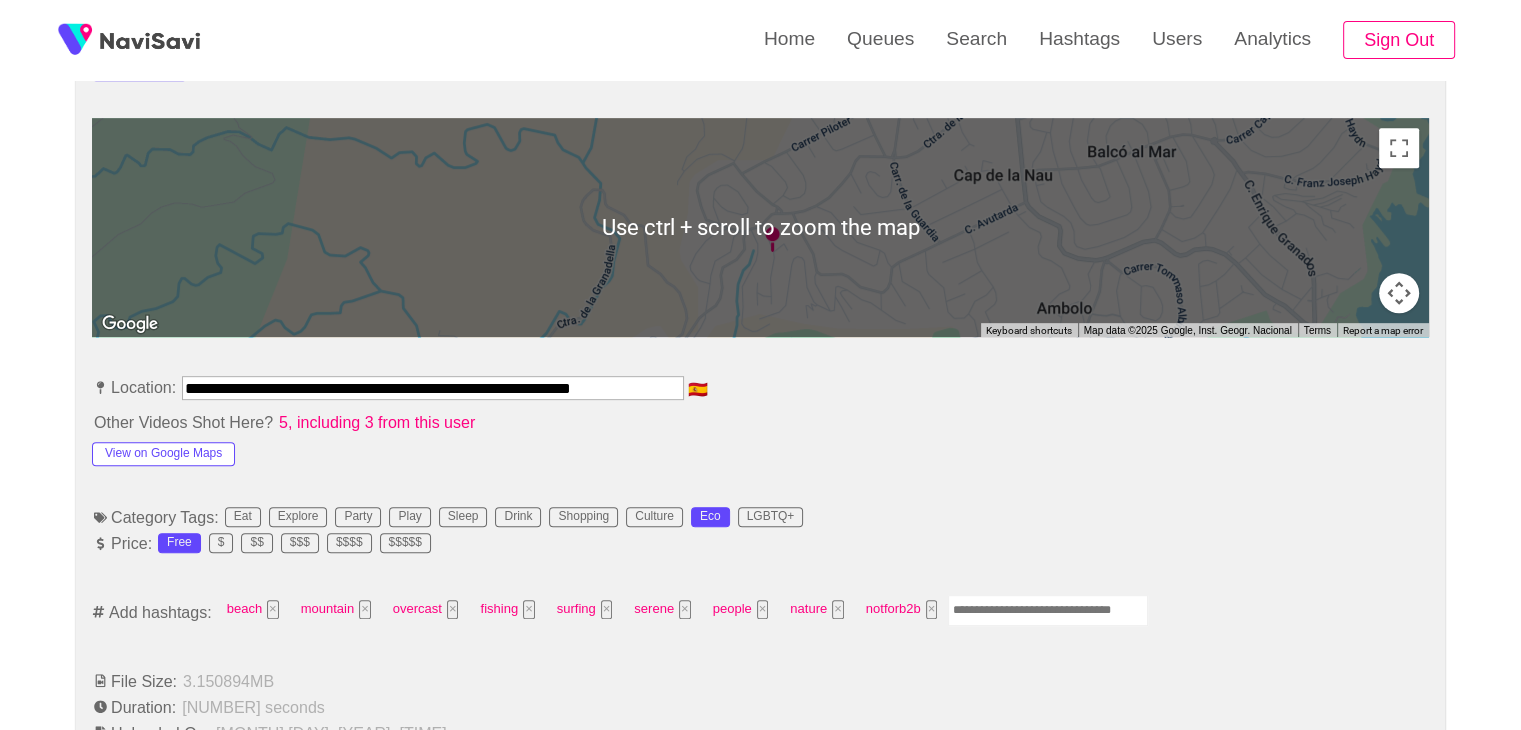 drag, startPoint x: 1035, startPoint y: 621, endPoint x: 1031, endPoint y: 604, distance: 17.464249 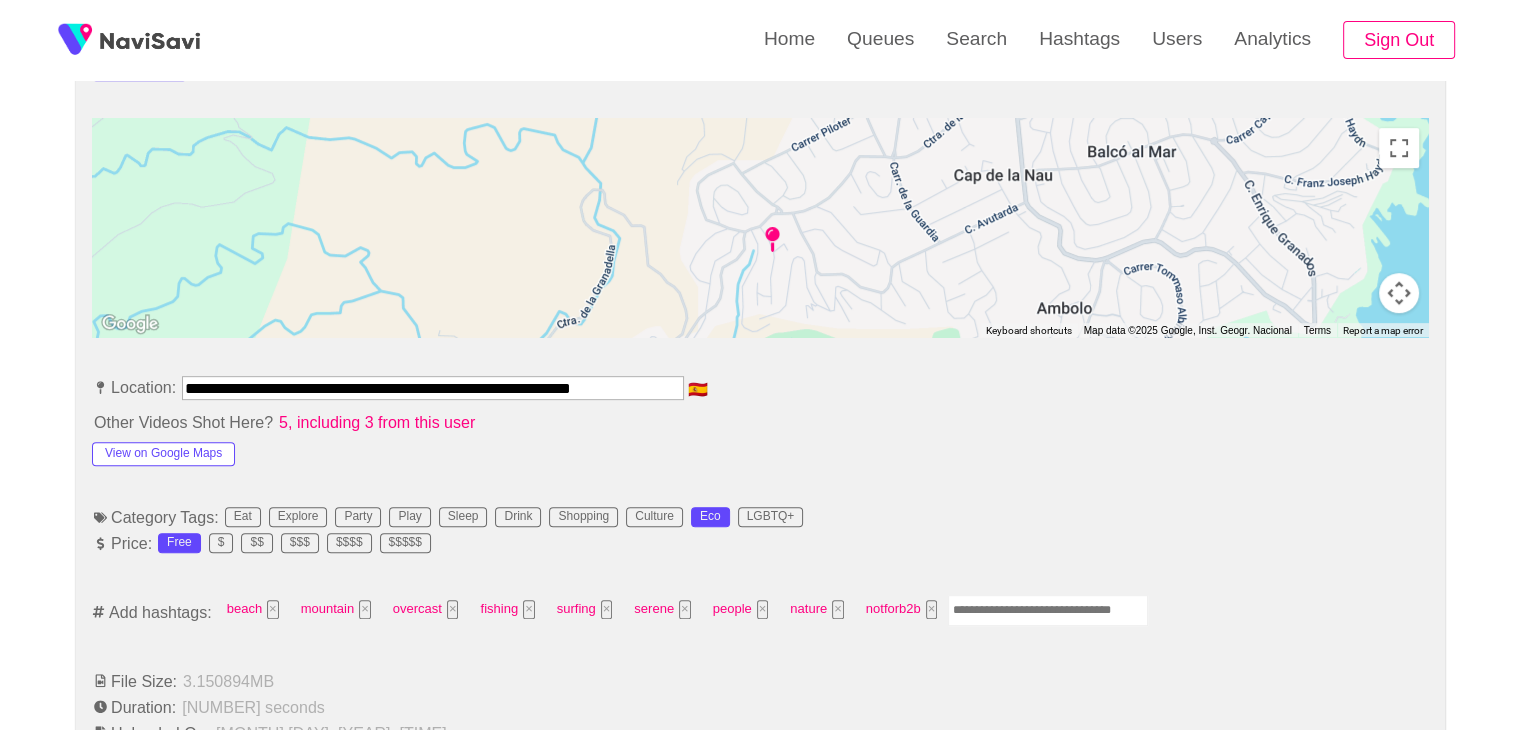 click at bounding box center (1048, 610) 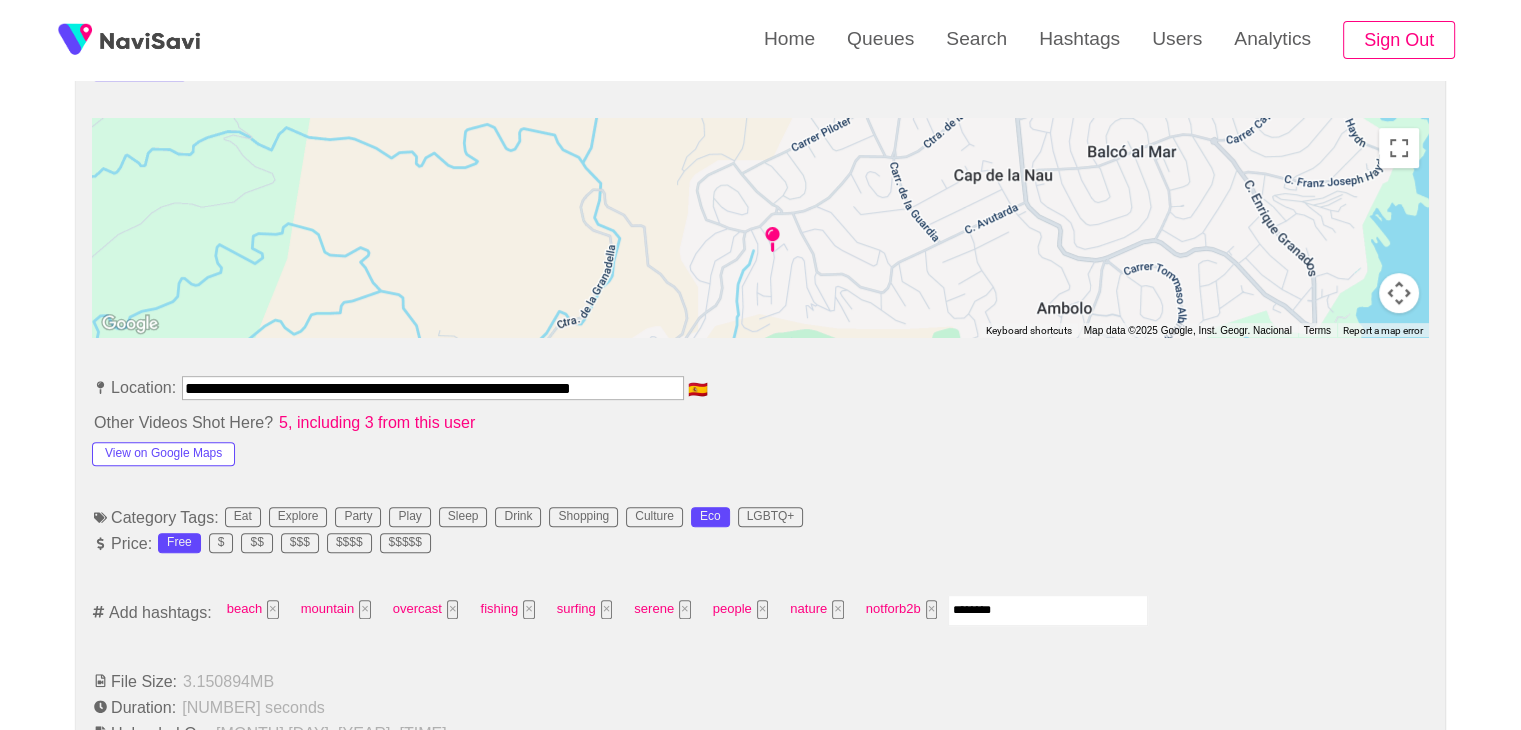 type on "*********" 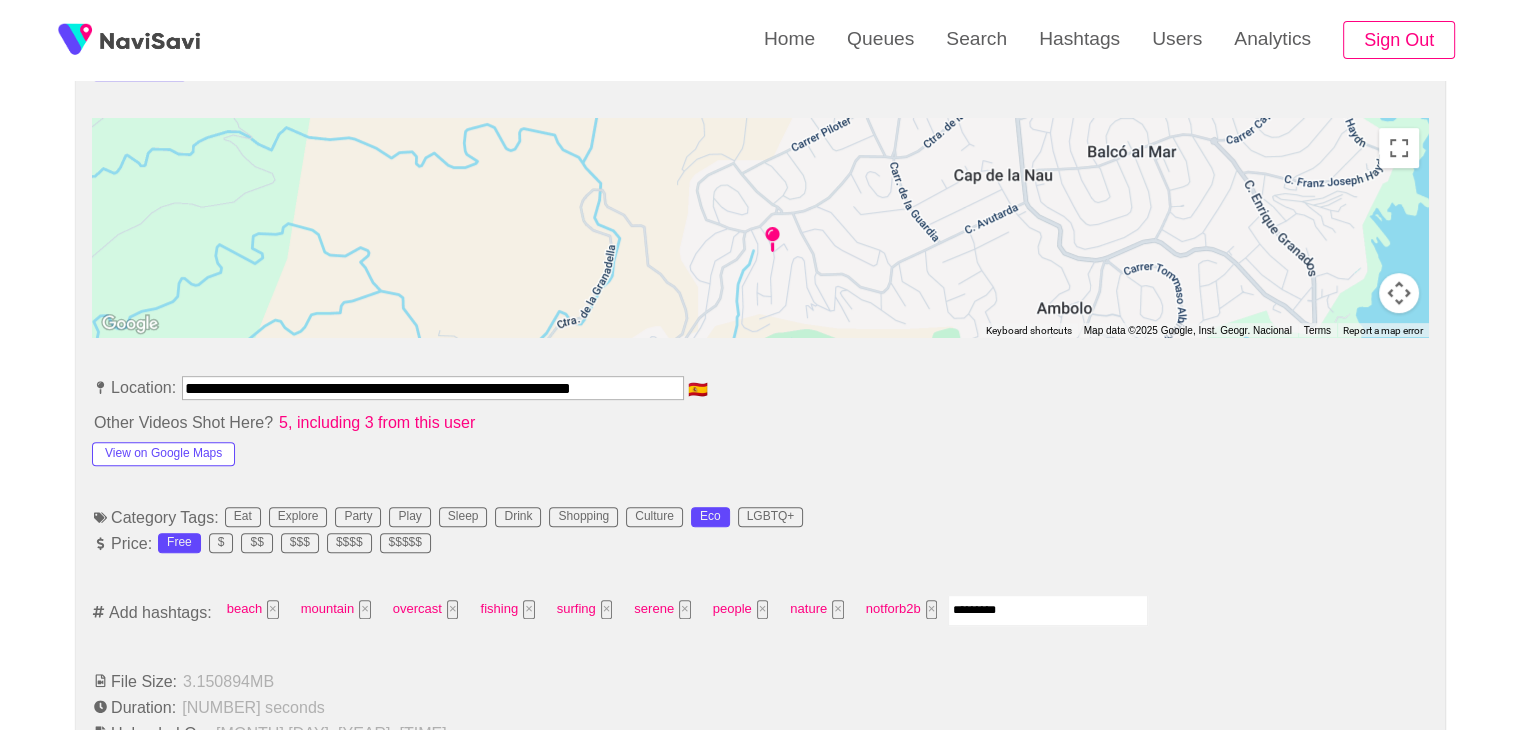 type 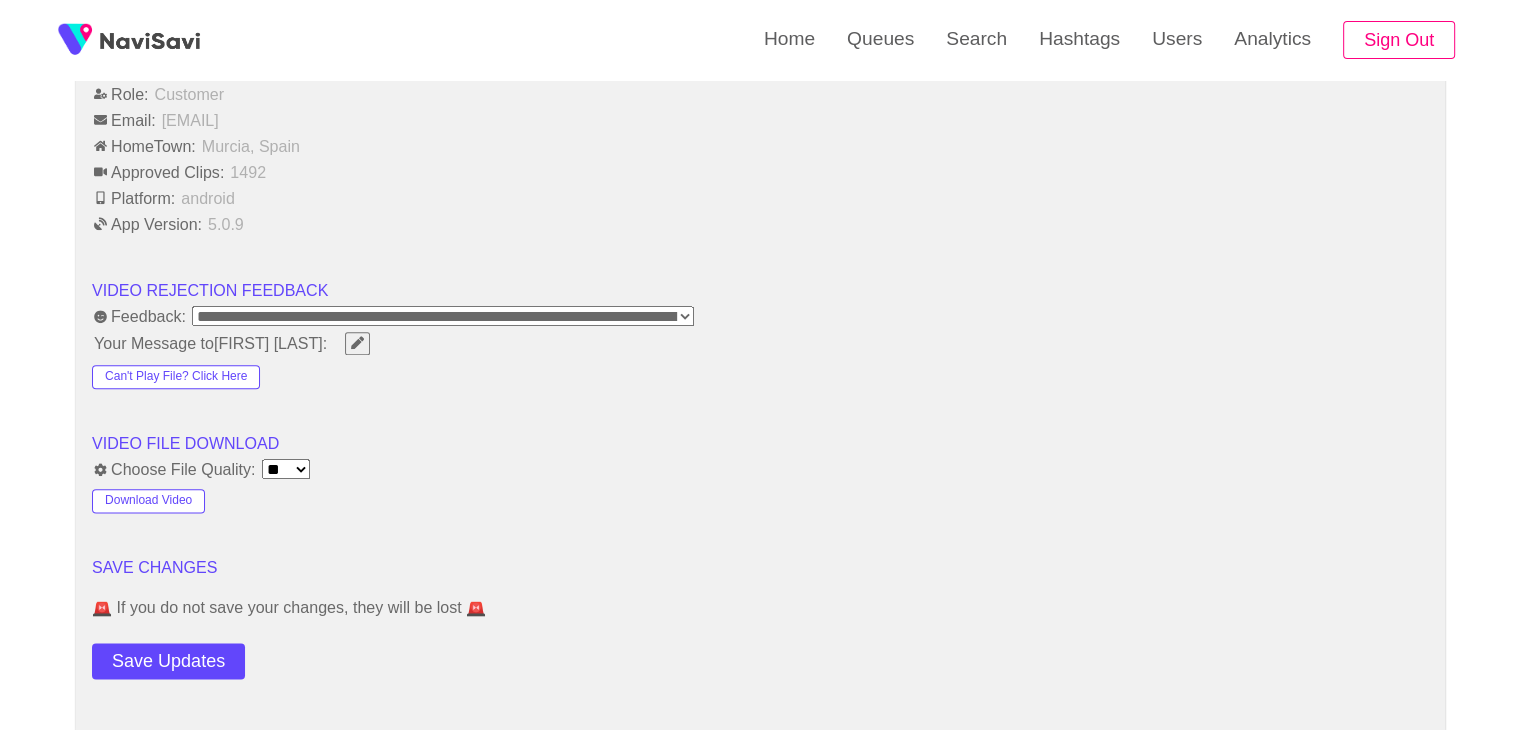scroll, scrollTop: 2364, scrollLeft: 0, axis: vertical 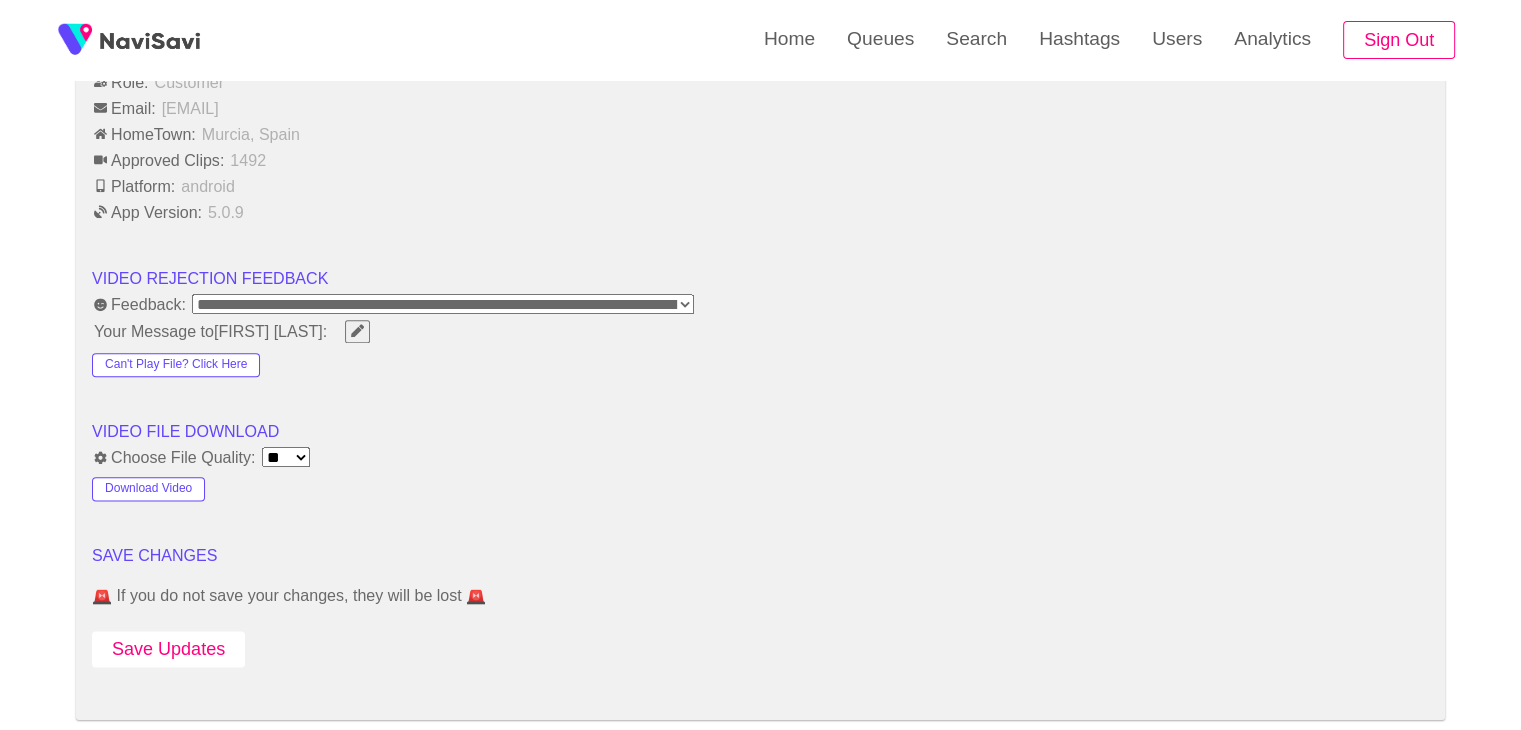 click on "Save Updates" at bounding box center [168, 649] 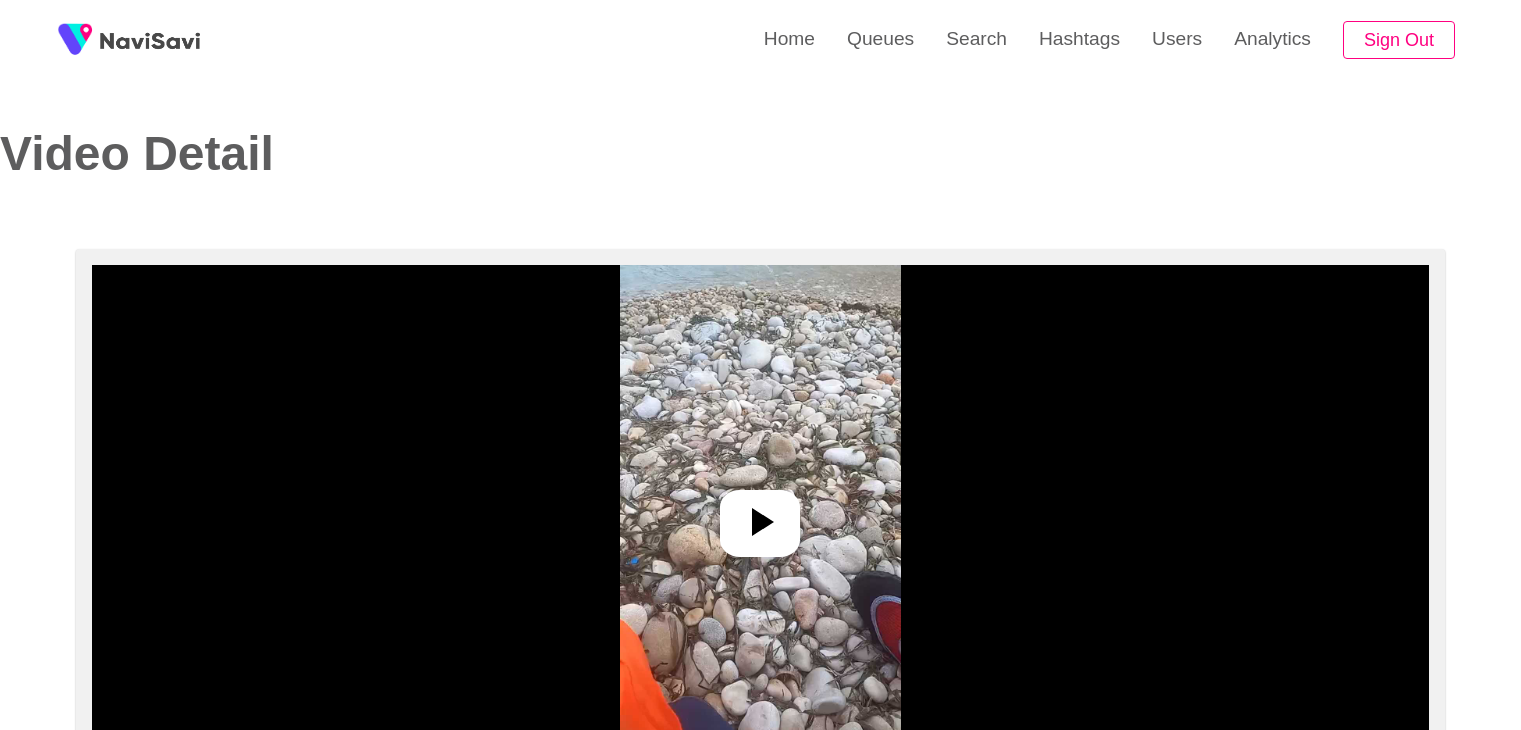 select on "**********" 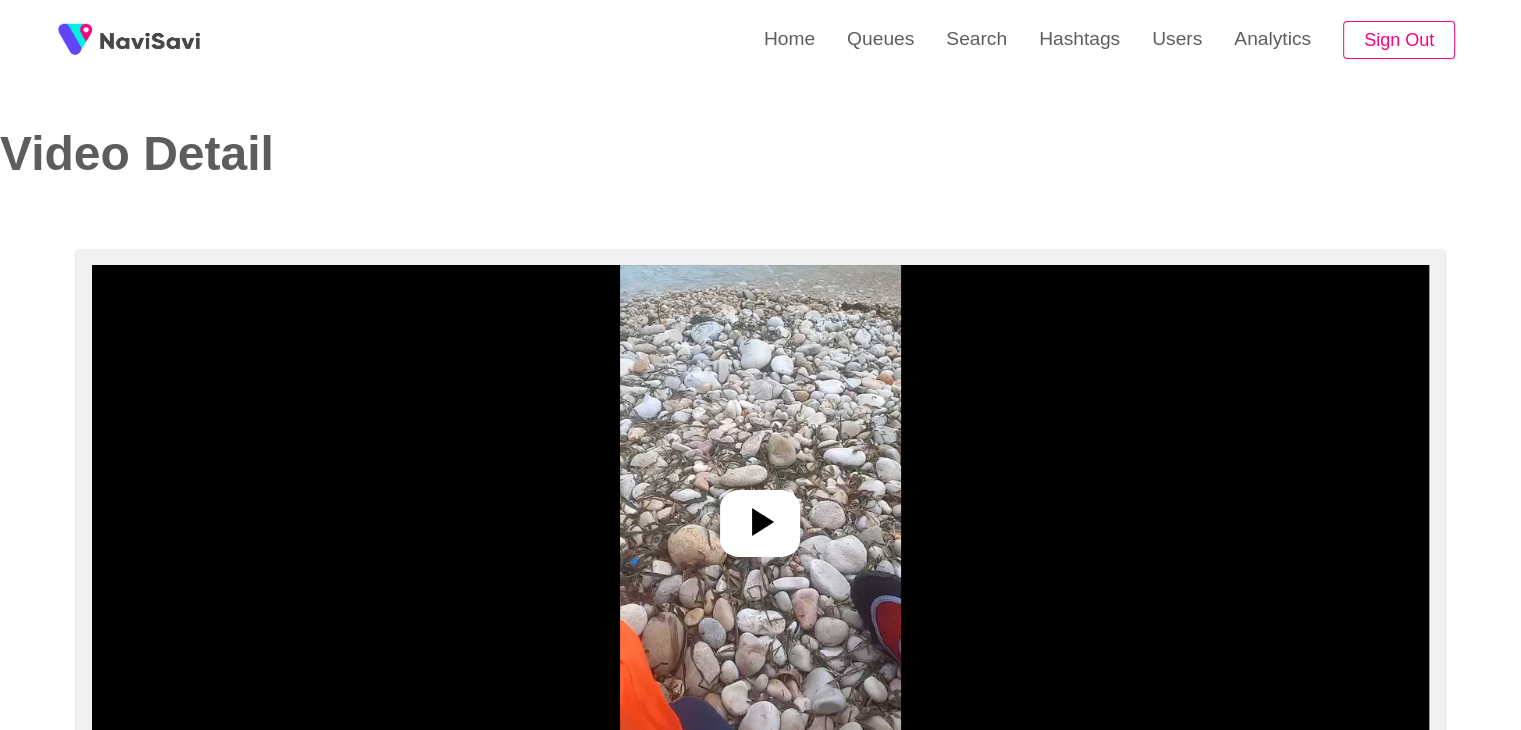 click at bounding box center (760, 515) 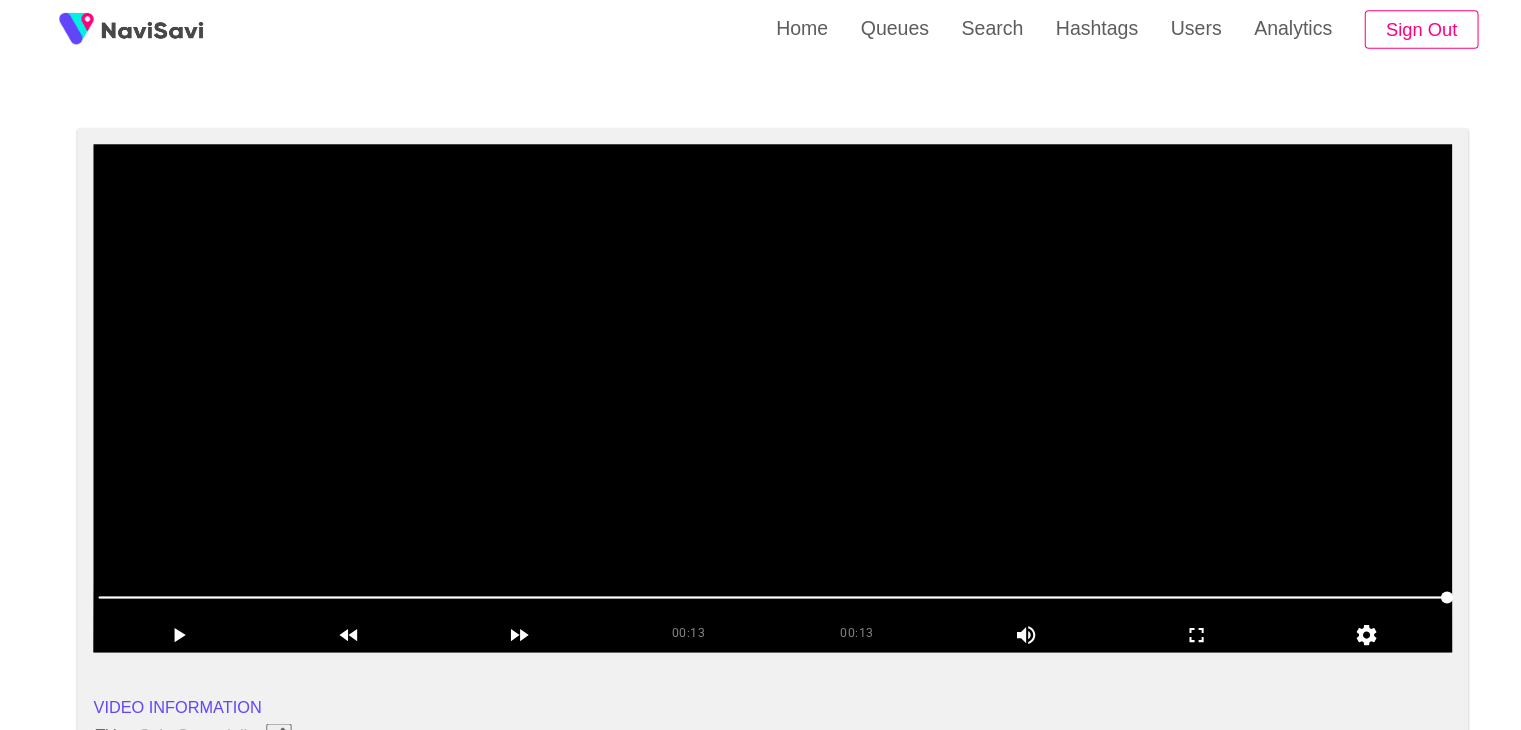 scroll, scrollTop: 112, scrollLeft: 0, axis: vertical 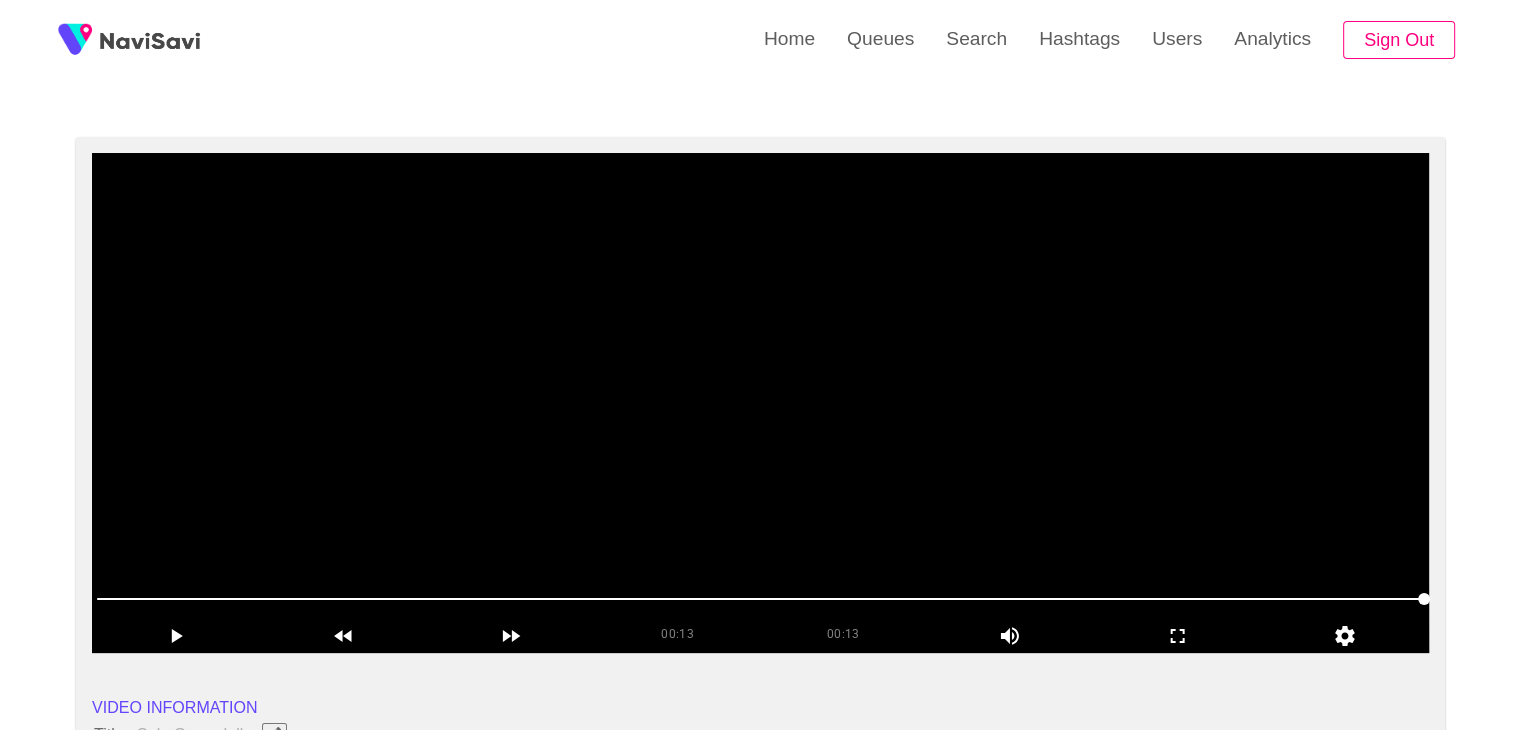 click at bounding box center [760, 403] 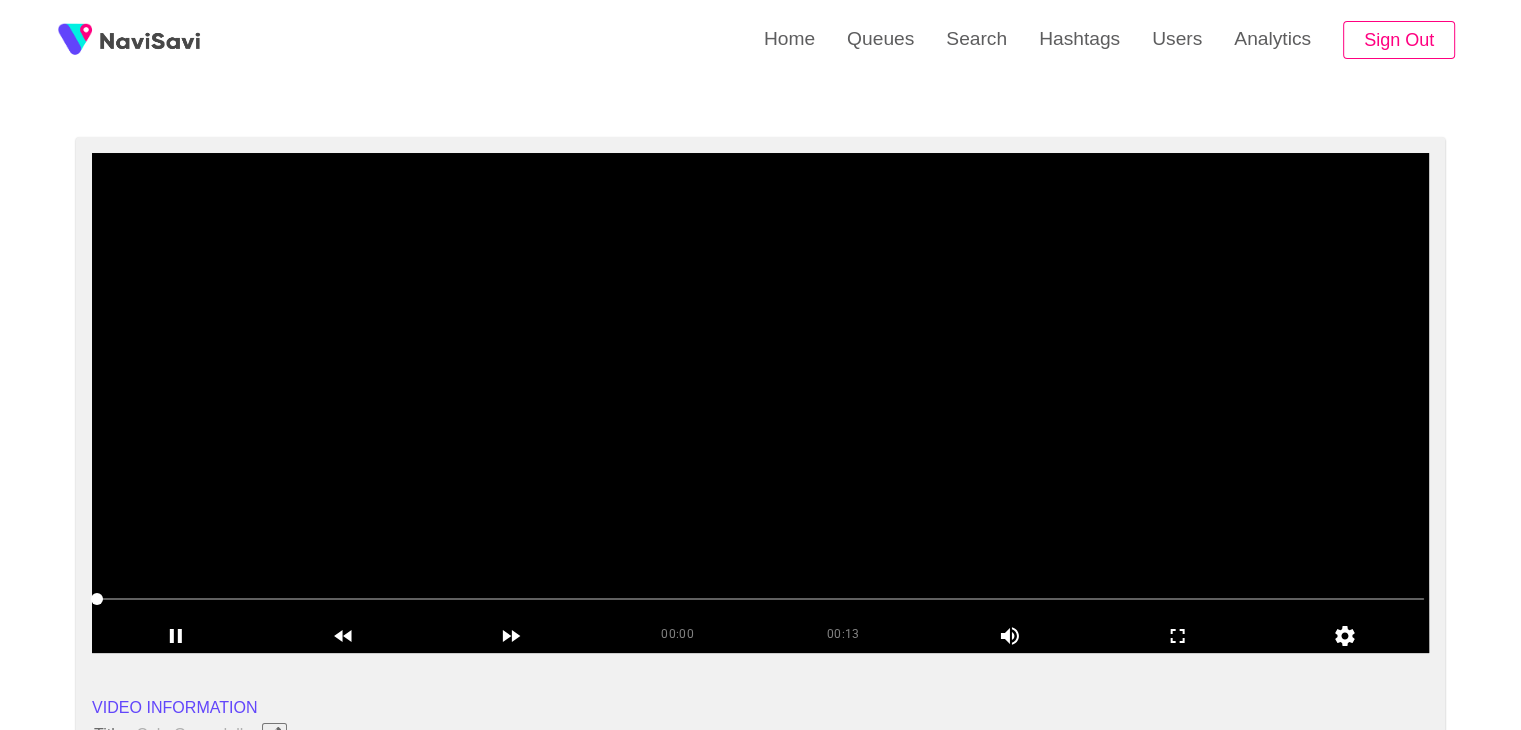 click at bounding box center [760, 403] 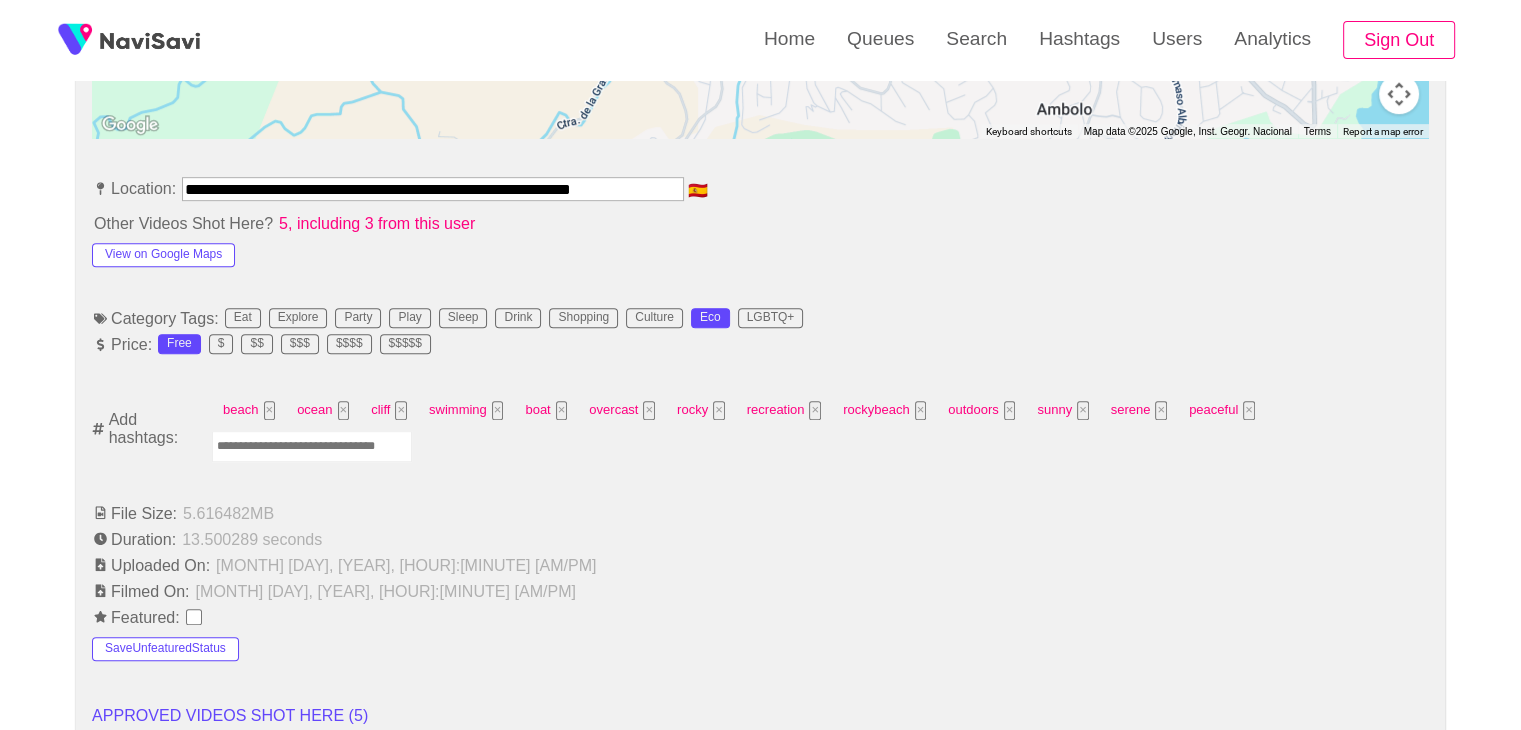 scroll, scrollTop: 1087, scrollLeft: 0, axis: vertical 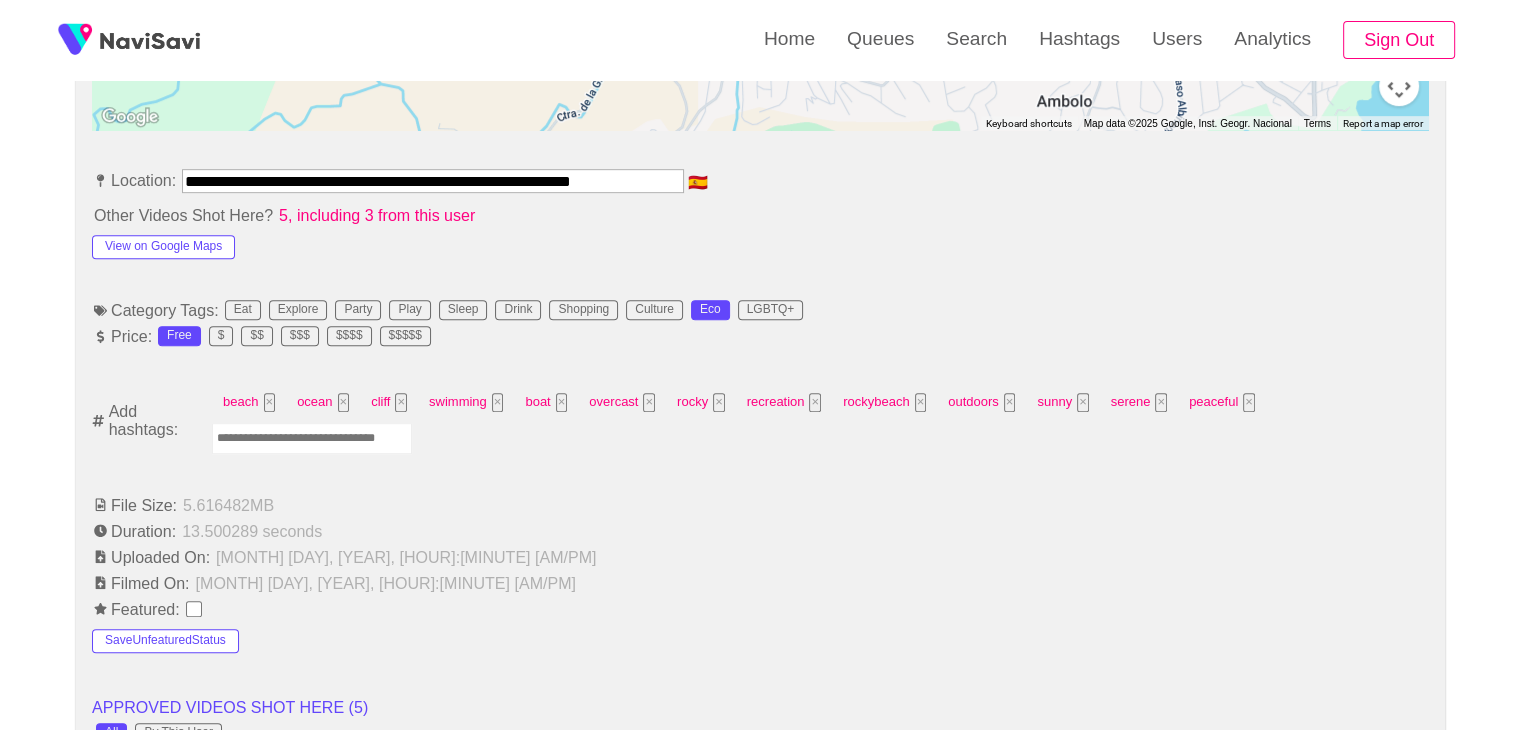 click at bounding box center (312, 438) 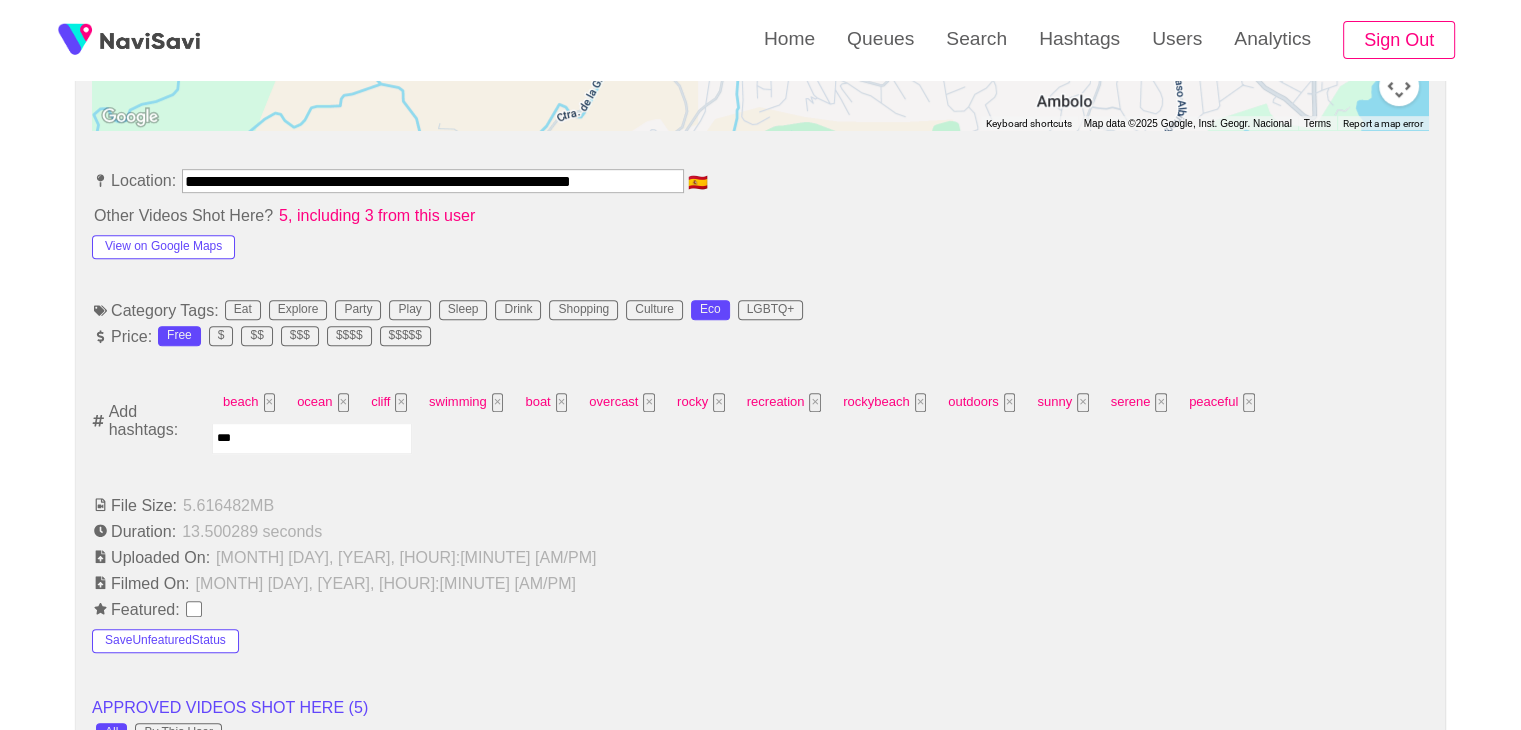 type on "****" 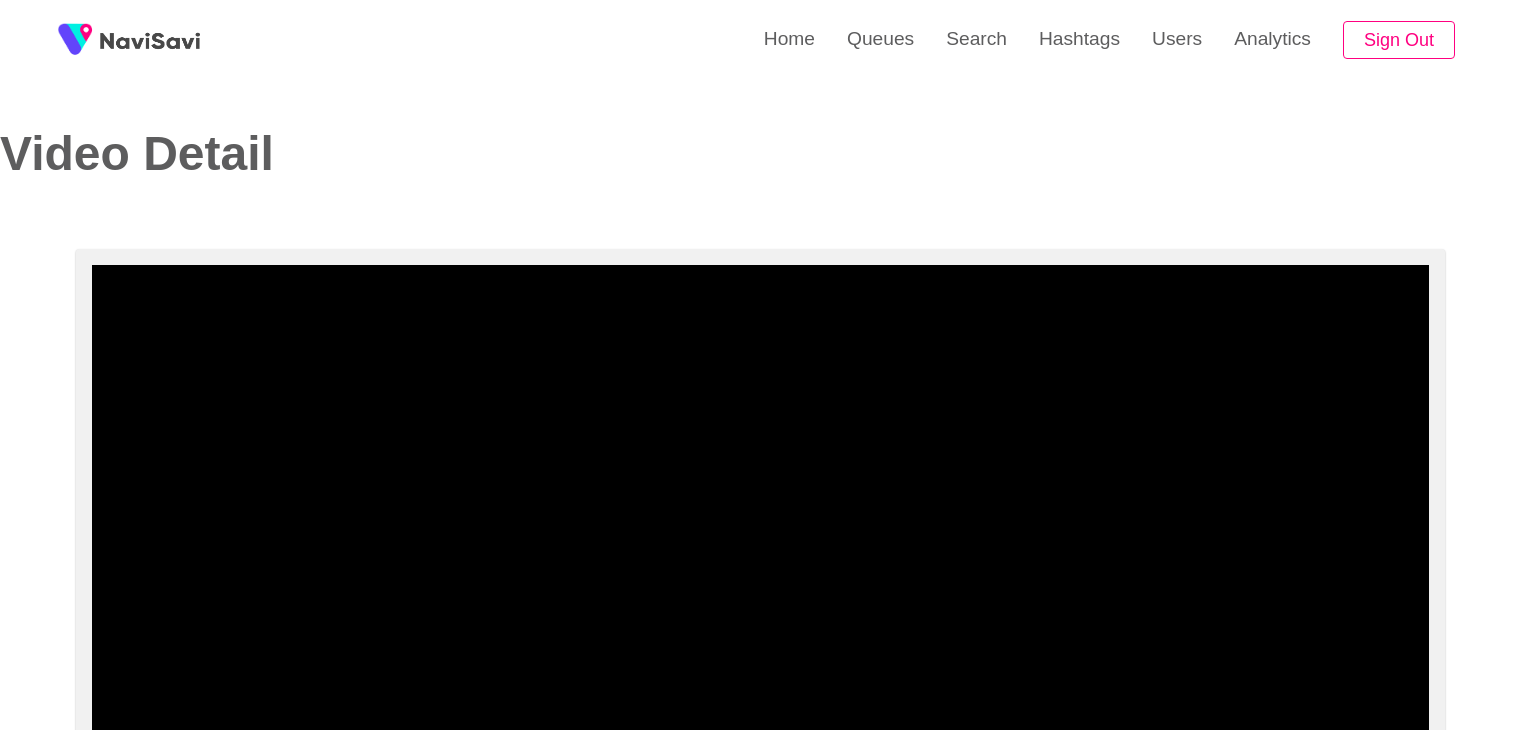 select on "**********" 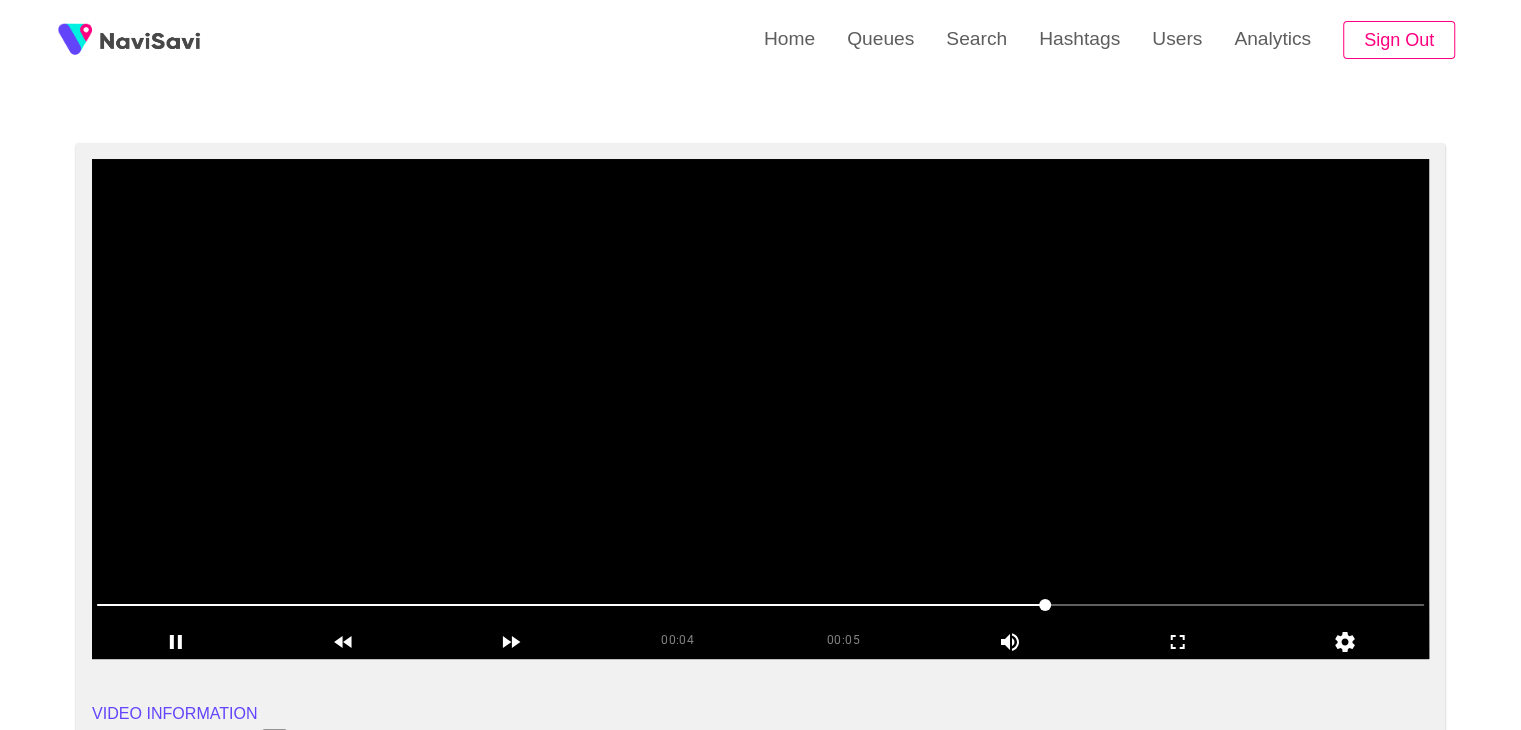 scroll, scrollTop: 105, scrollLeft: 0, axis: vertical 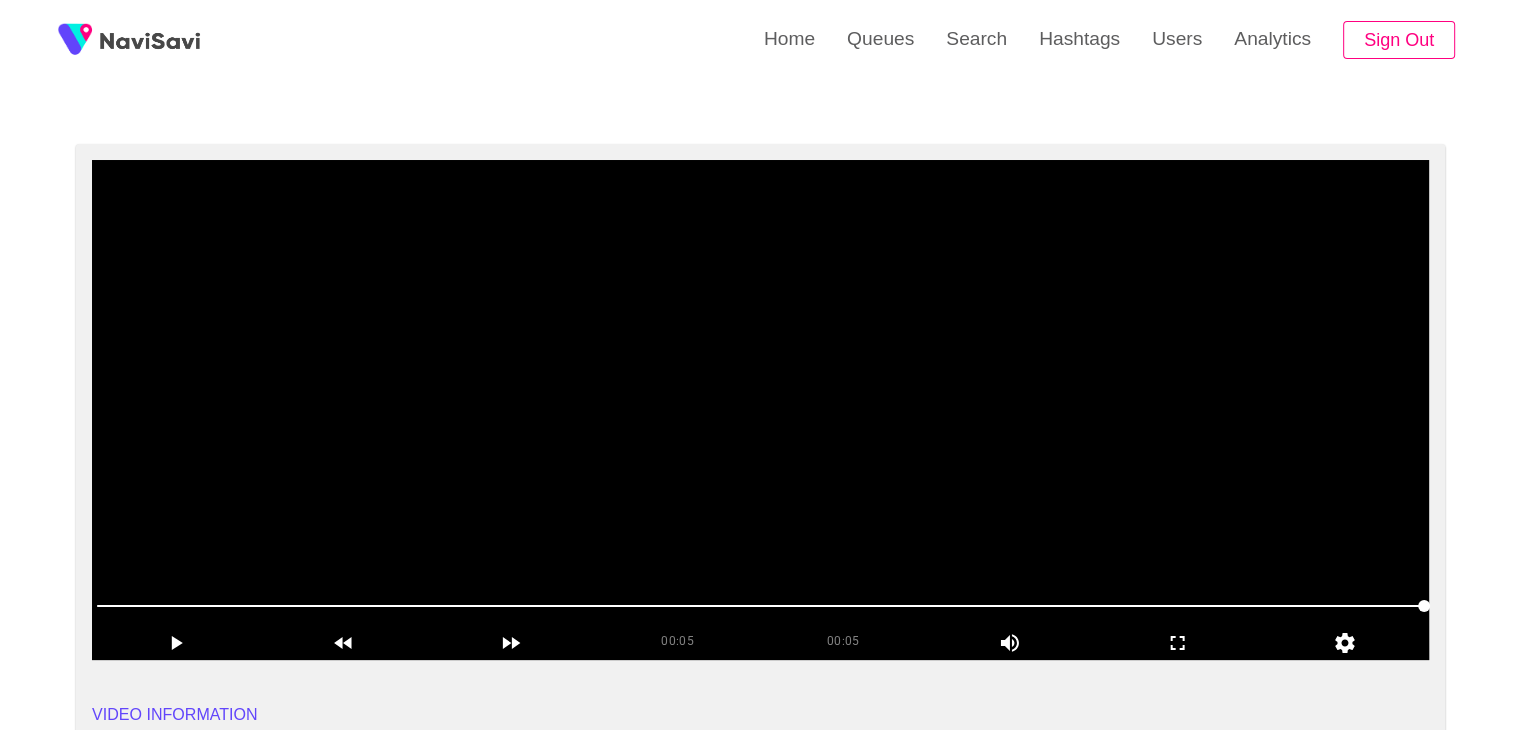 click at bounding box center (760, 410) 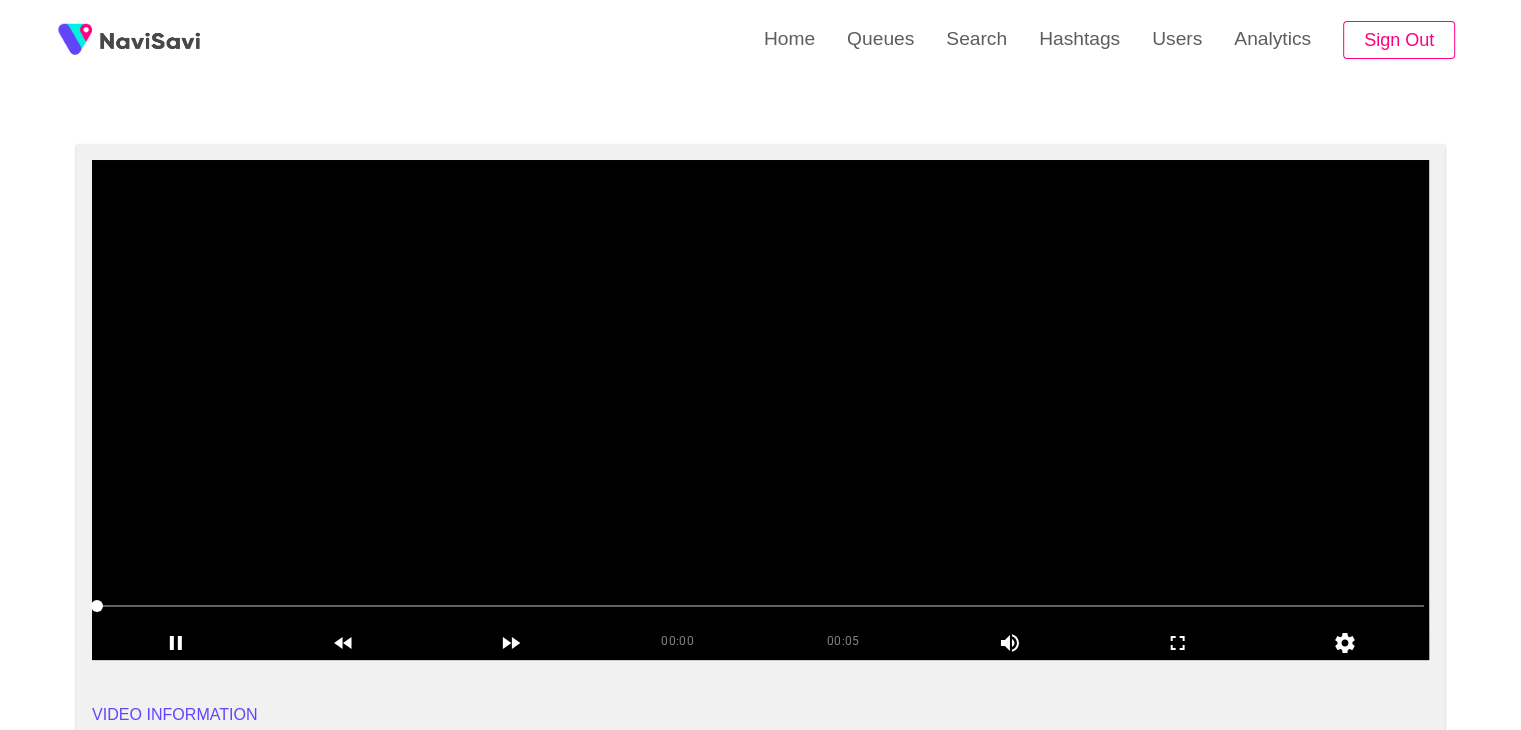 click at bounding box center (760, 410) 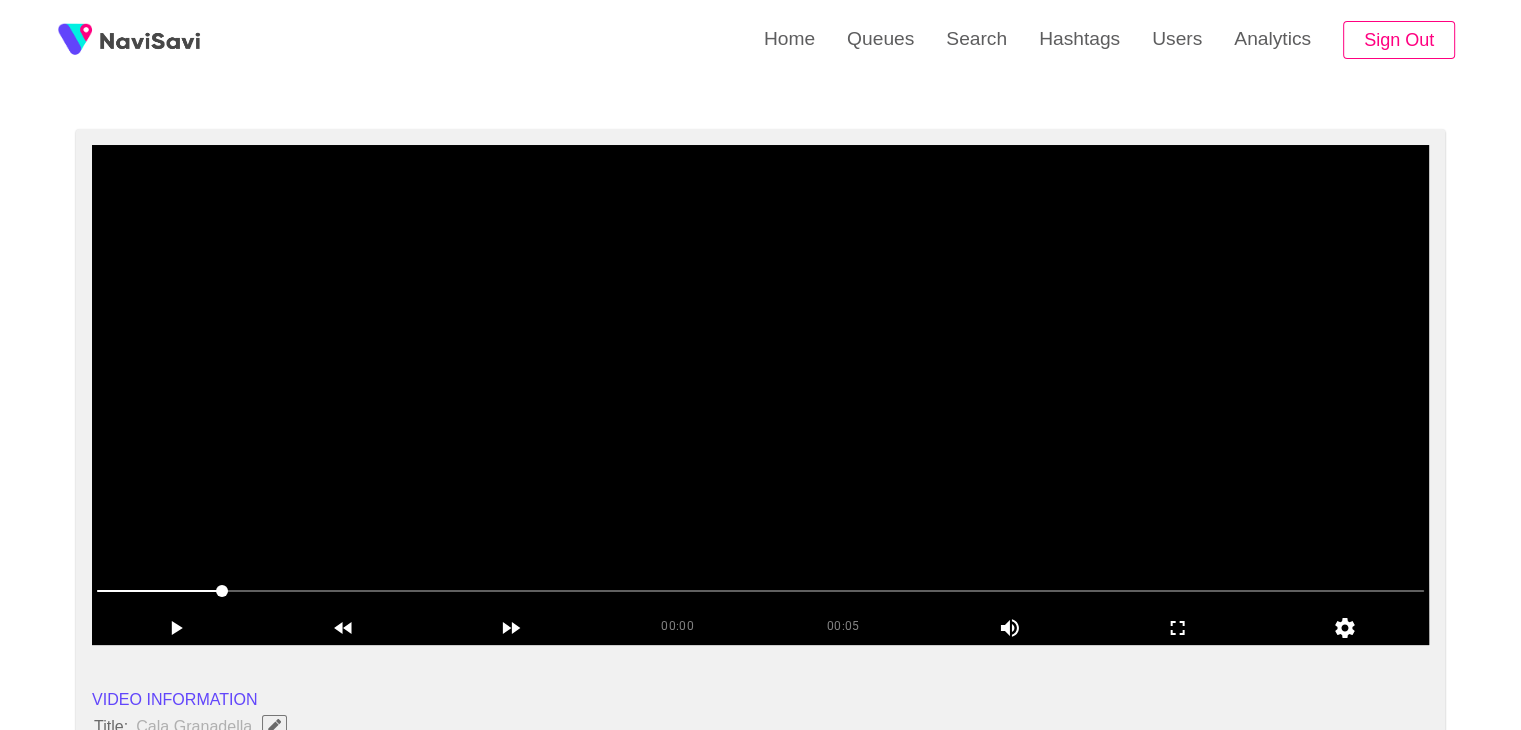scroll, scrollTop: 119, scrollLeft: 0, axis: vertical 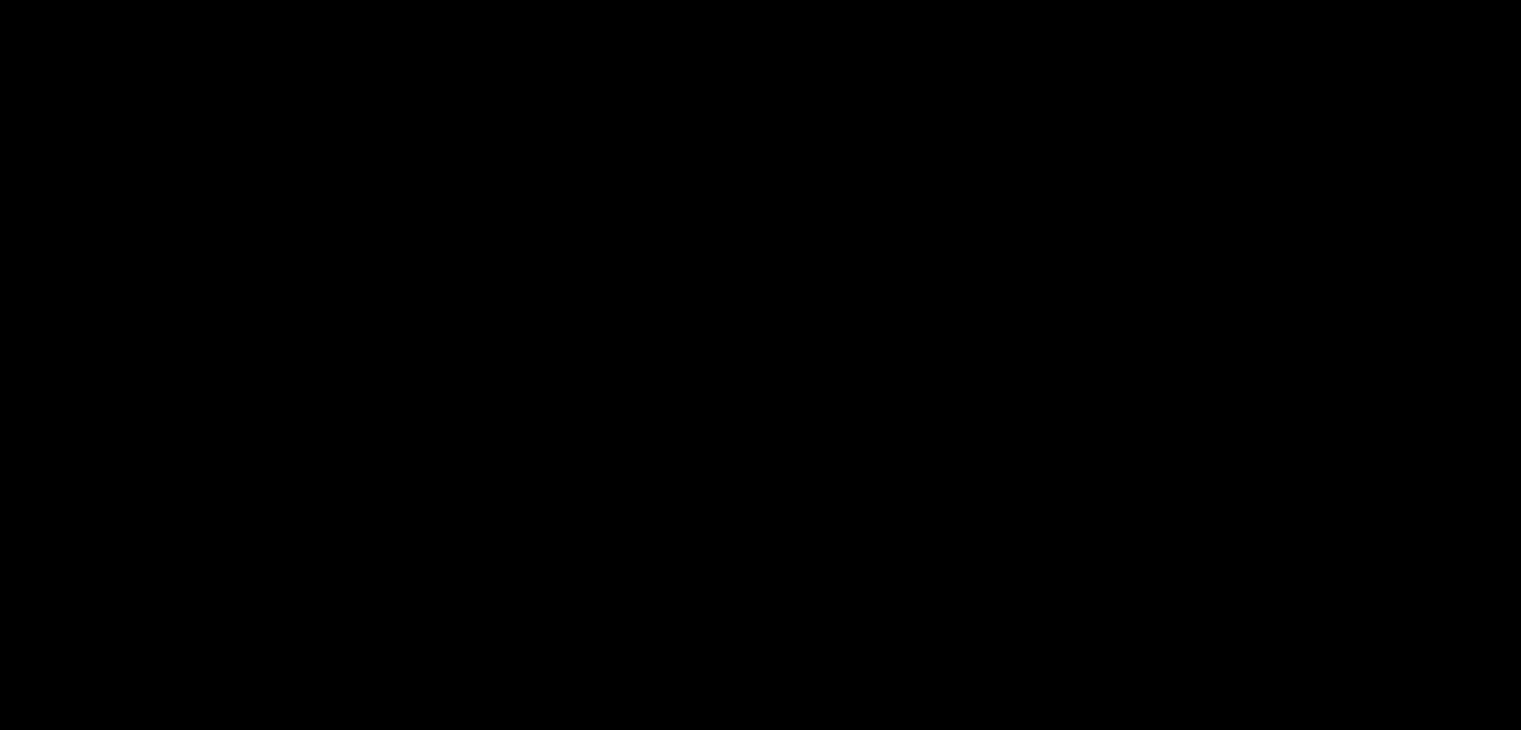 click at bounding box center [760, 396] 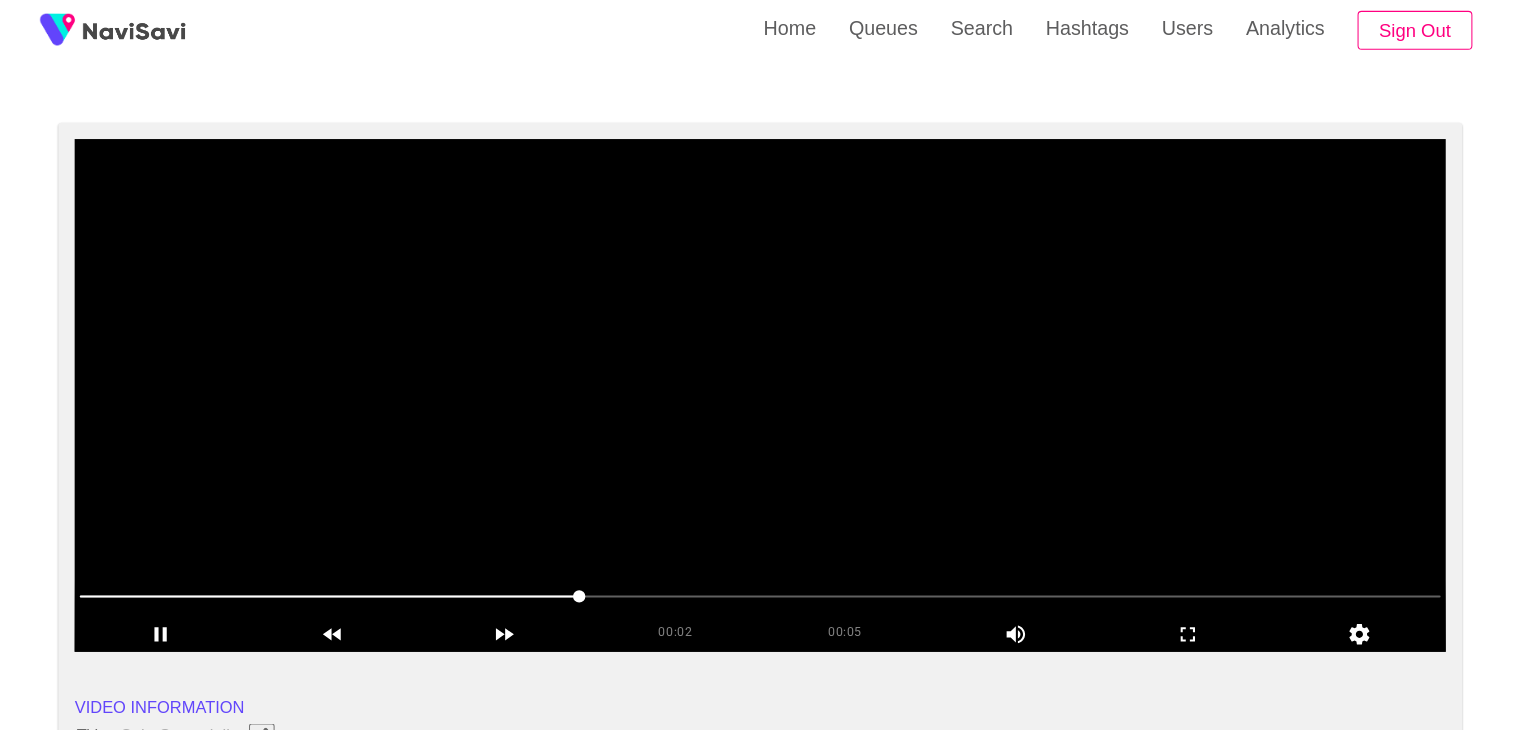 scroll, scrollTop: 119, scrollLeft: 0, axis: vertical 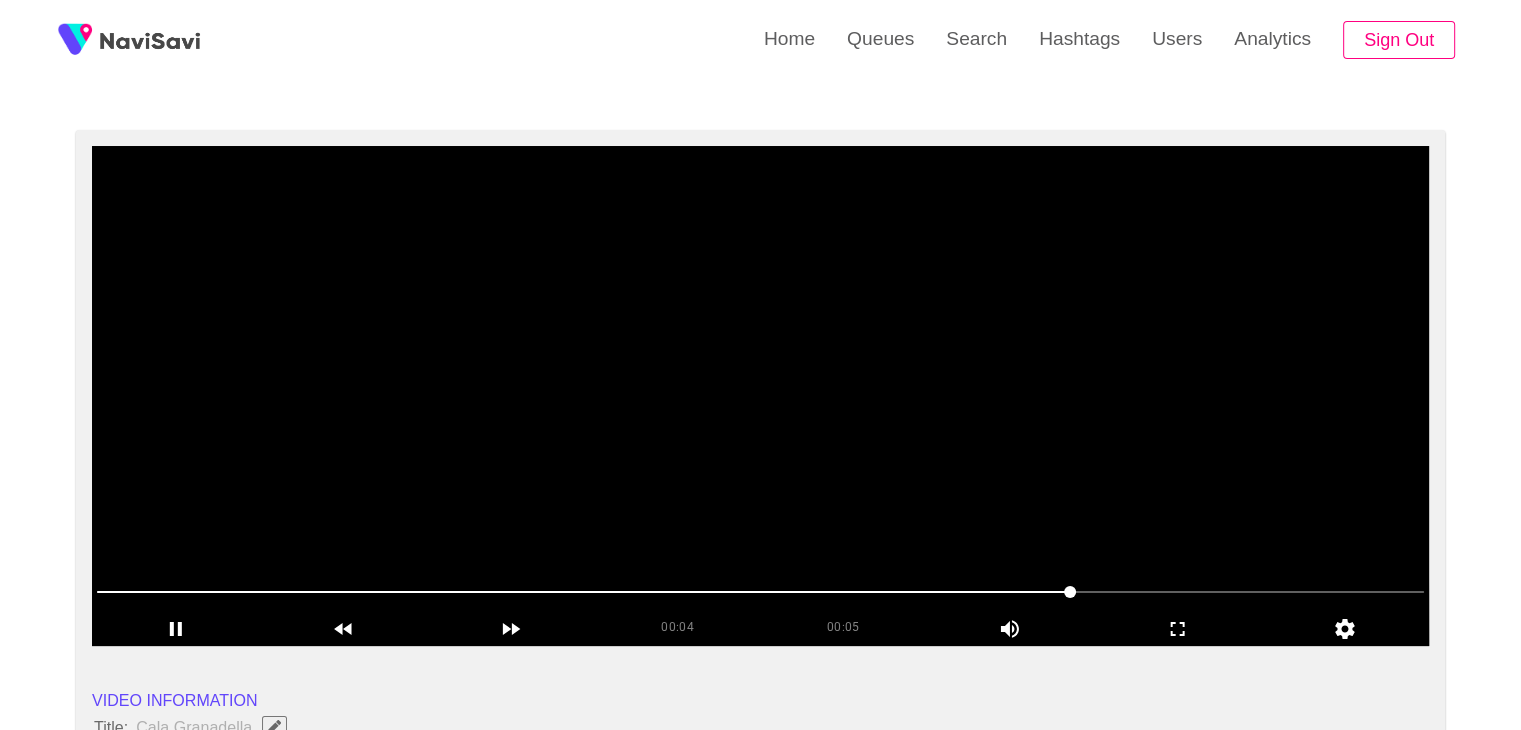 click at bounding box center [760, 396] 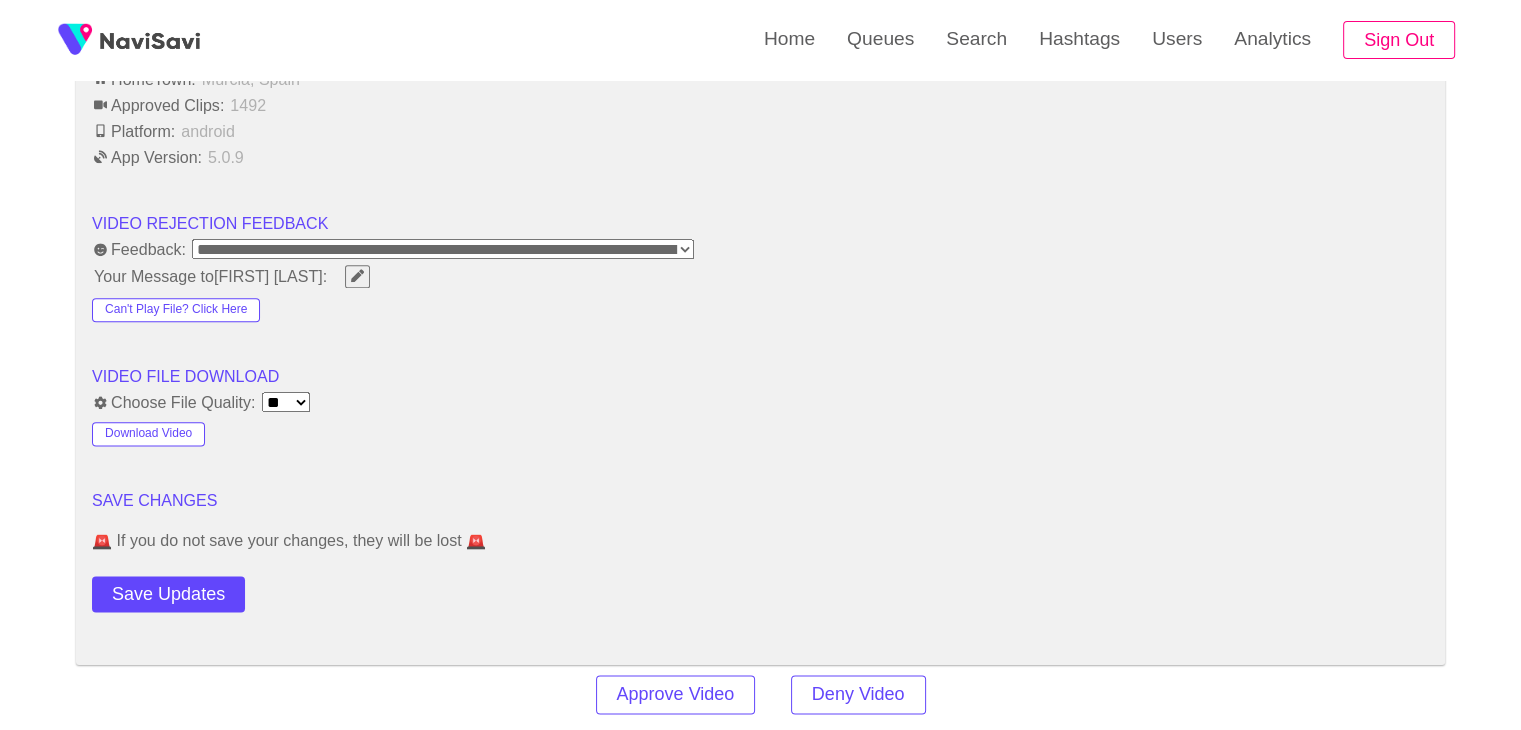 scroll, scrollTop: 2424, scrollLeft: 0, axis: vertical 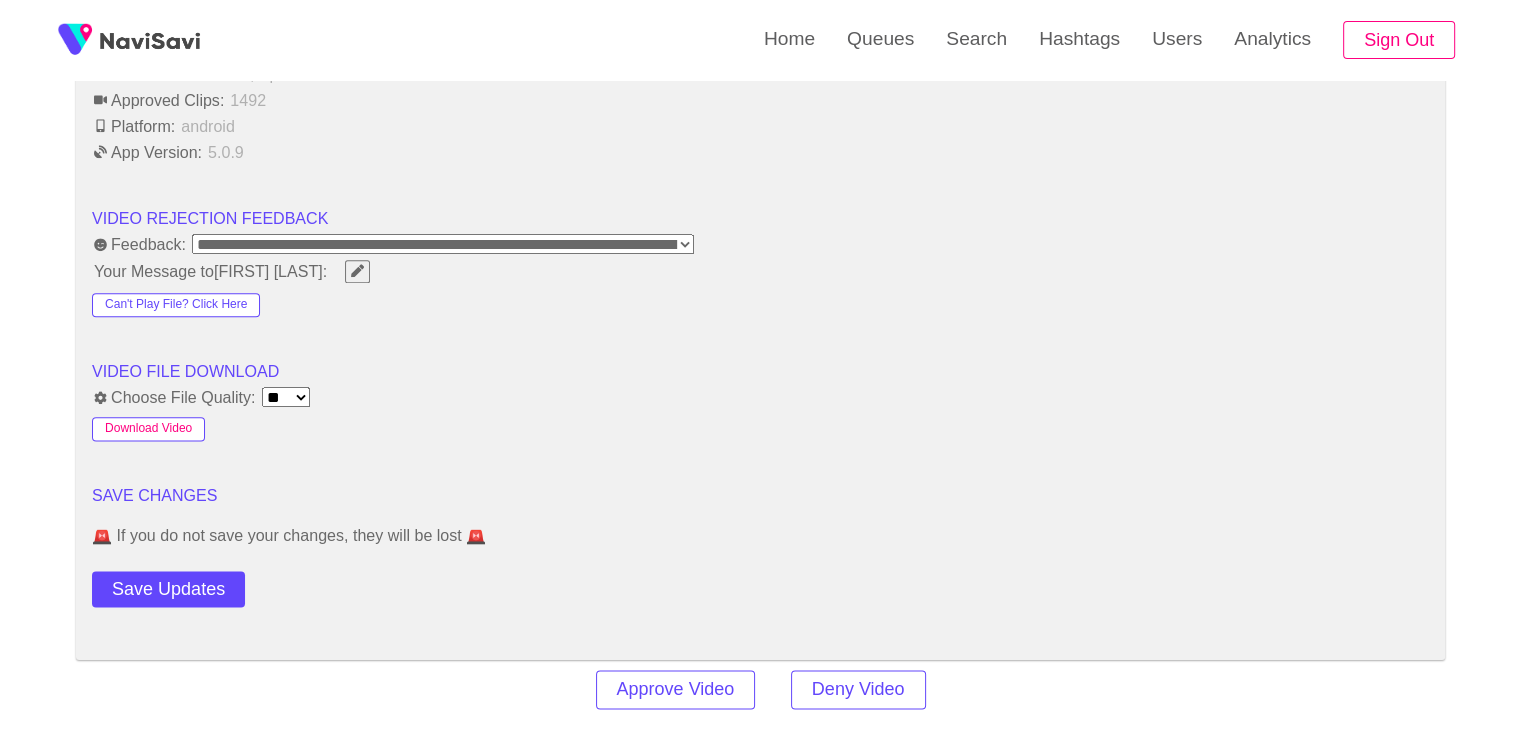click on "Download Video" at bounding box center [148, 429] 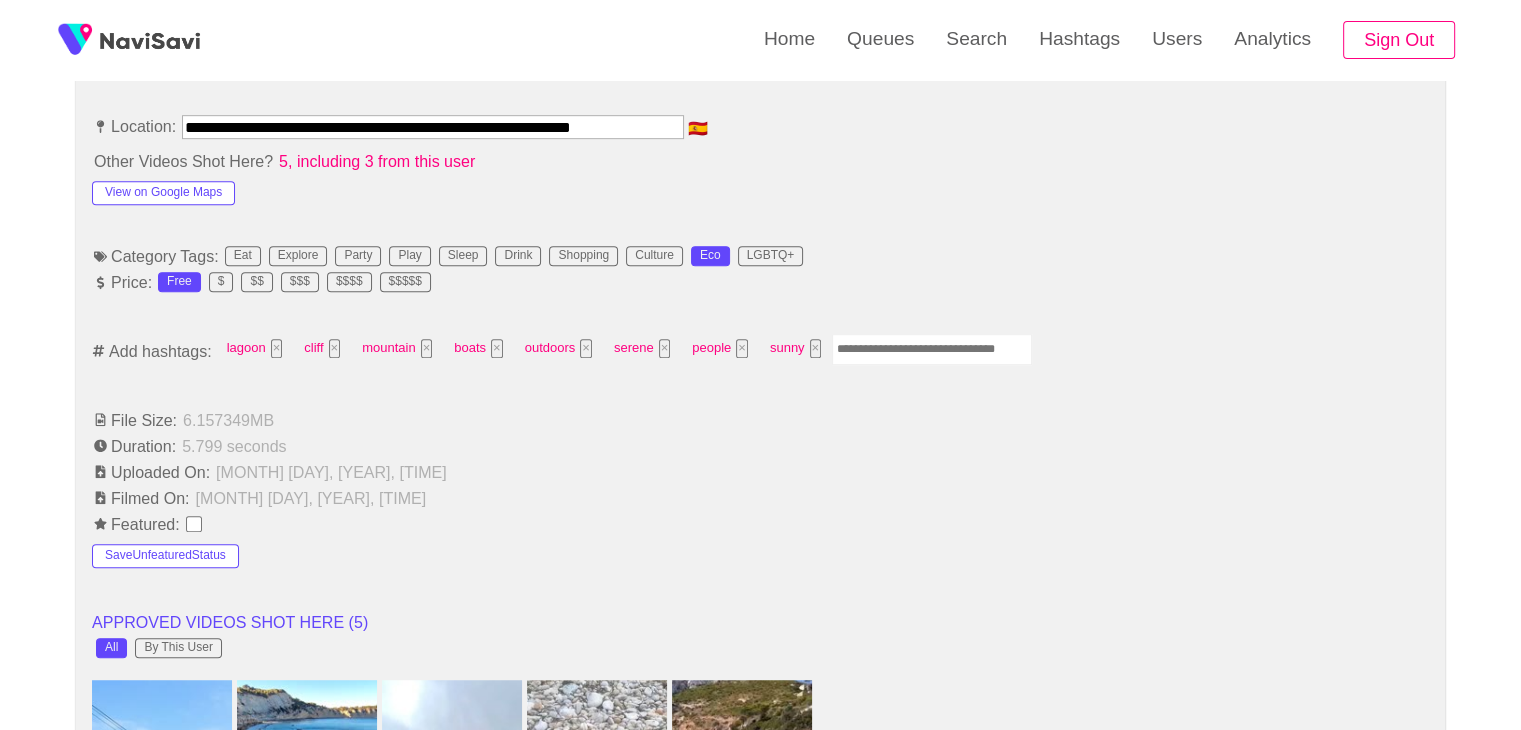 scroll, scrollTop: 1137, scrollLeft: 0, axis: vertical 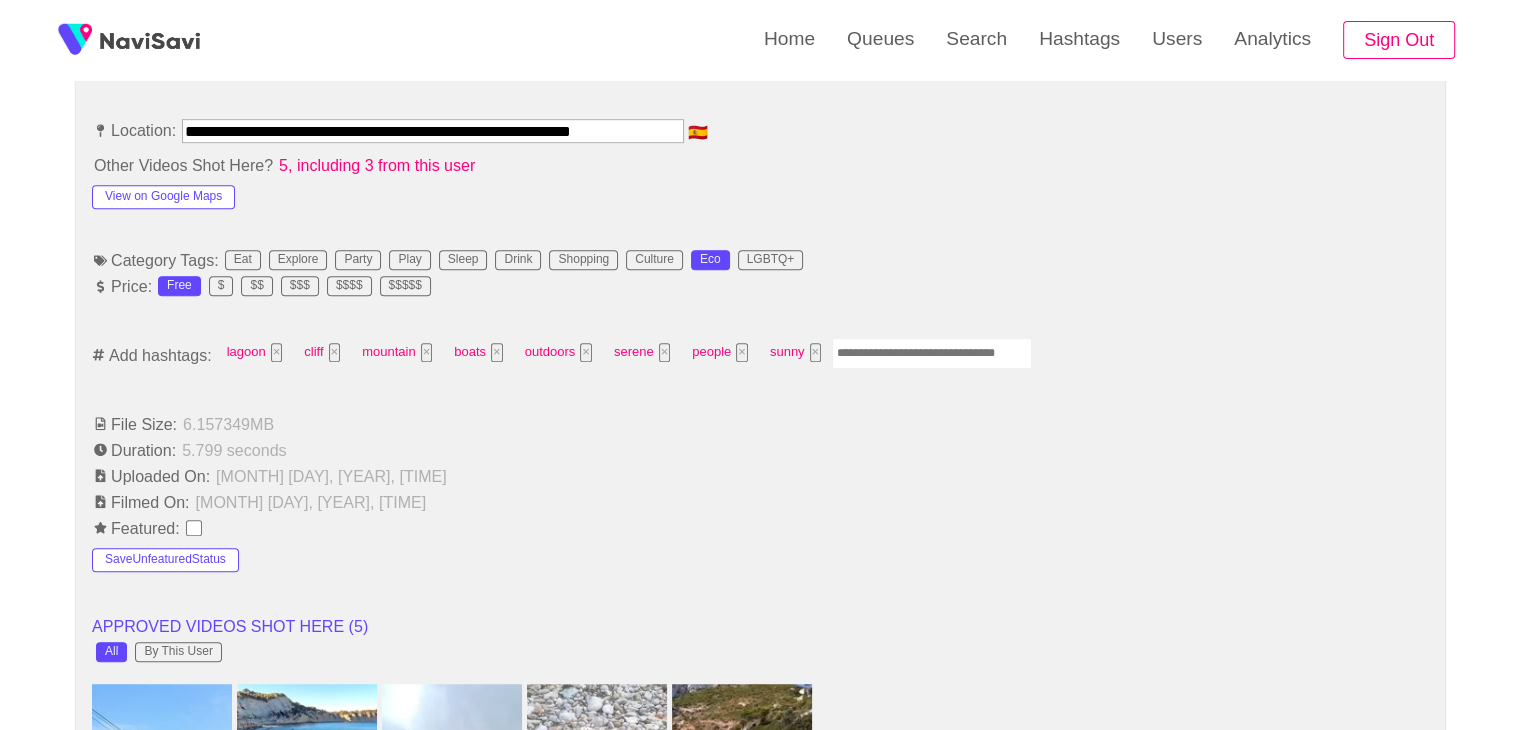 click at bounding box center [932, 353] 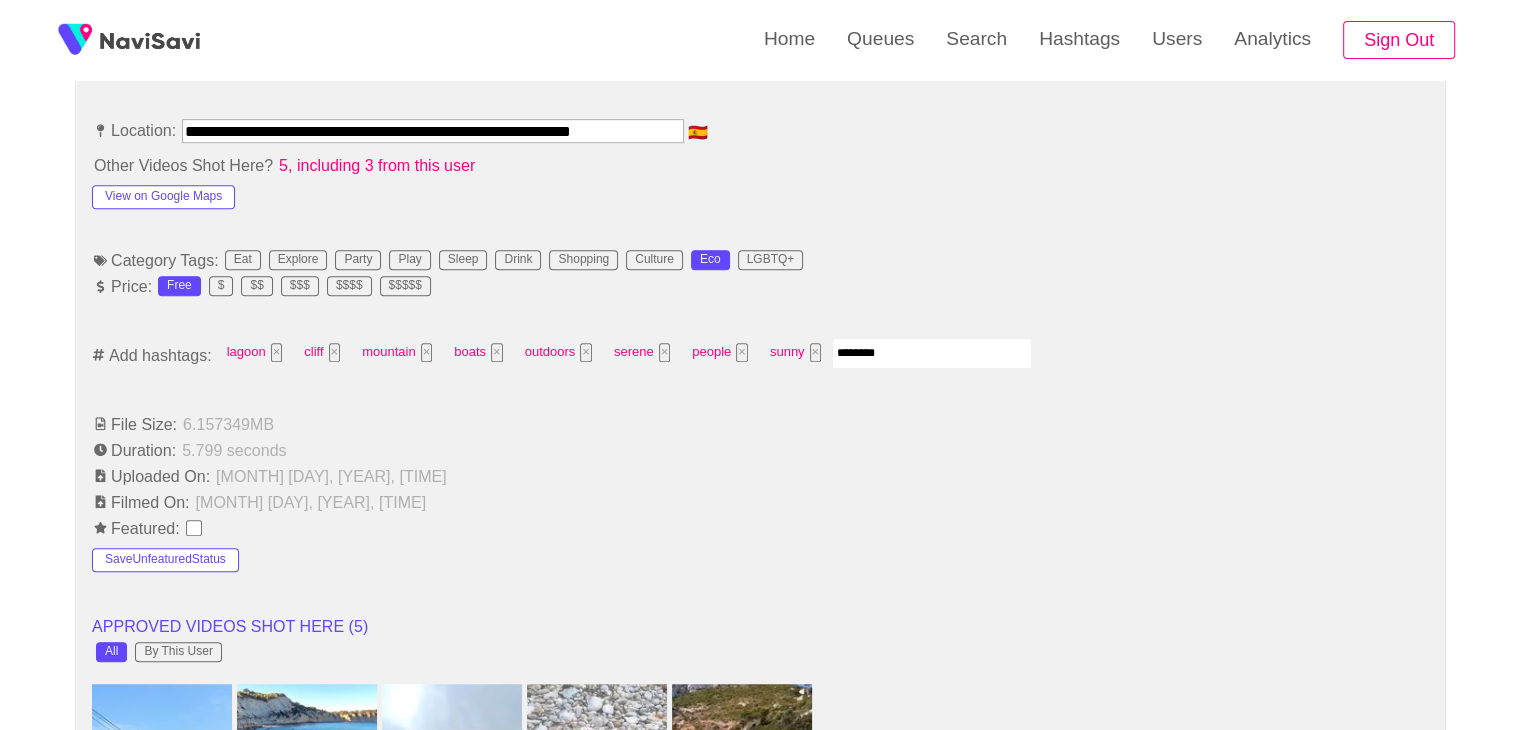 type on "*********" 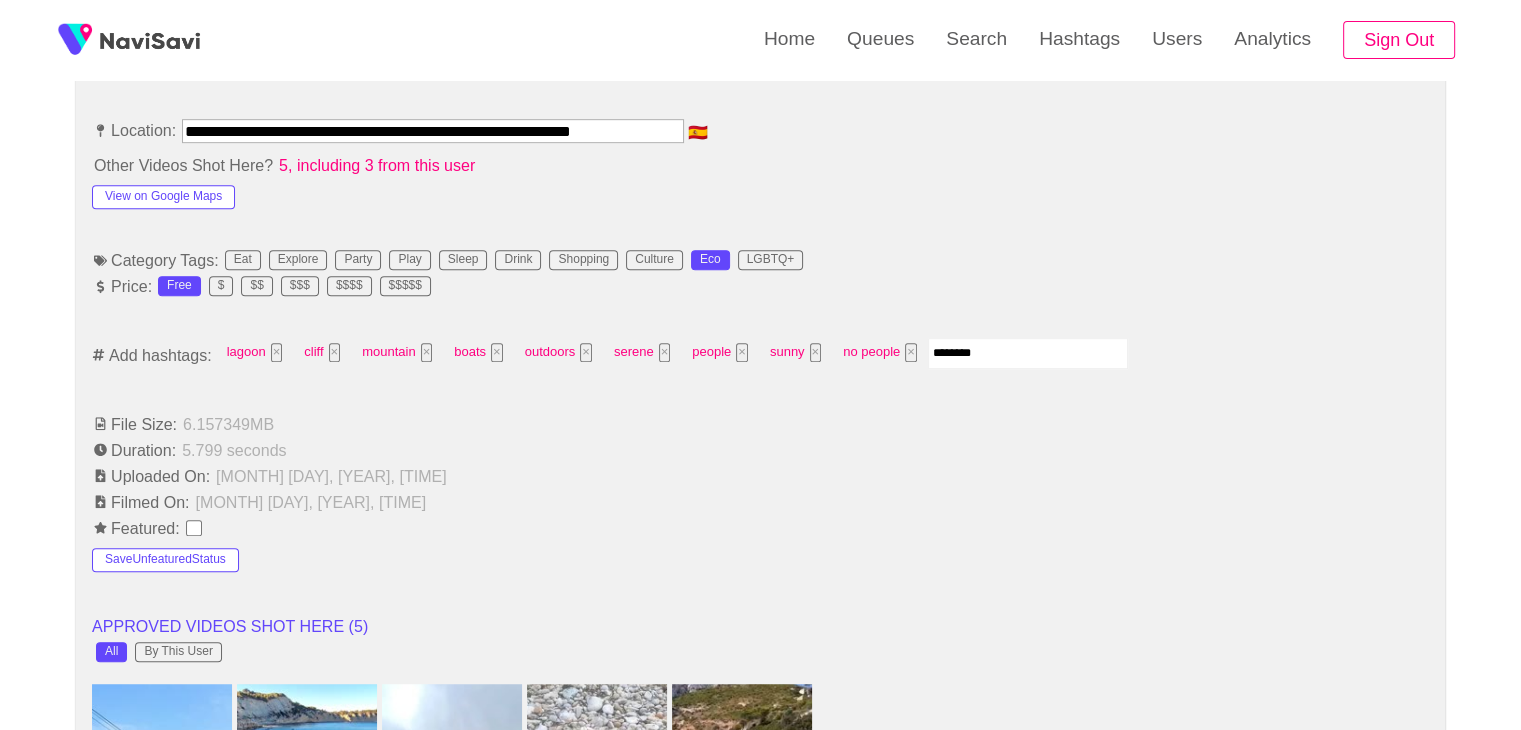 type on "*********" 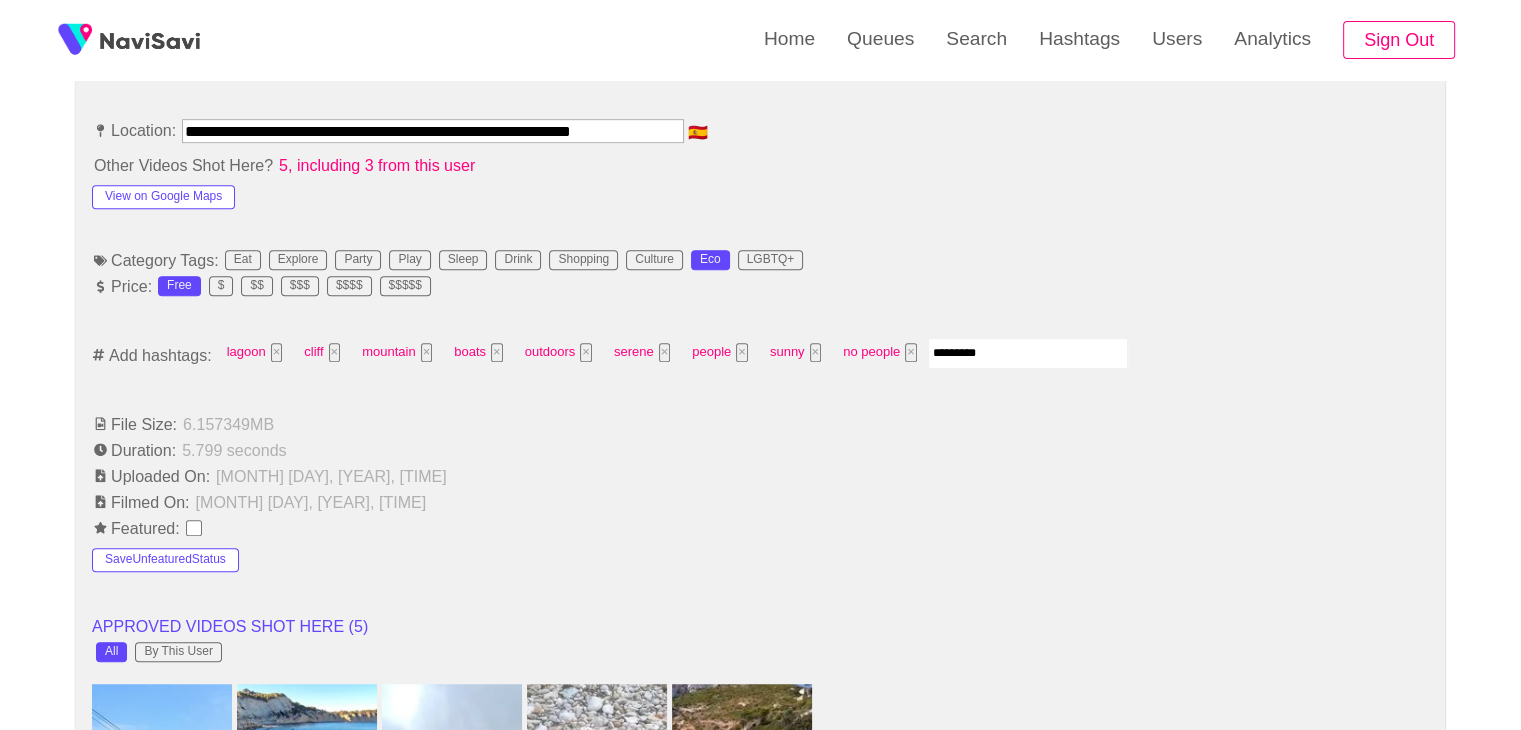 type 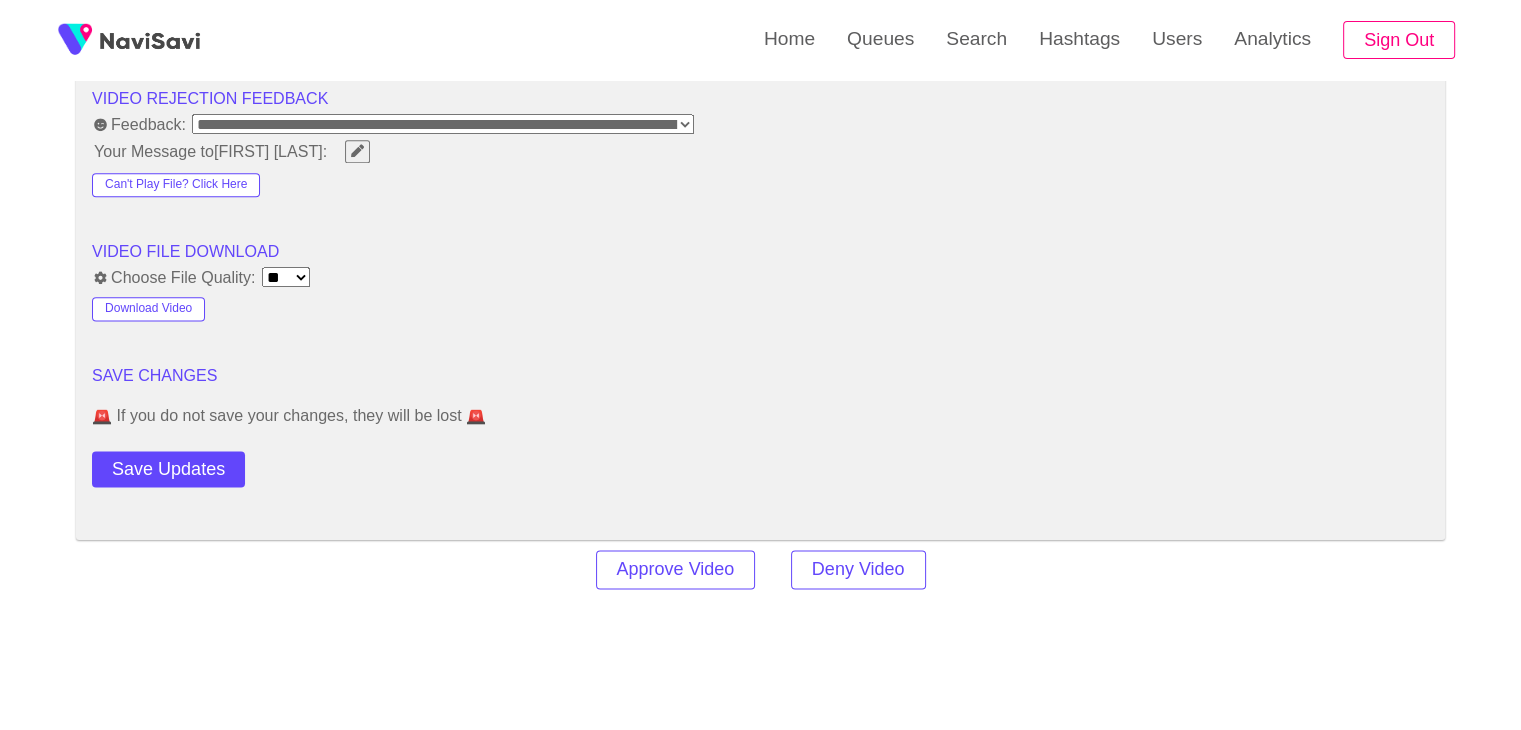 scroll, scrollTop: 2789, scrollLeft: 0, axis: vertical 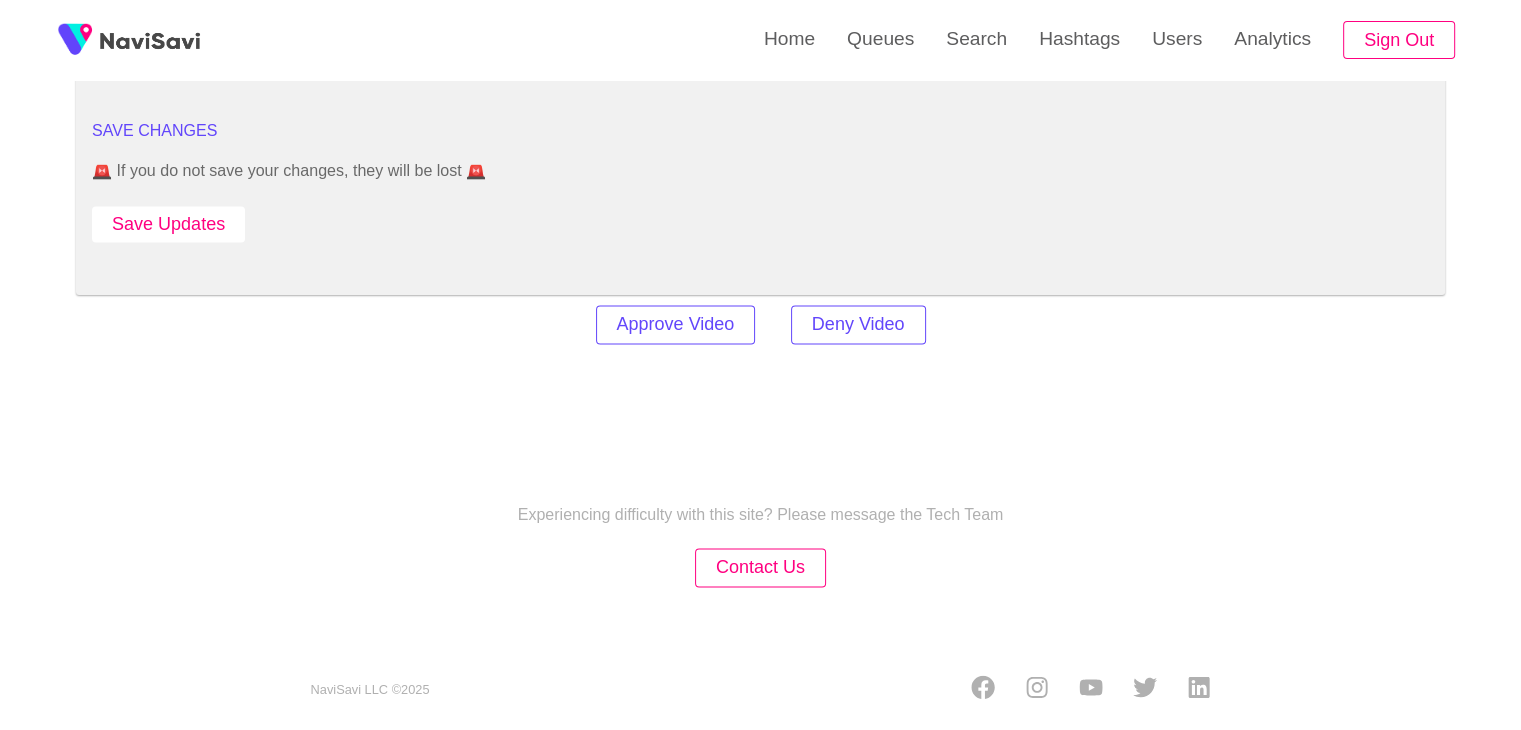 click on "Save Updates" at bounding box center [168, 224] 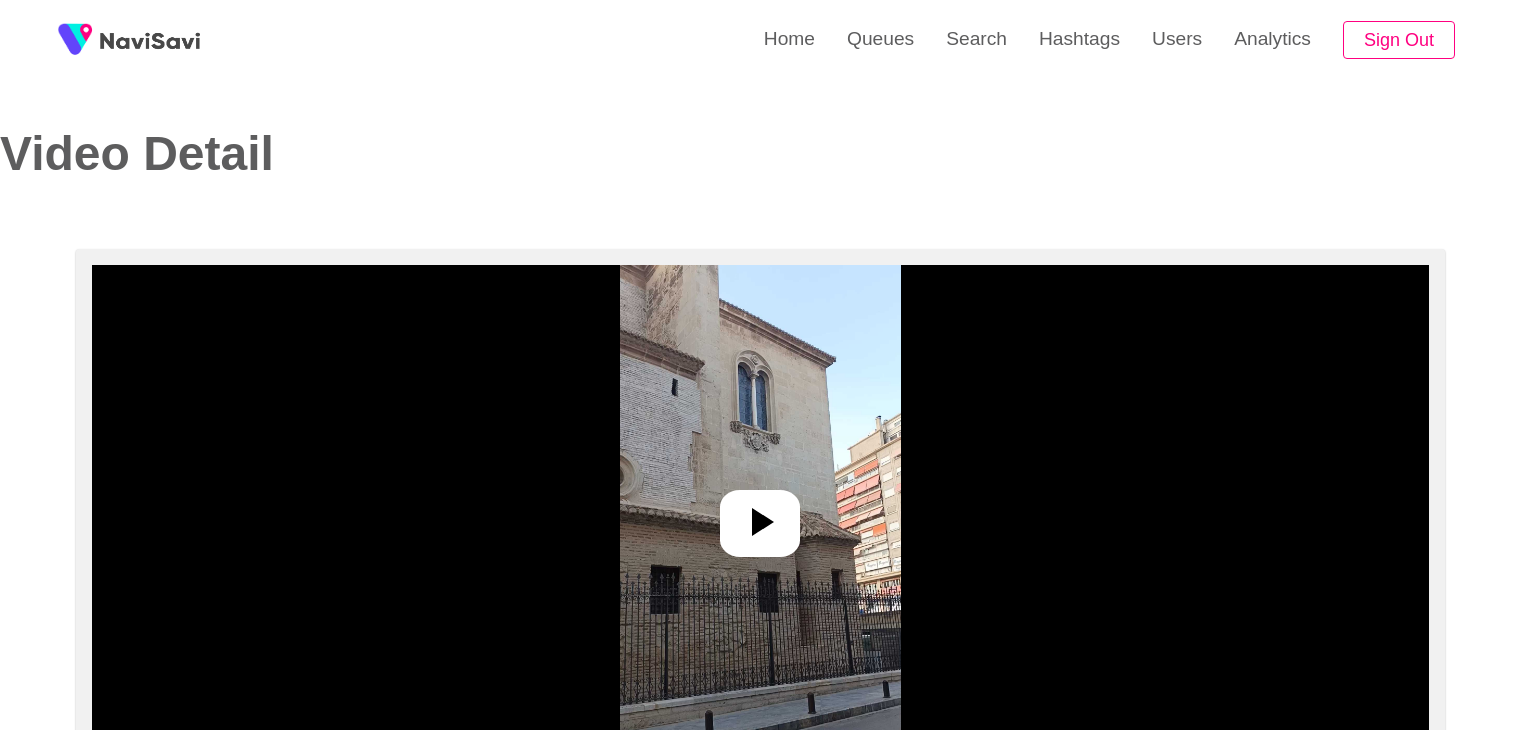 select on "**********" 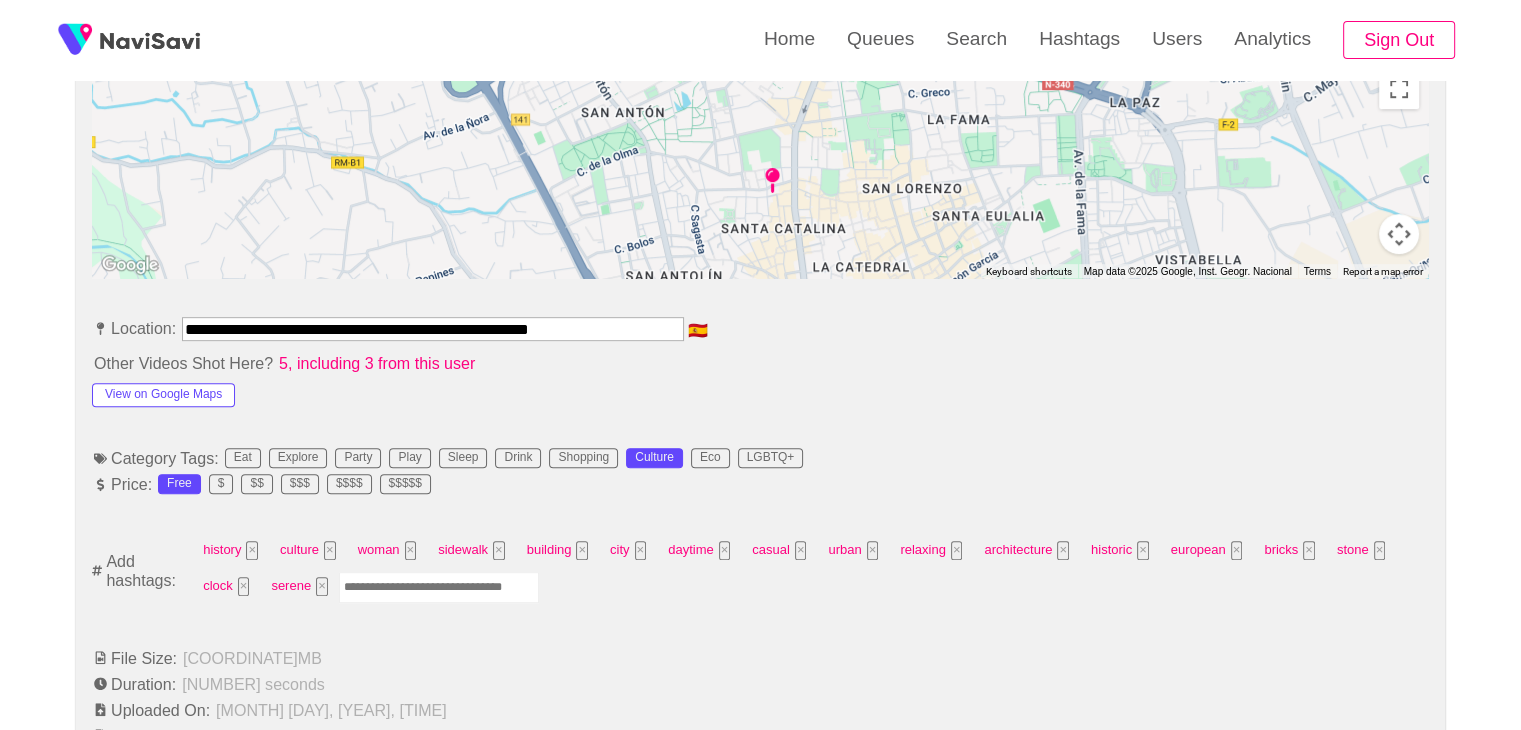 scroll, scrollTop: 1000, scrollLeft: 0, axis: vertical 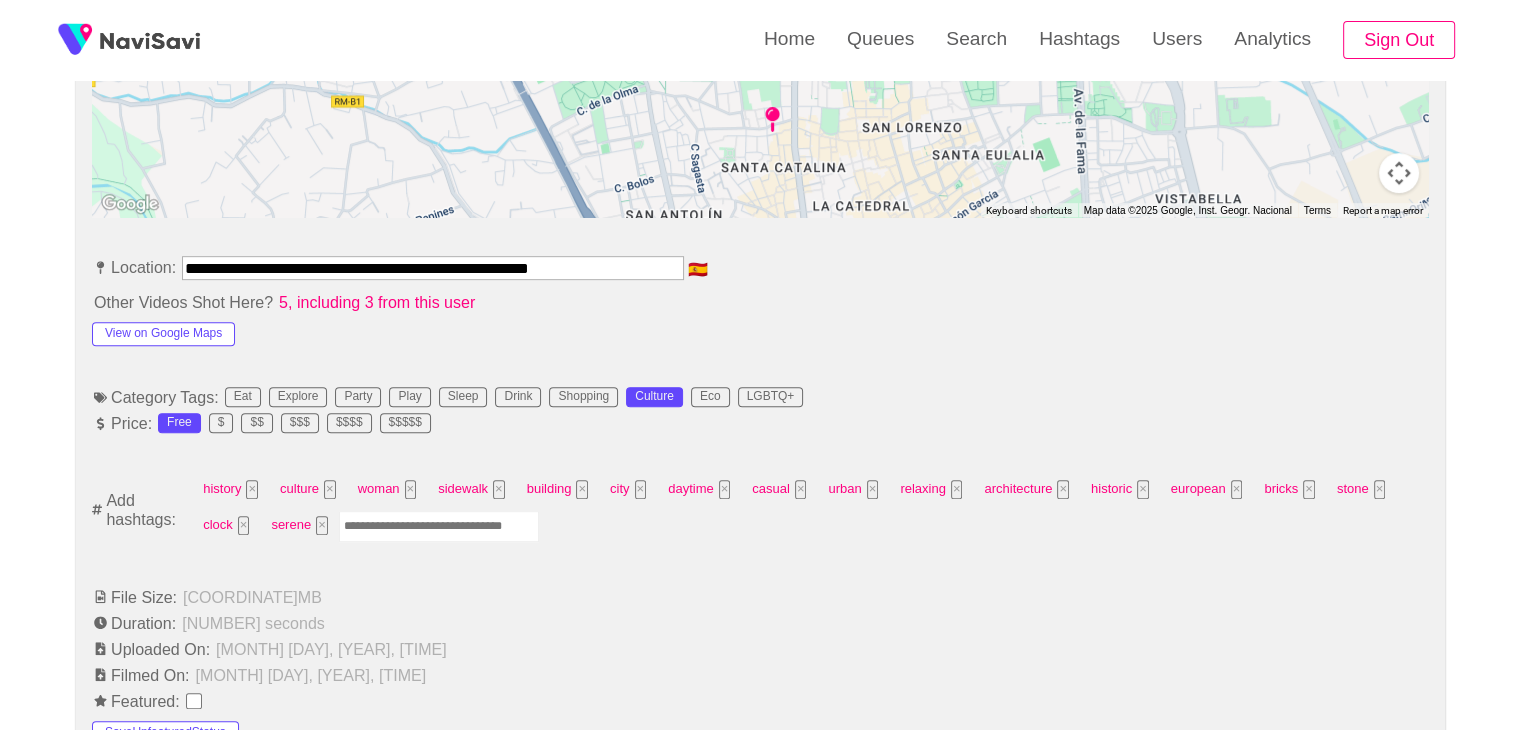 click at bounding box center [439, 526] 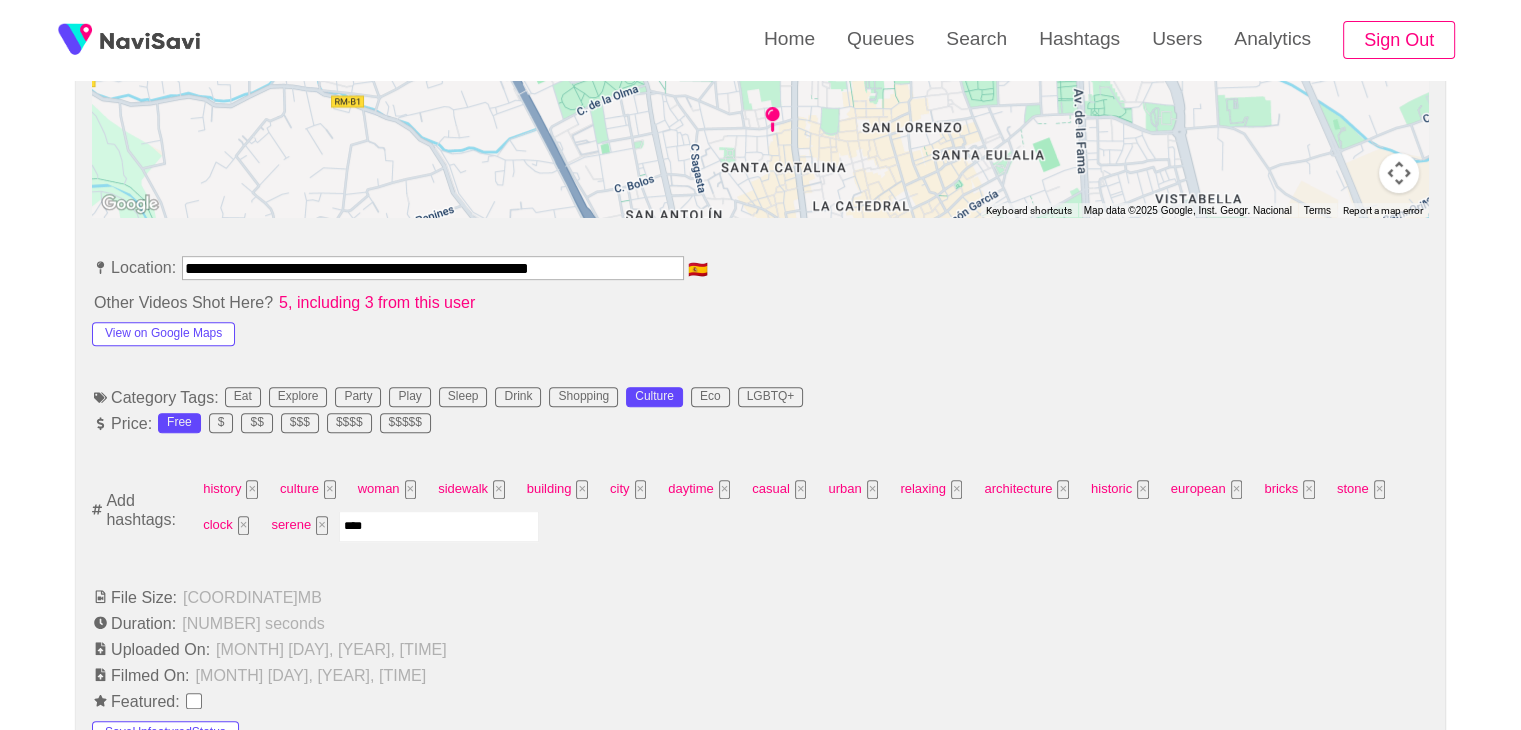 type on "*****" 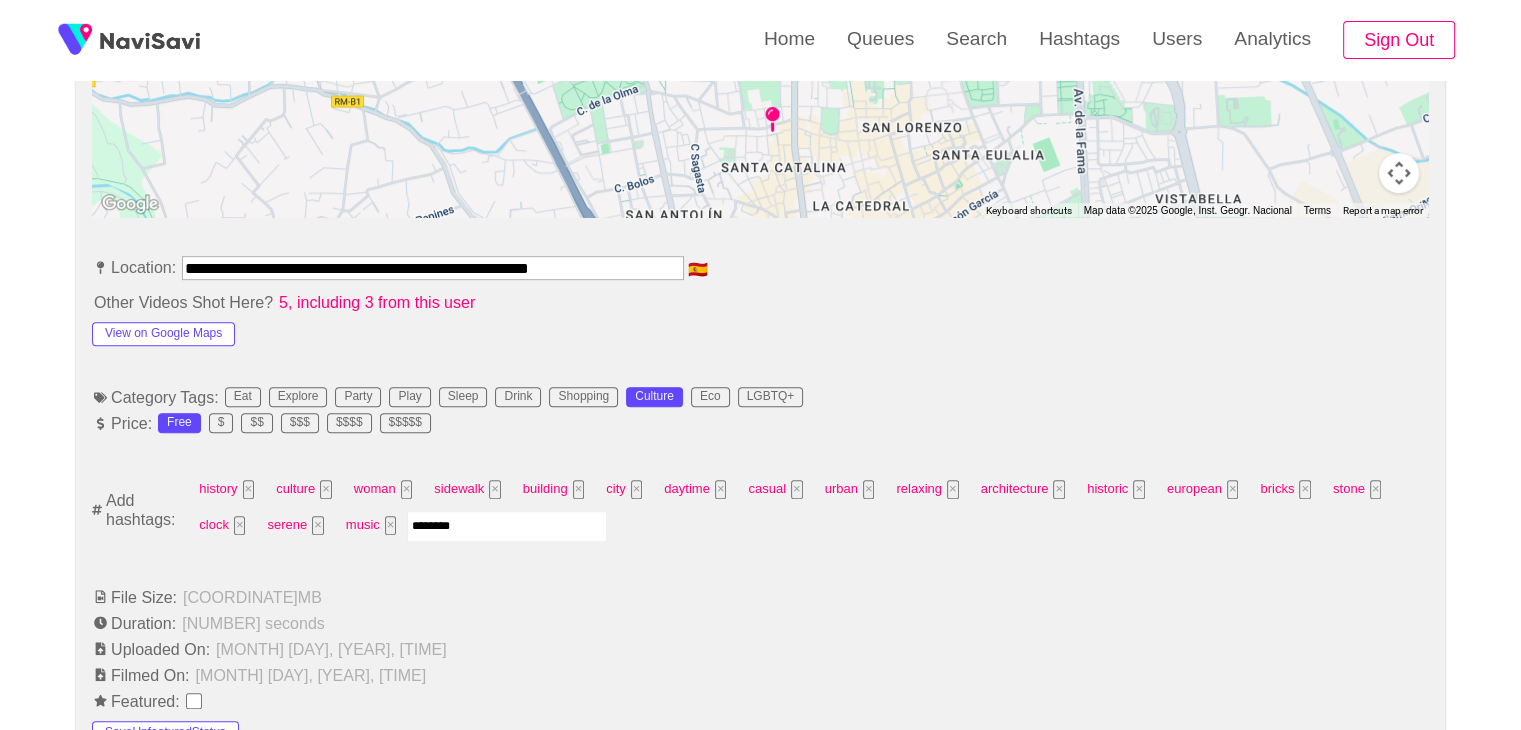 type on "*********" 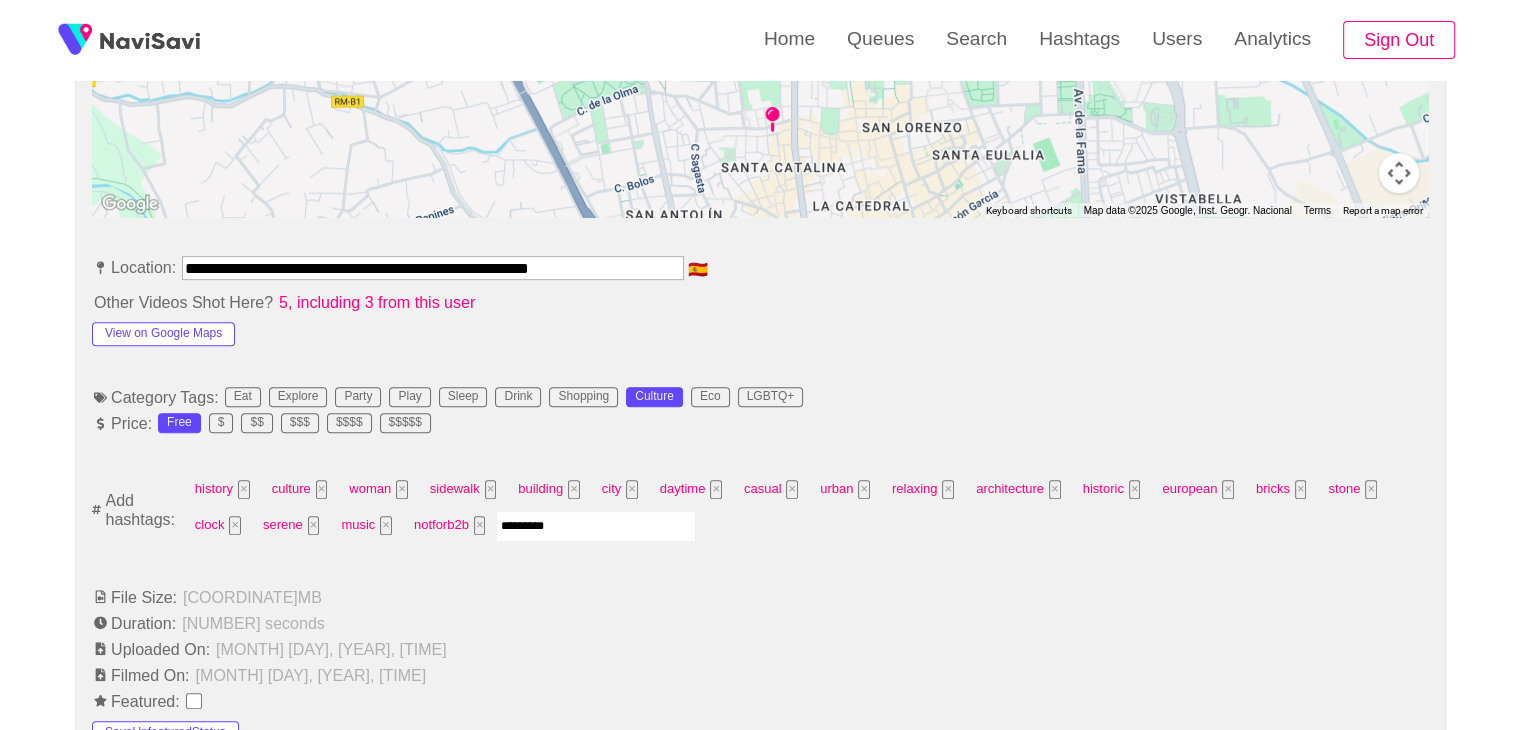 type 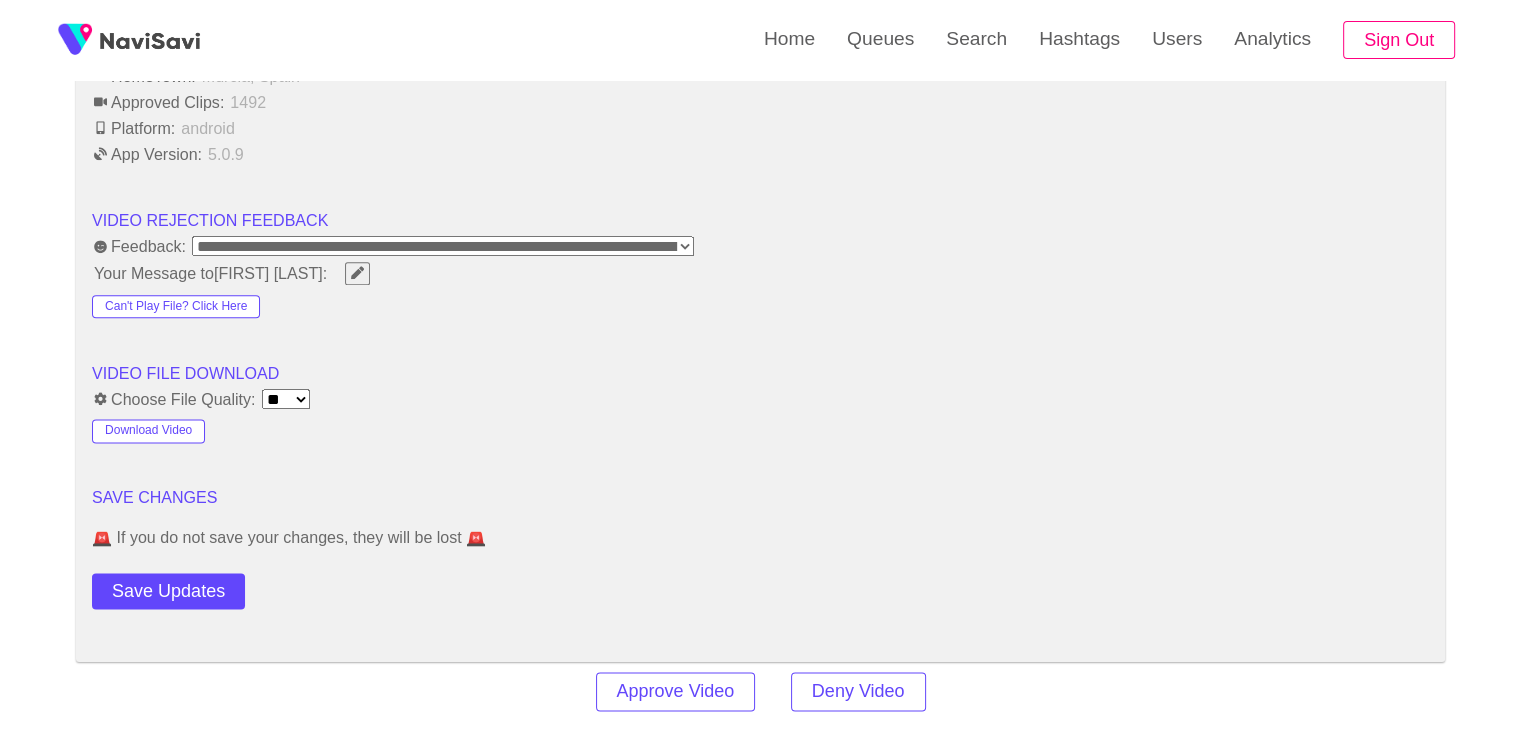scroll, scrollTop: 2484, scrollLeft: 0, axis: vertical 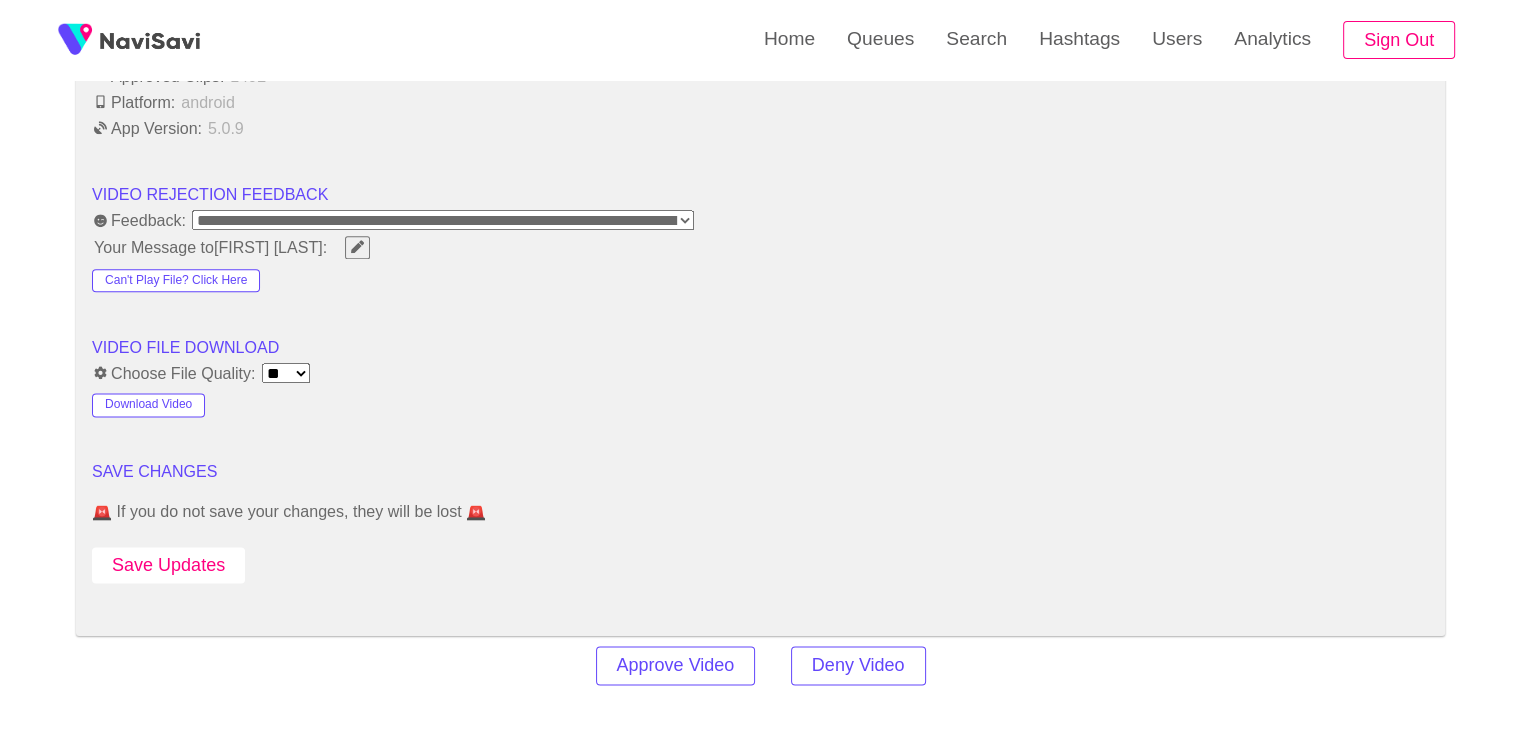 click on "Save Updates" at bounding box center [168, 565] 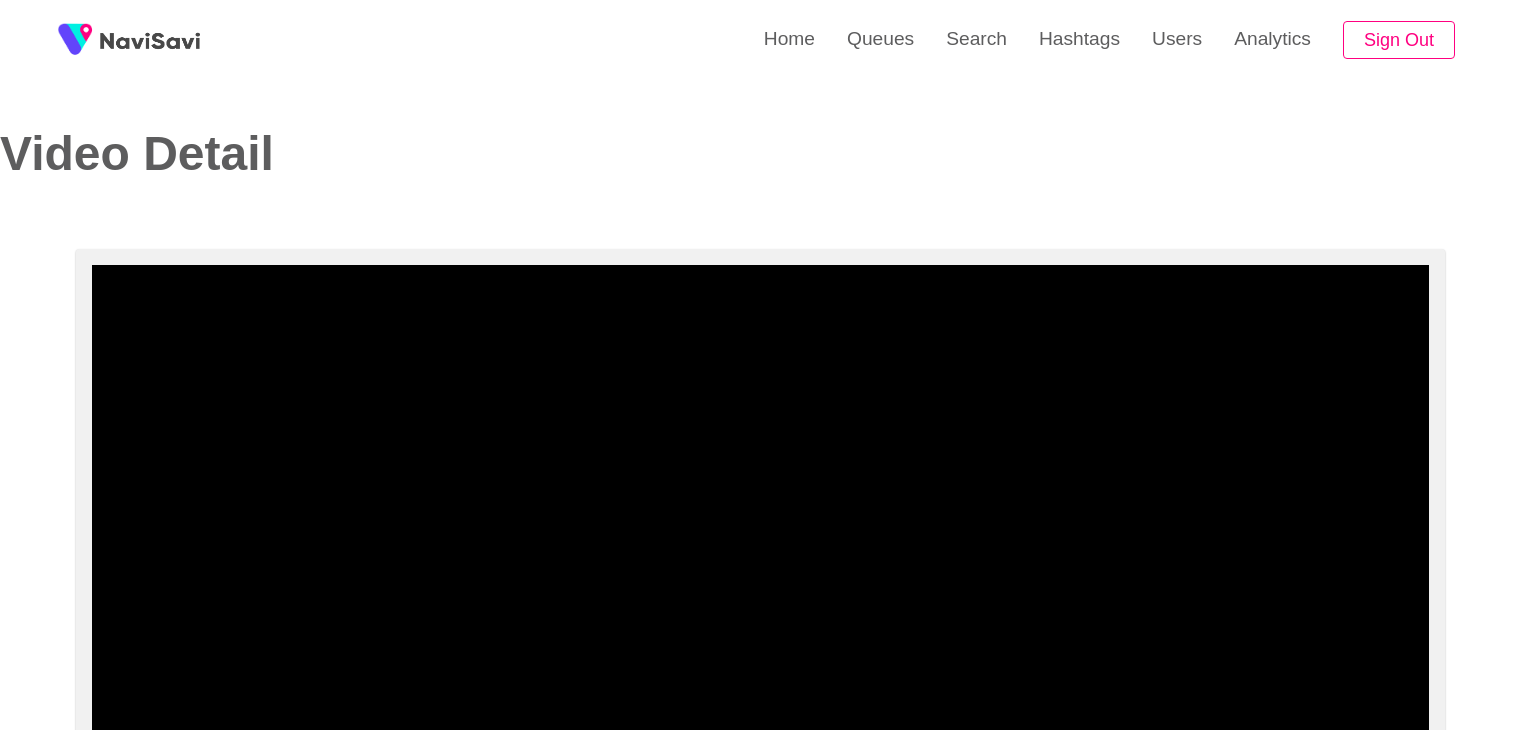 select on "**********" 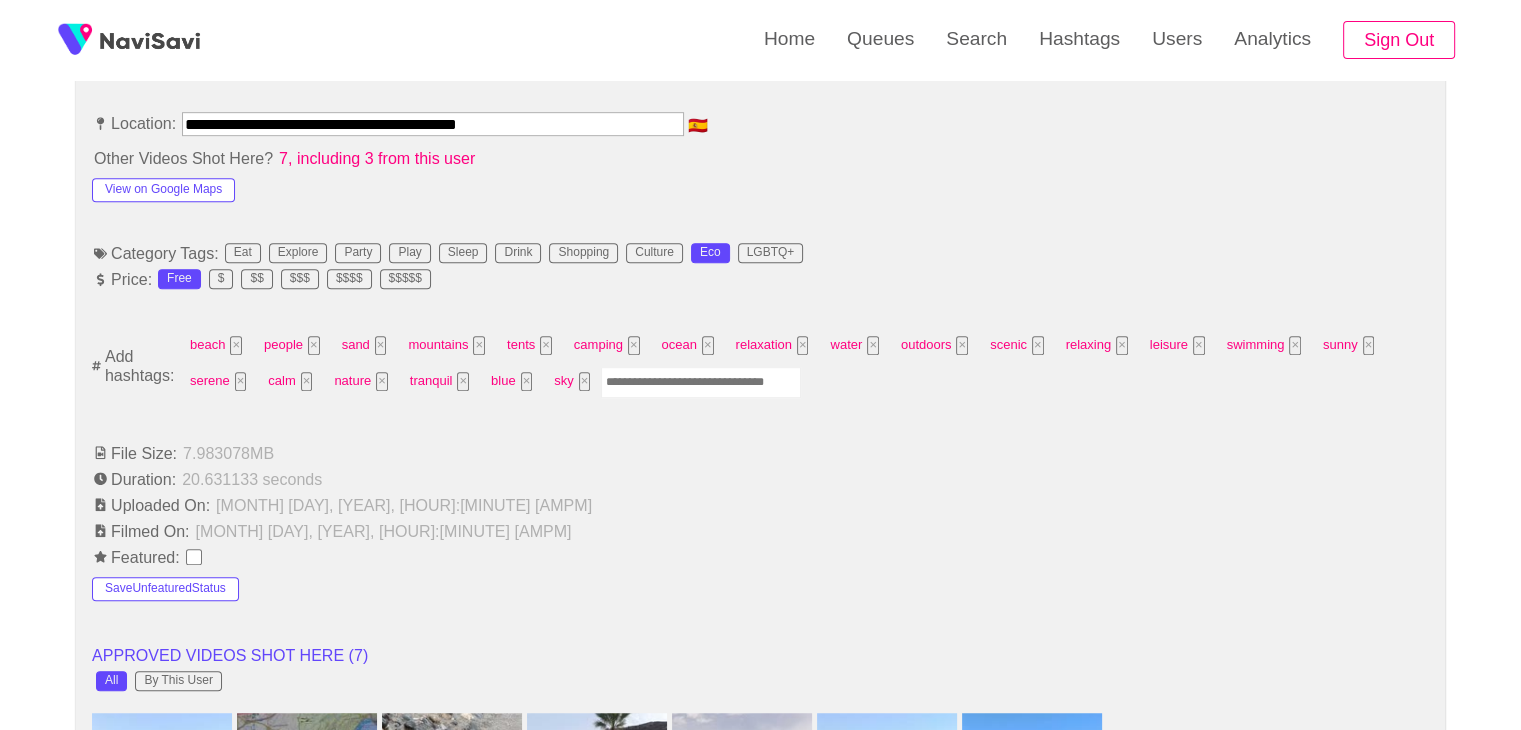 scroll, scrollTop: 1144, scrollLeft: 0, axis: vertical 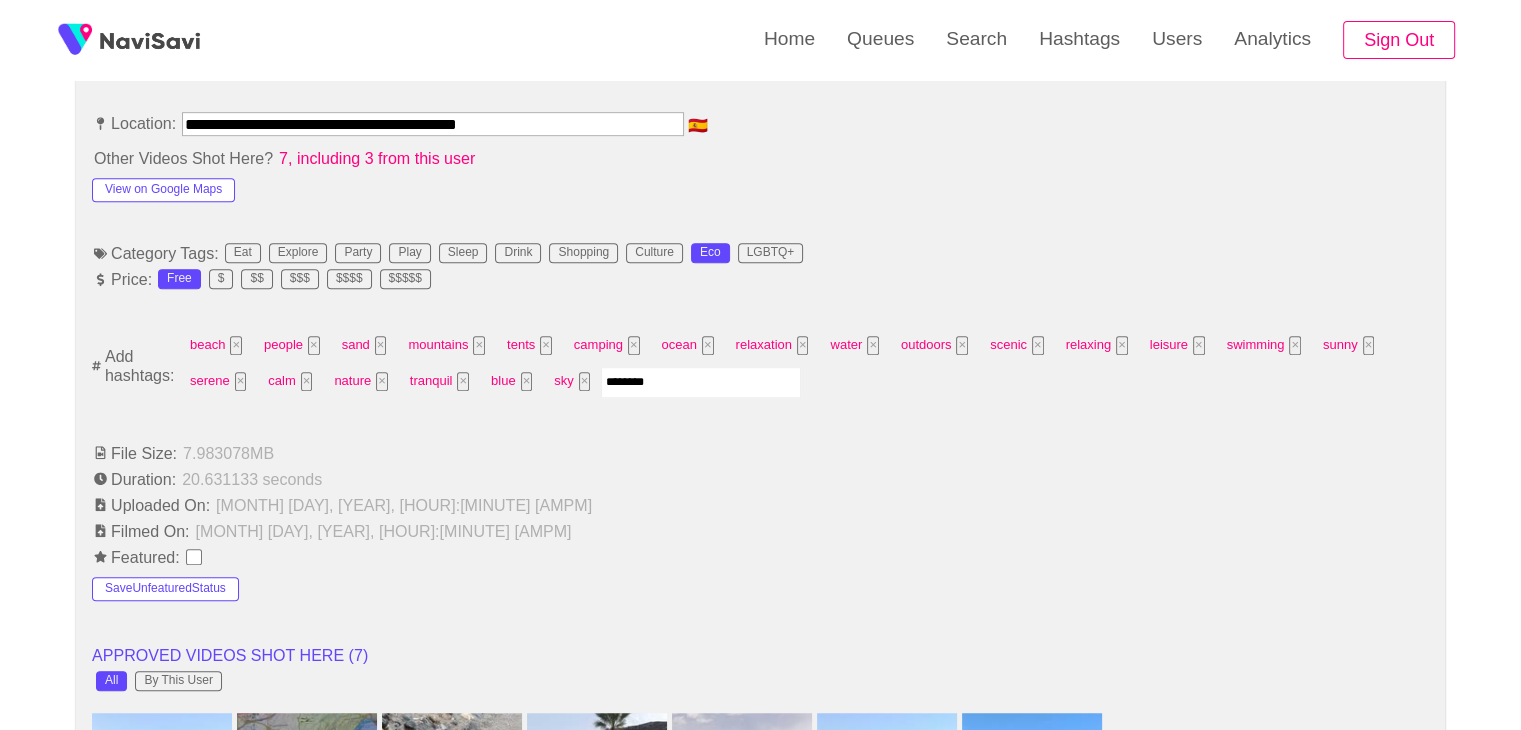 type on "*********" 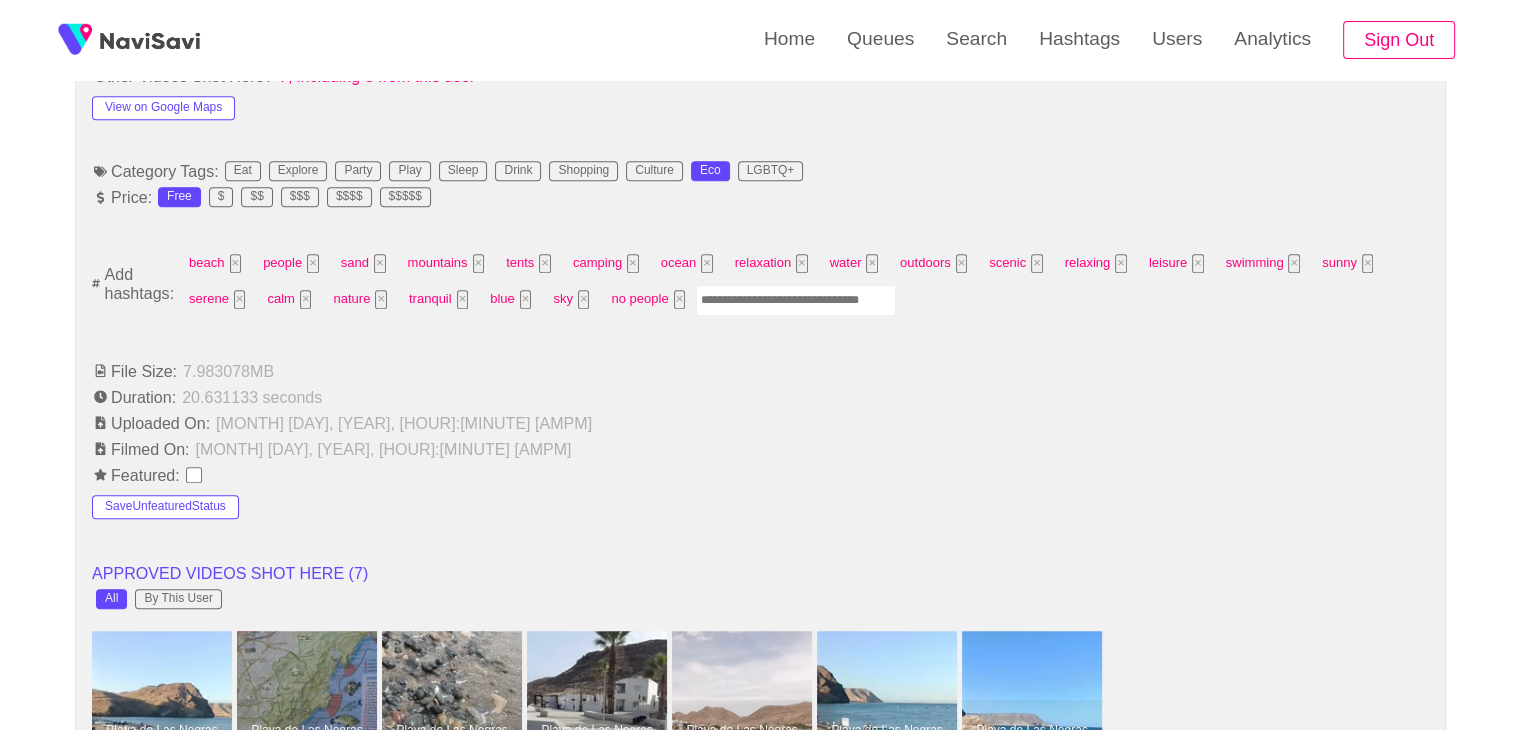 scroll, scrollTop: 1227, scrollLeft: 0, axis: vertical 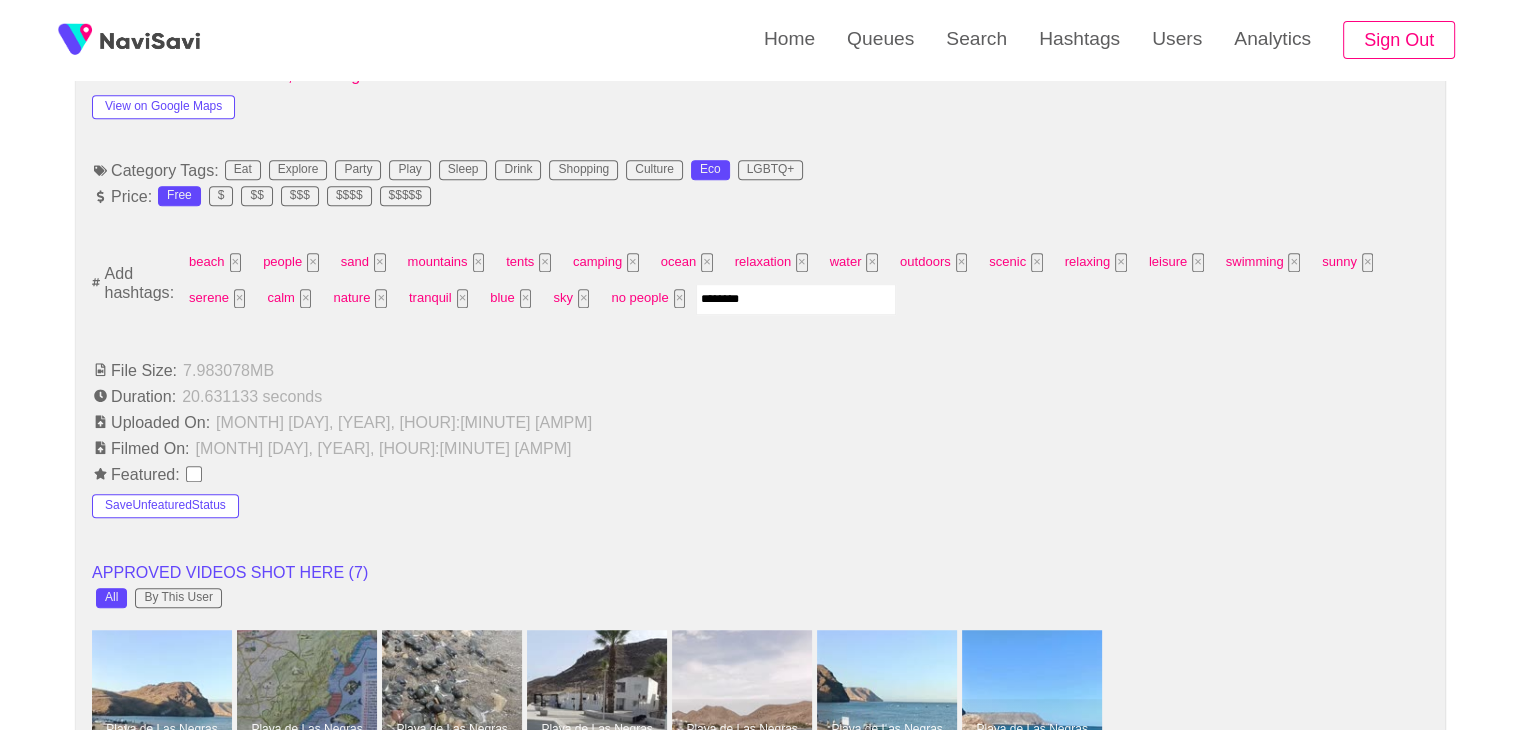 type on "*********" 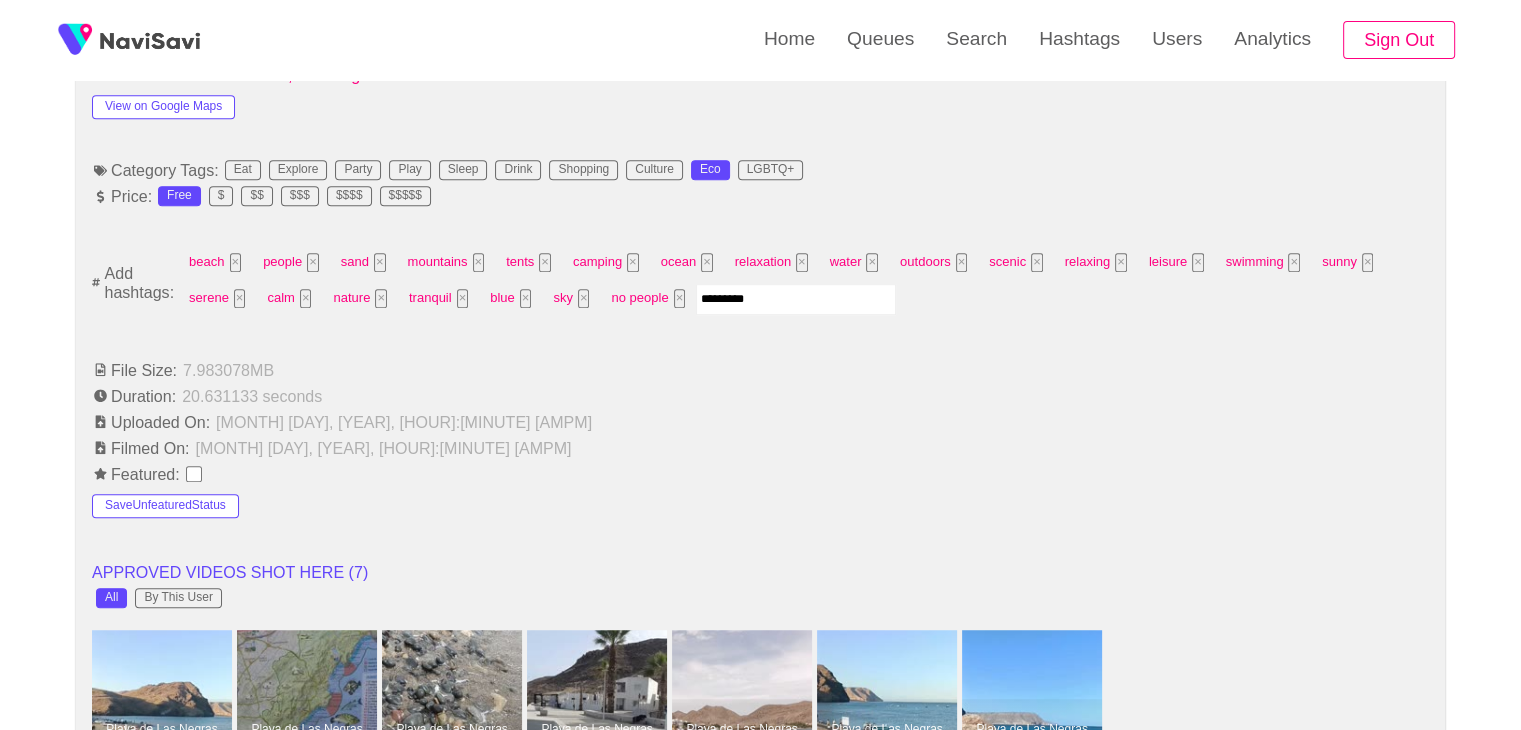 type 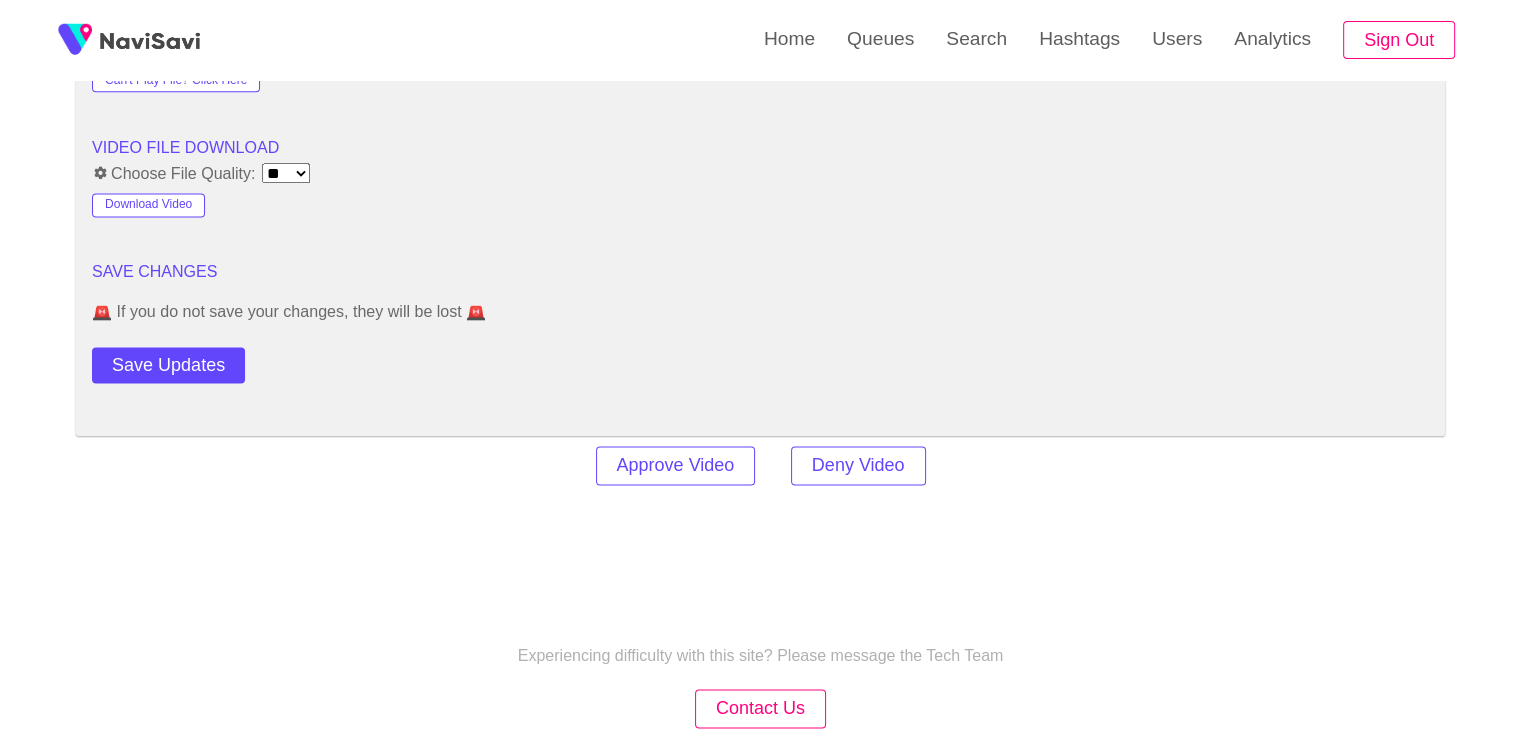 scroll, scrollTop: 2824, scrollLeft: 0, axis: vertical 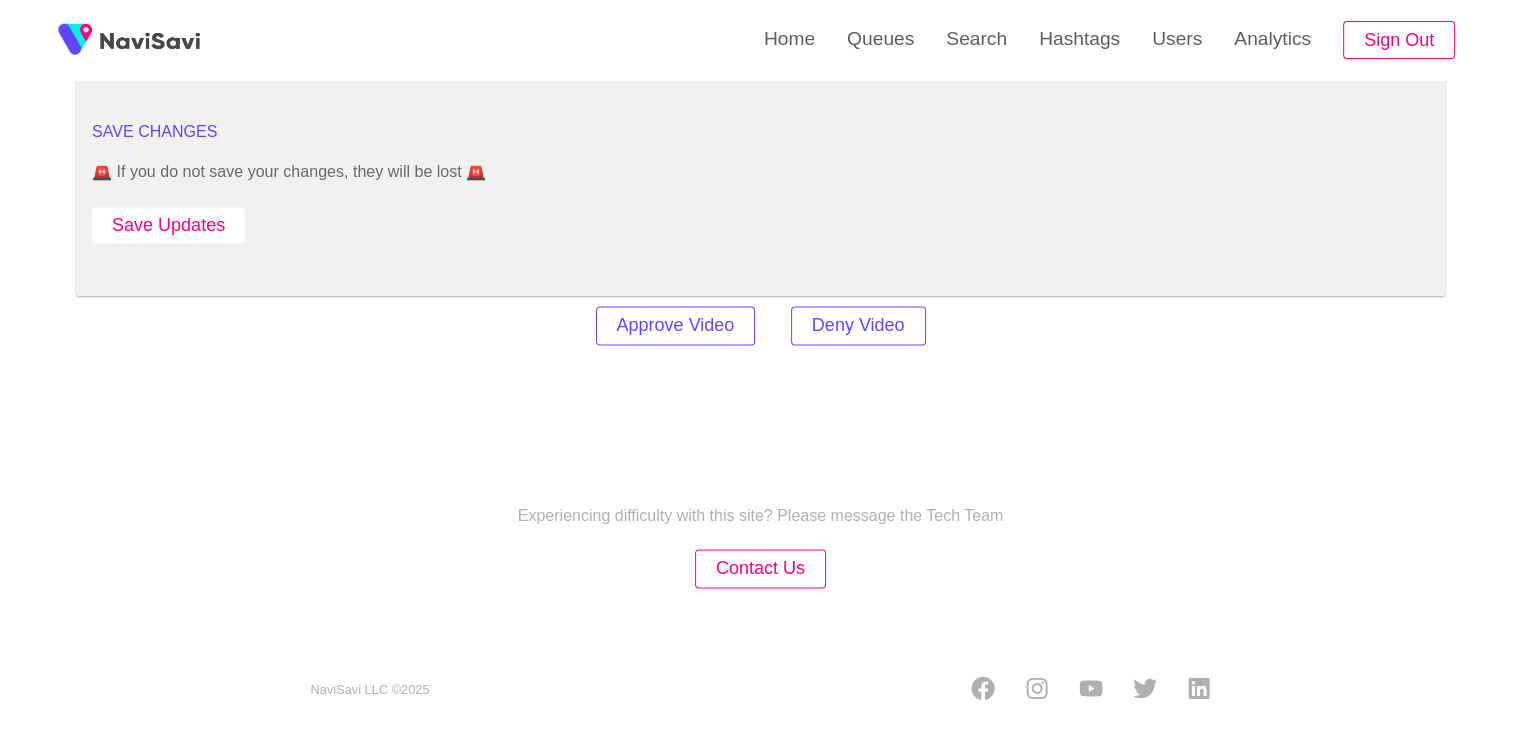 click on "Save Updates" at bounding box center [168, 225] 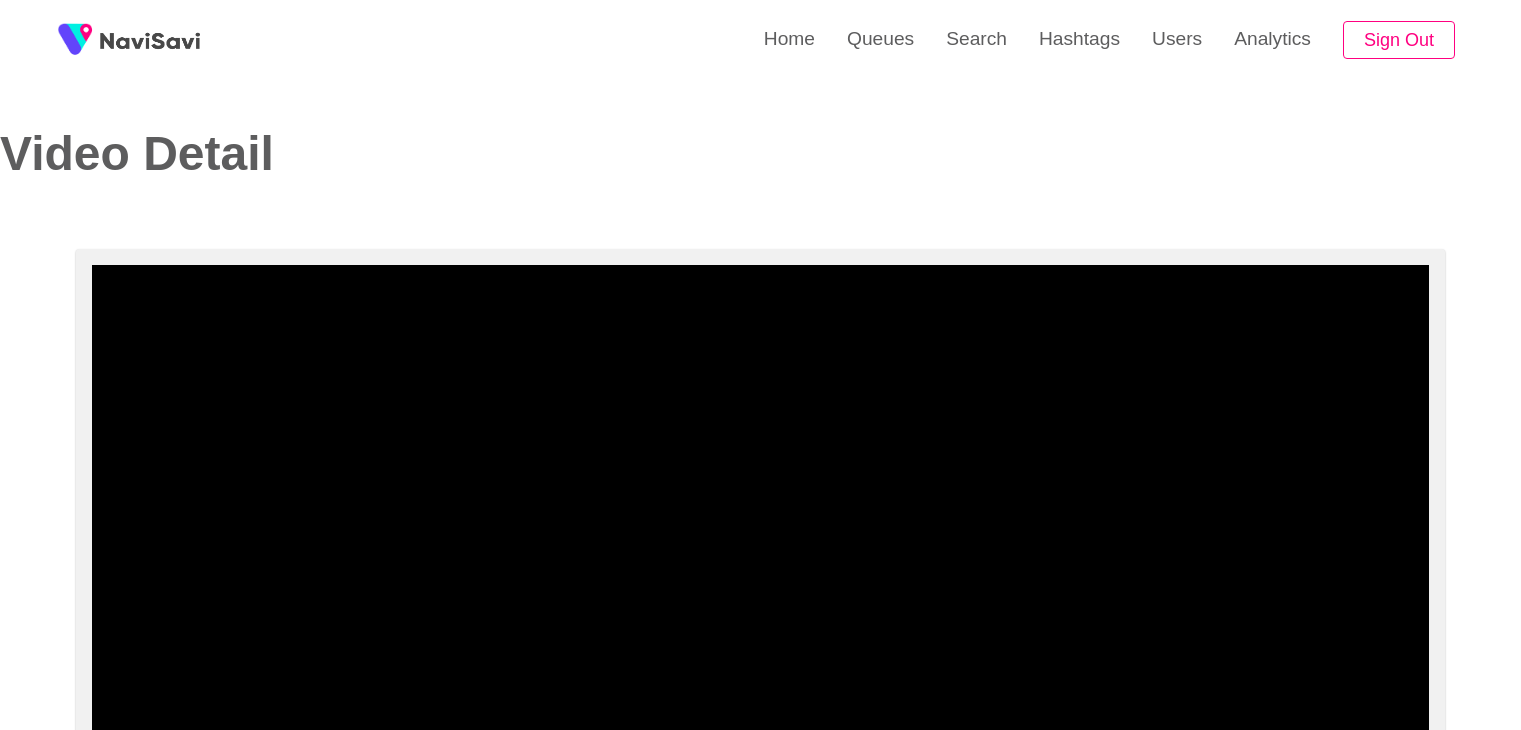 select on "**********" 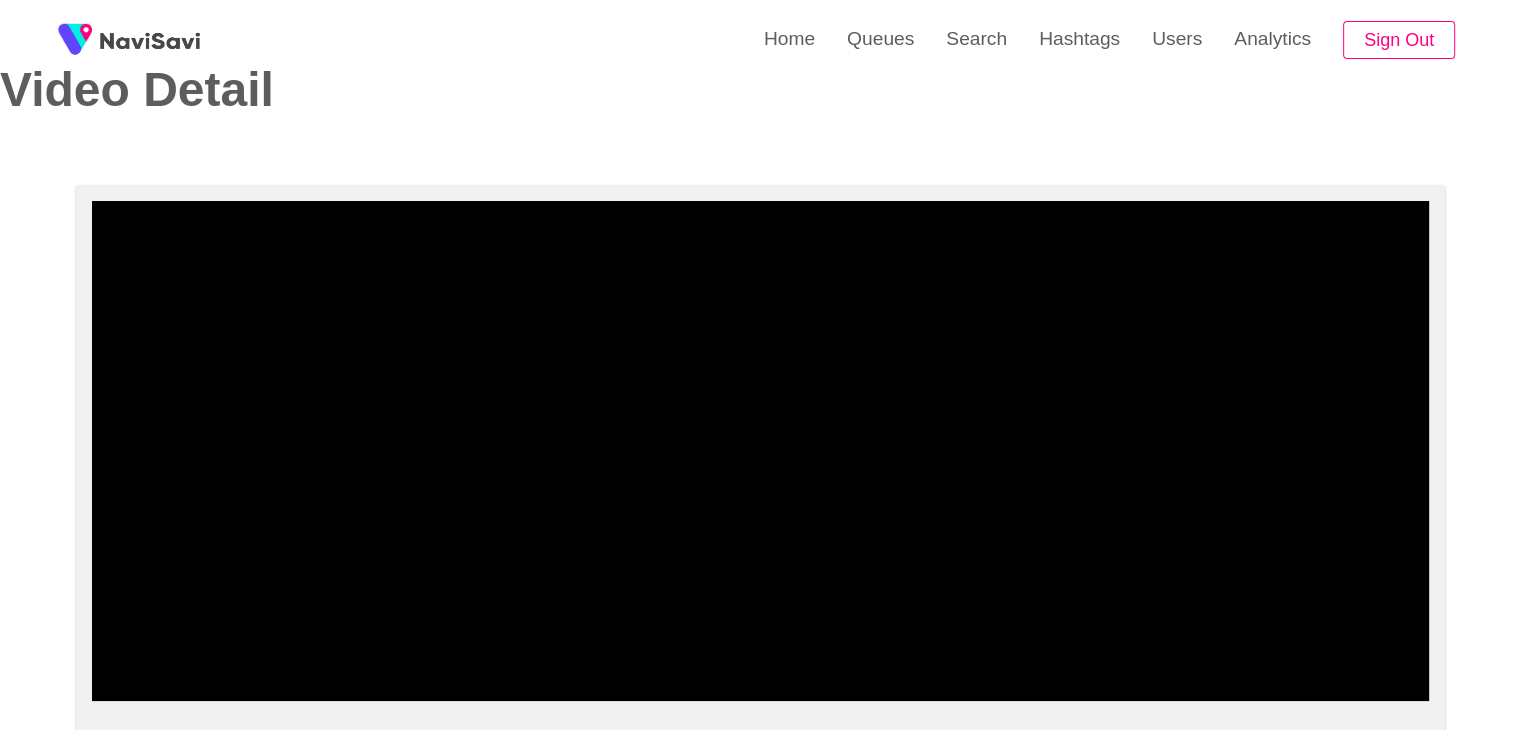 scroll, scrollTop: 63, scrollLeft: 0, axis: vertical 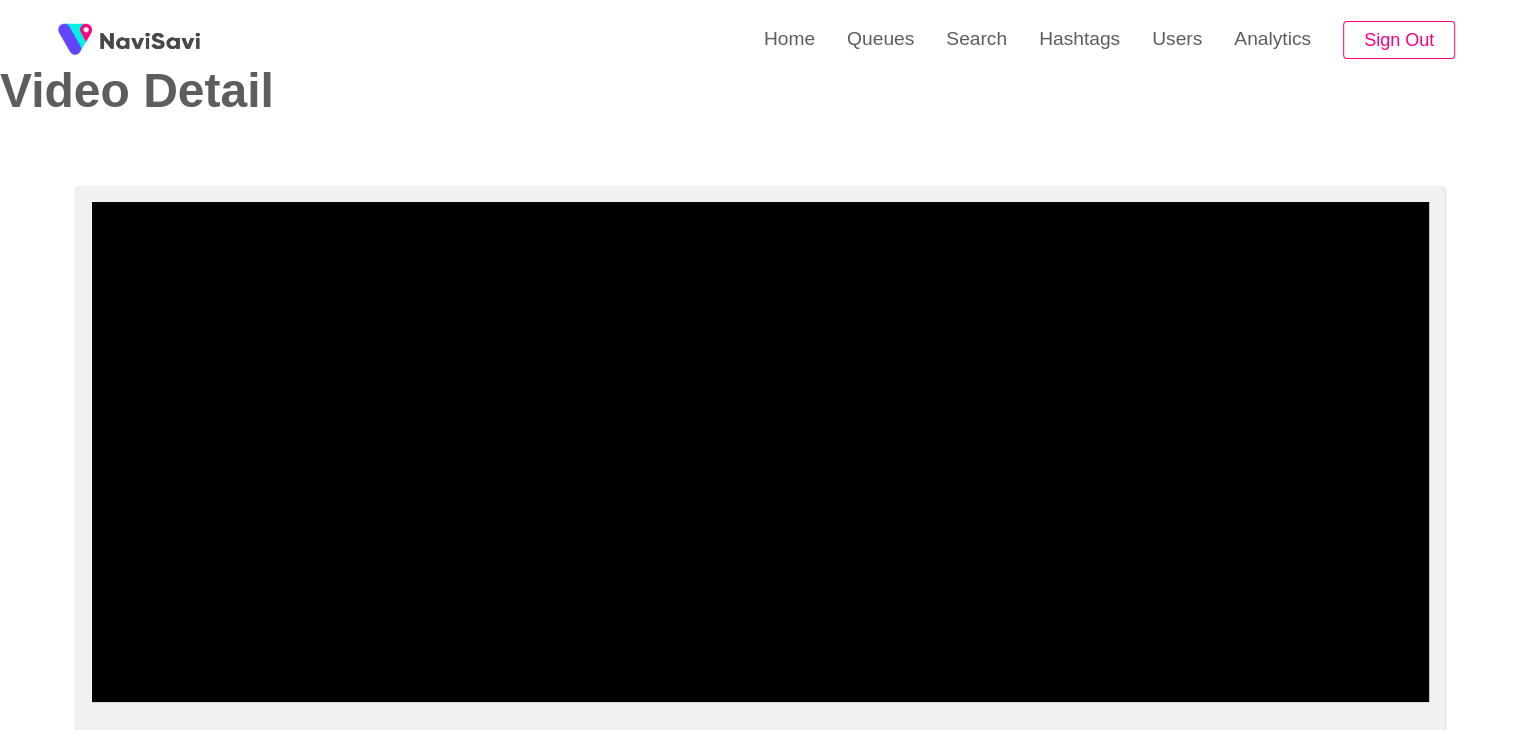 click at bounding box center (760, 452) 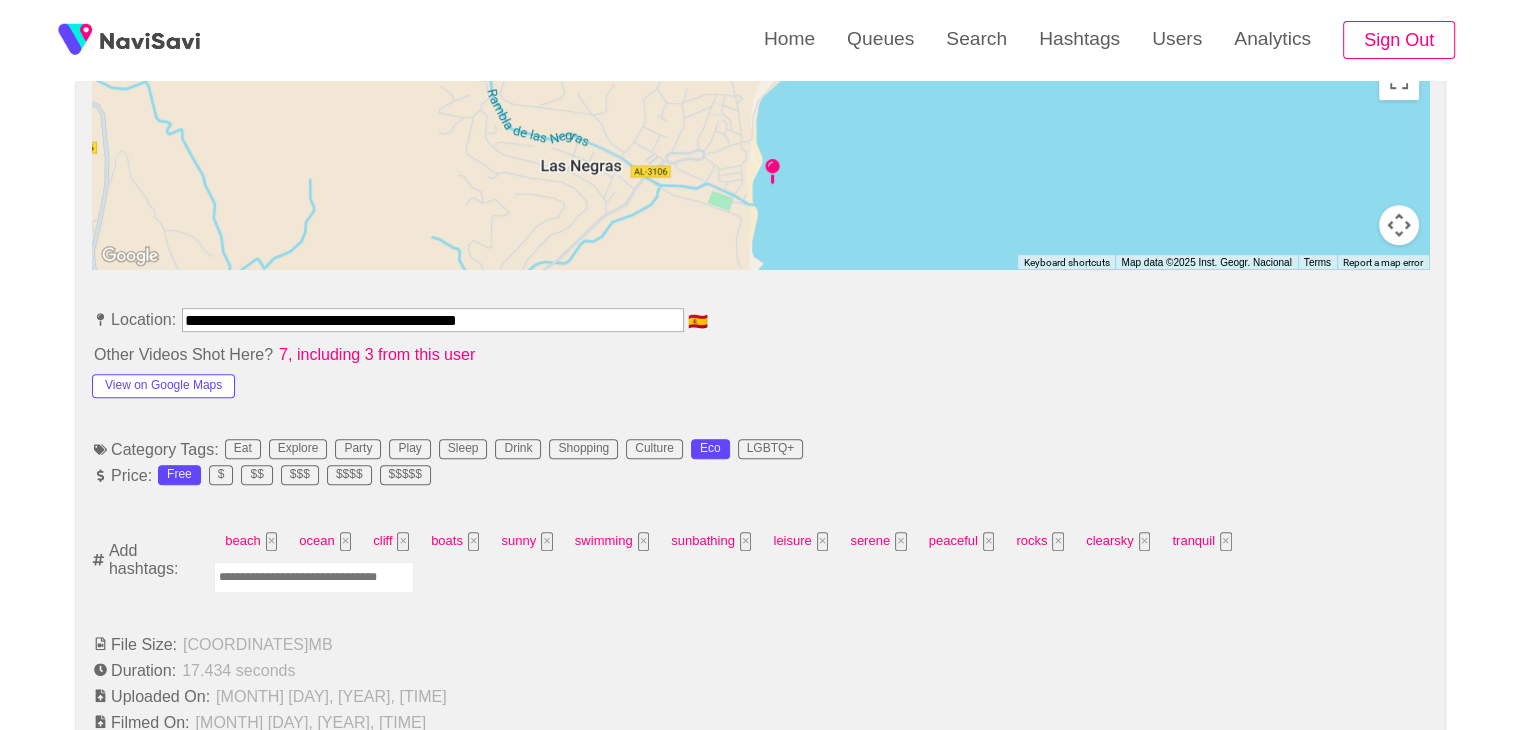 scroll, scrollTop: 980, scrollLeft: 0, axis: vertical 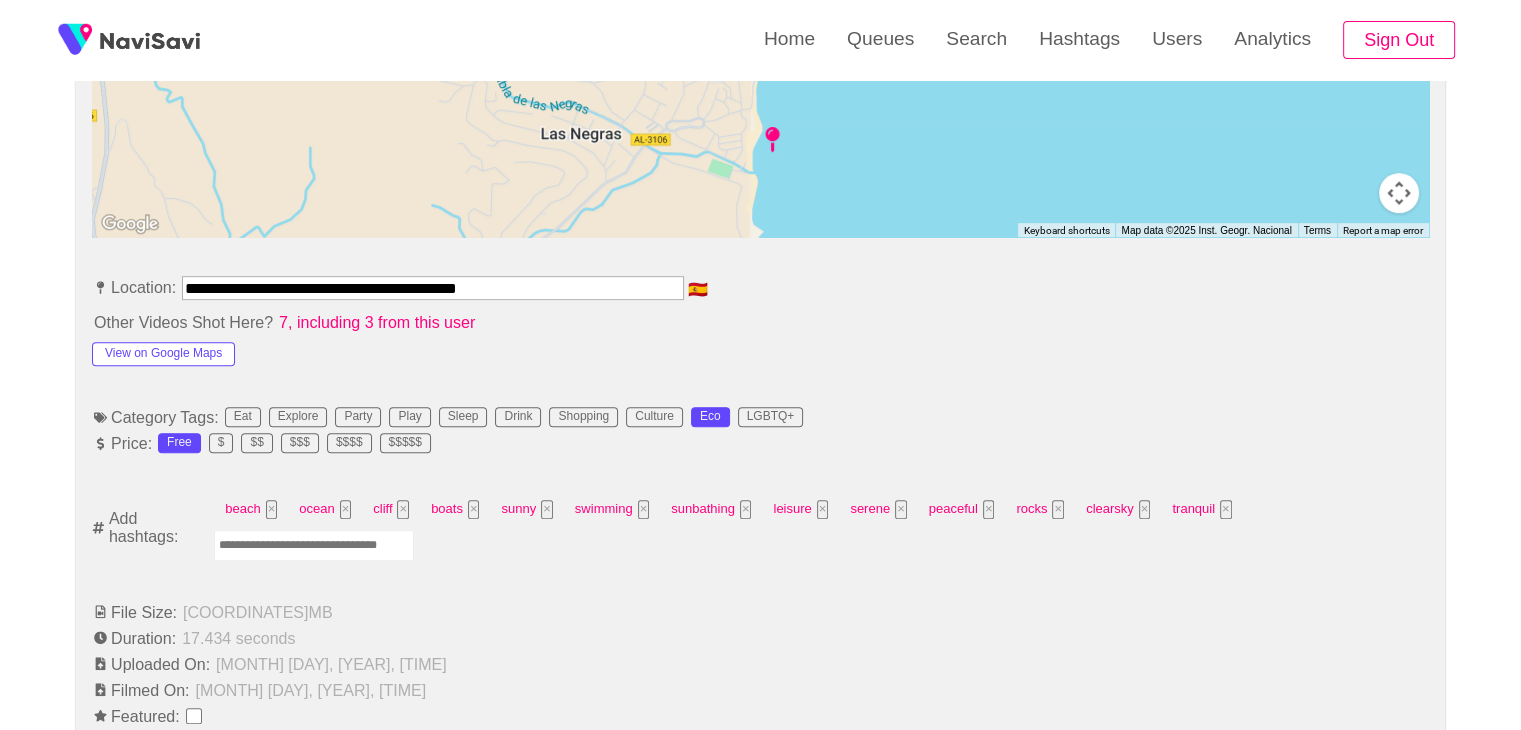 click at bounding box center (314, 545) 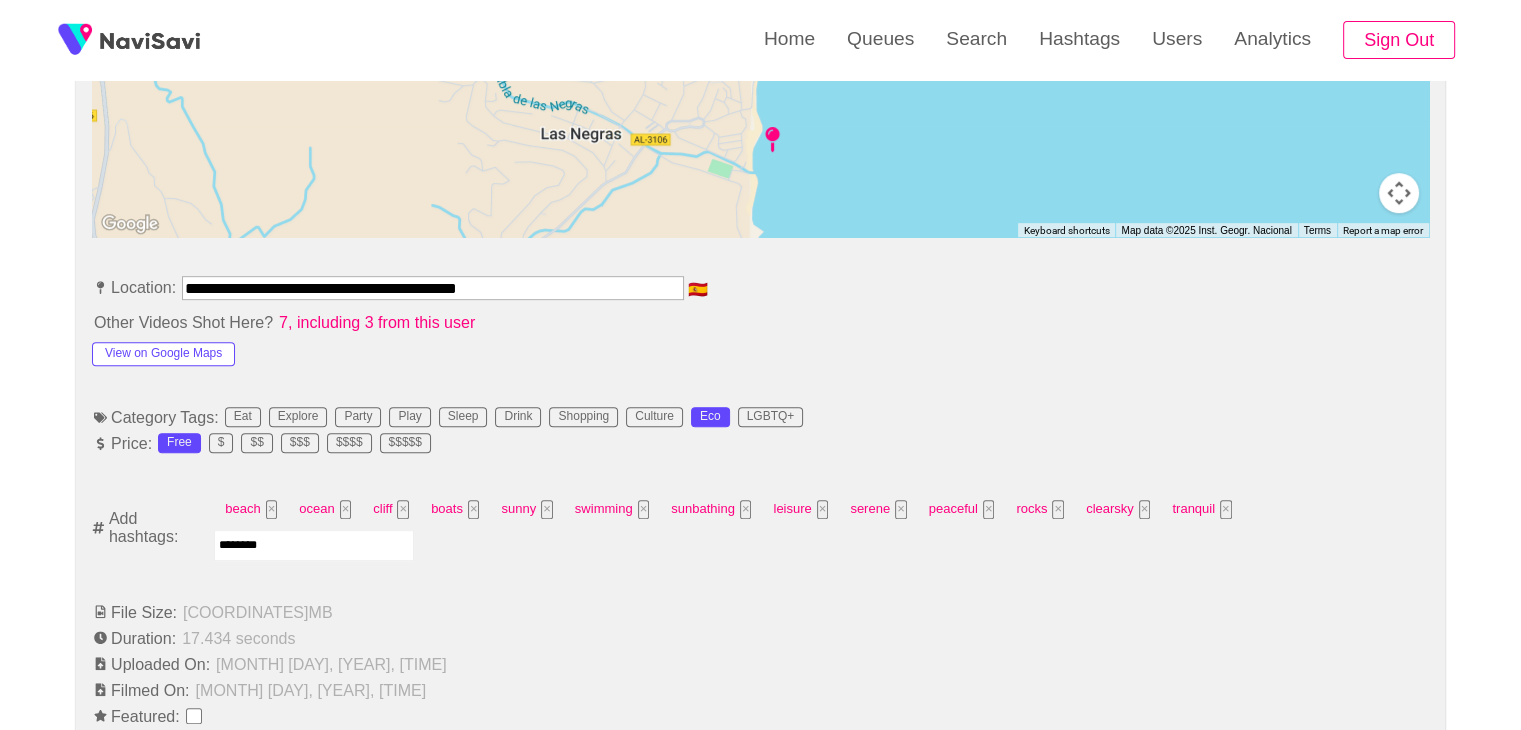 type on "*********" 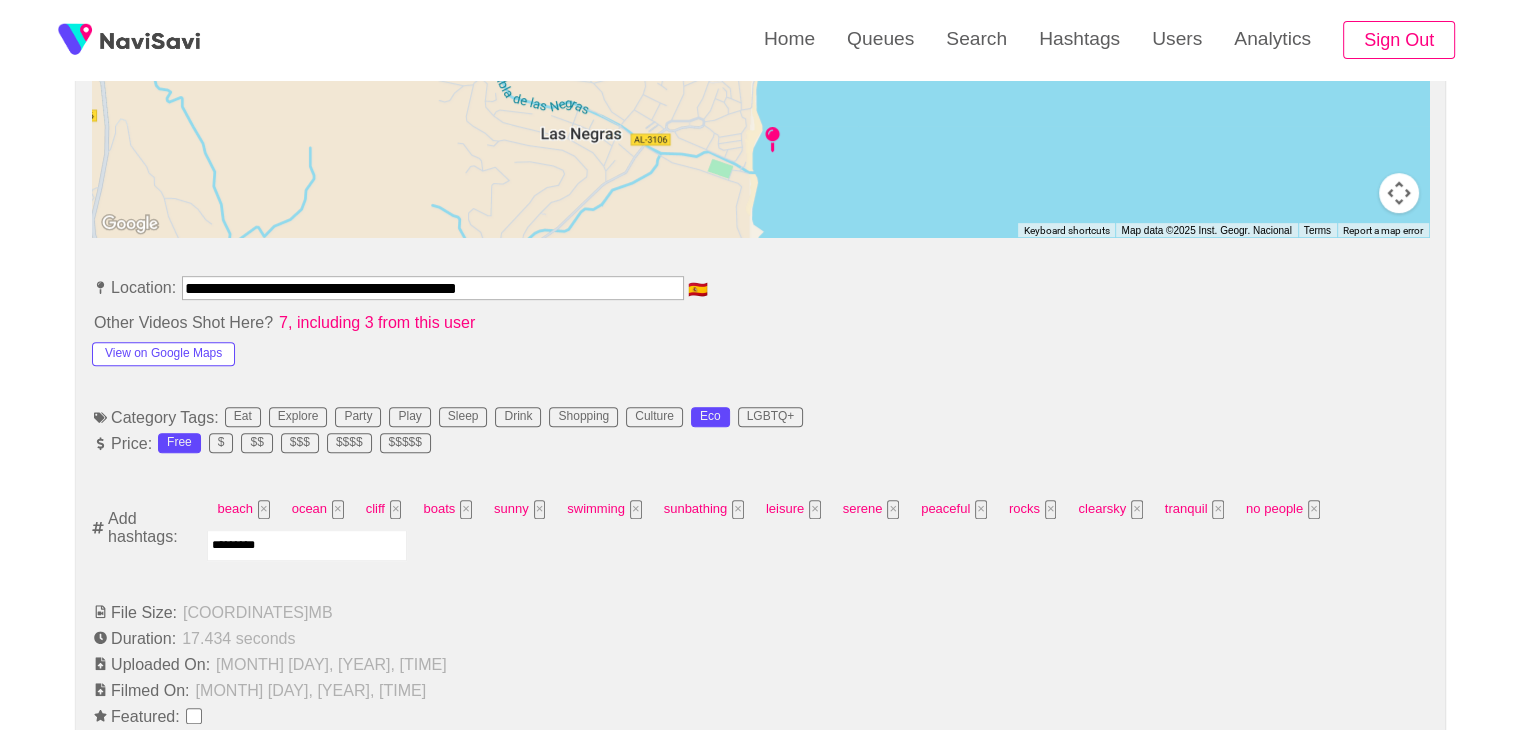 type 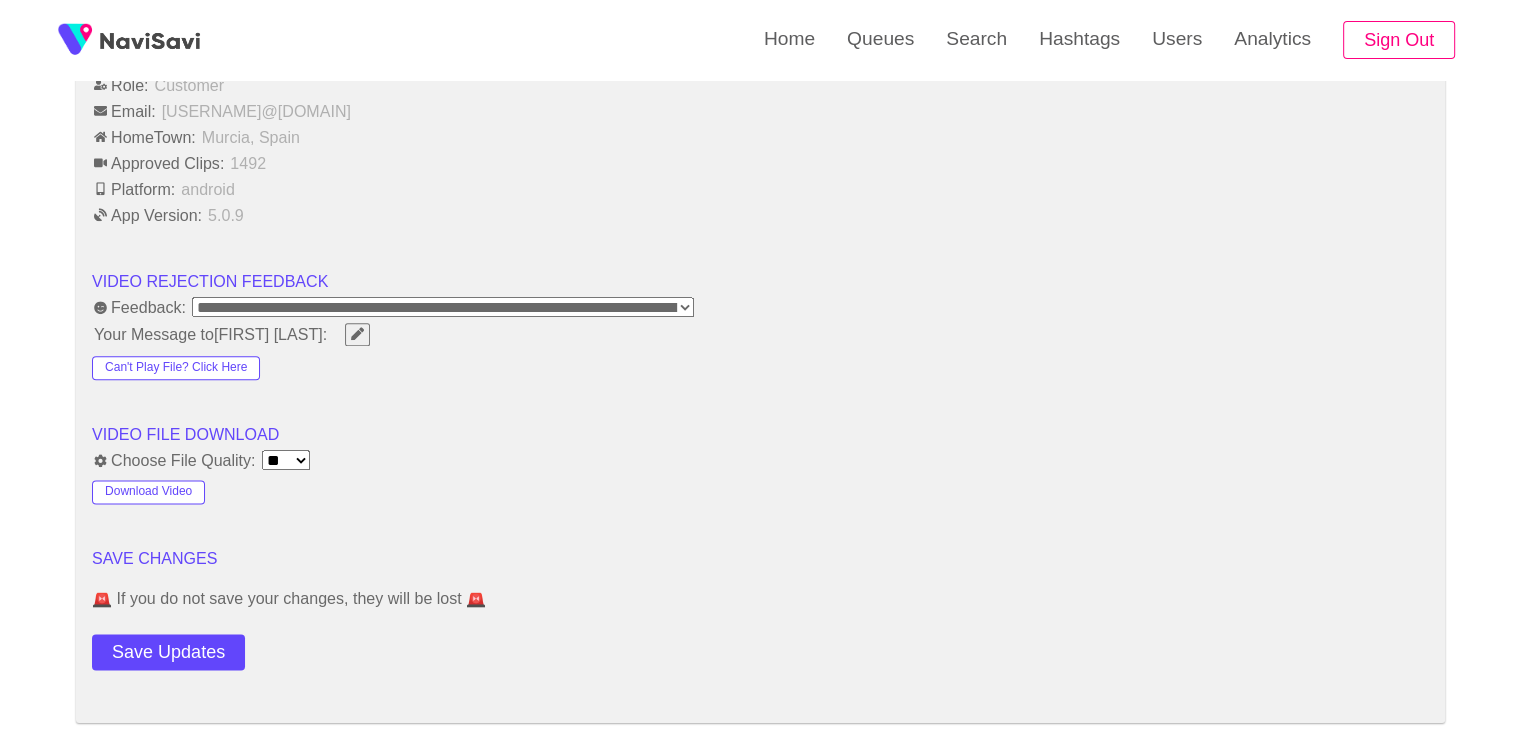 scroll, scrollTop: 2394, scrollLeft: 0, axis: vertical 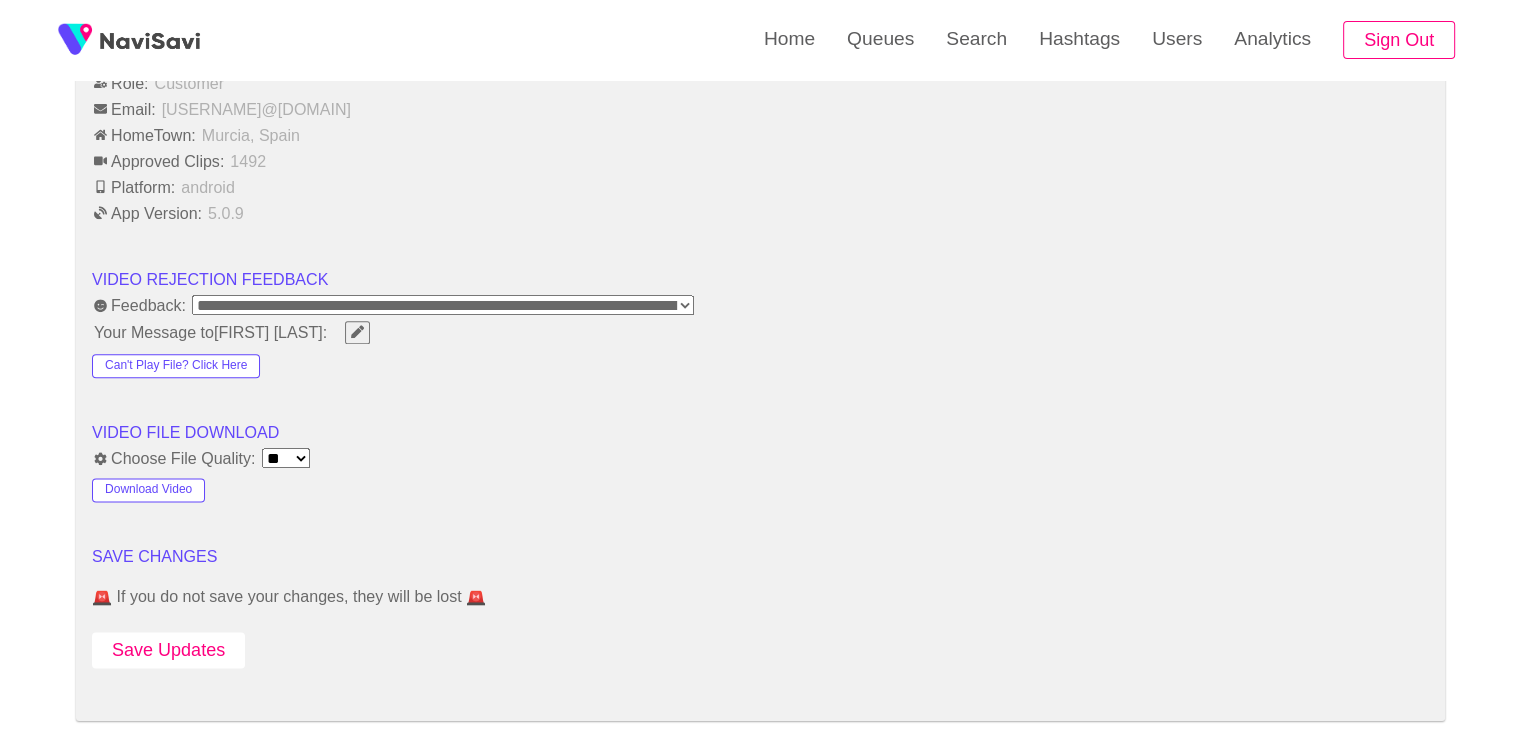 click on "Save Updates" at bounding box center (168, 650) 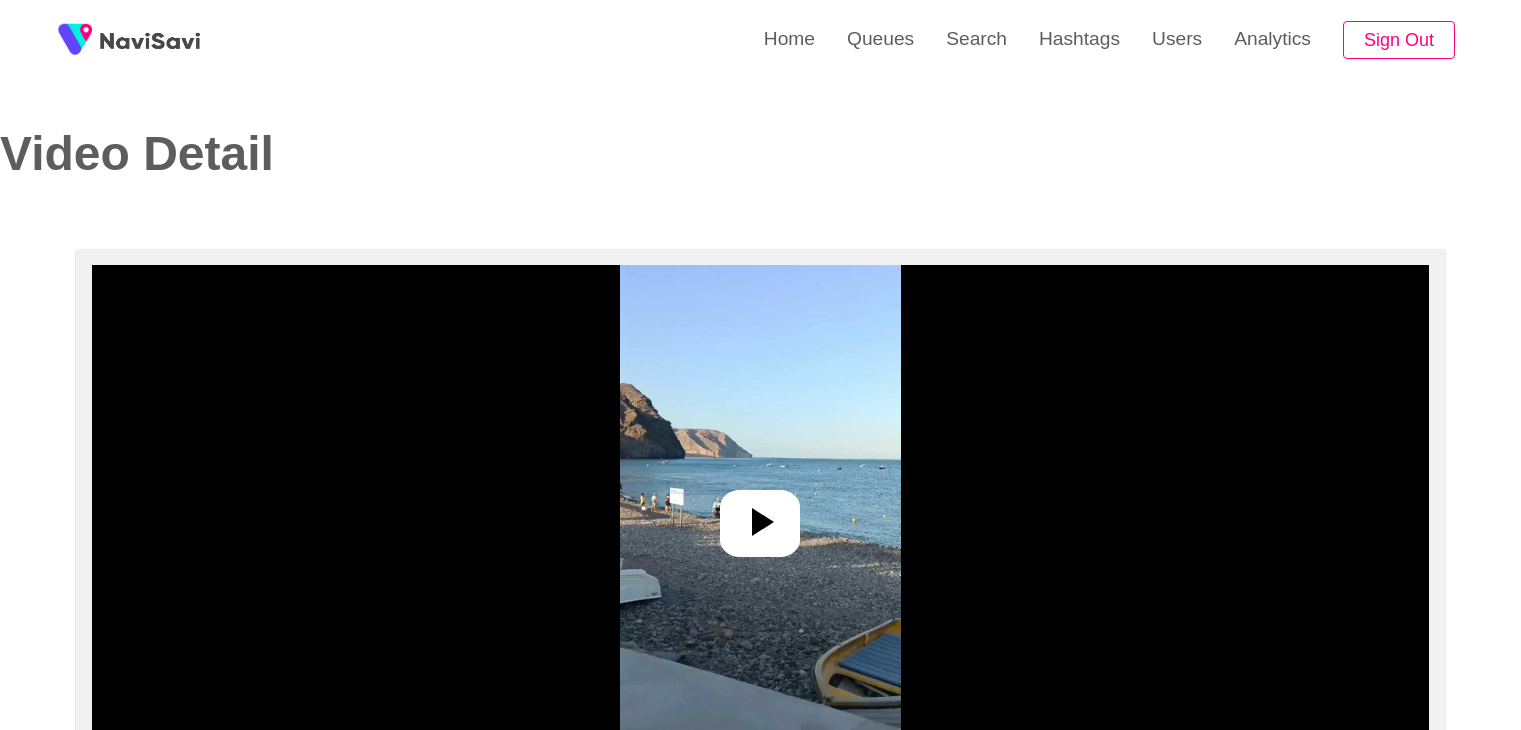 select on "**********" 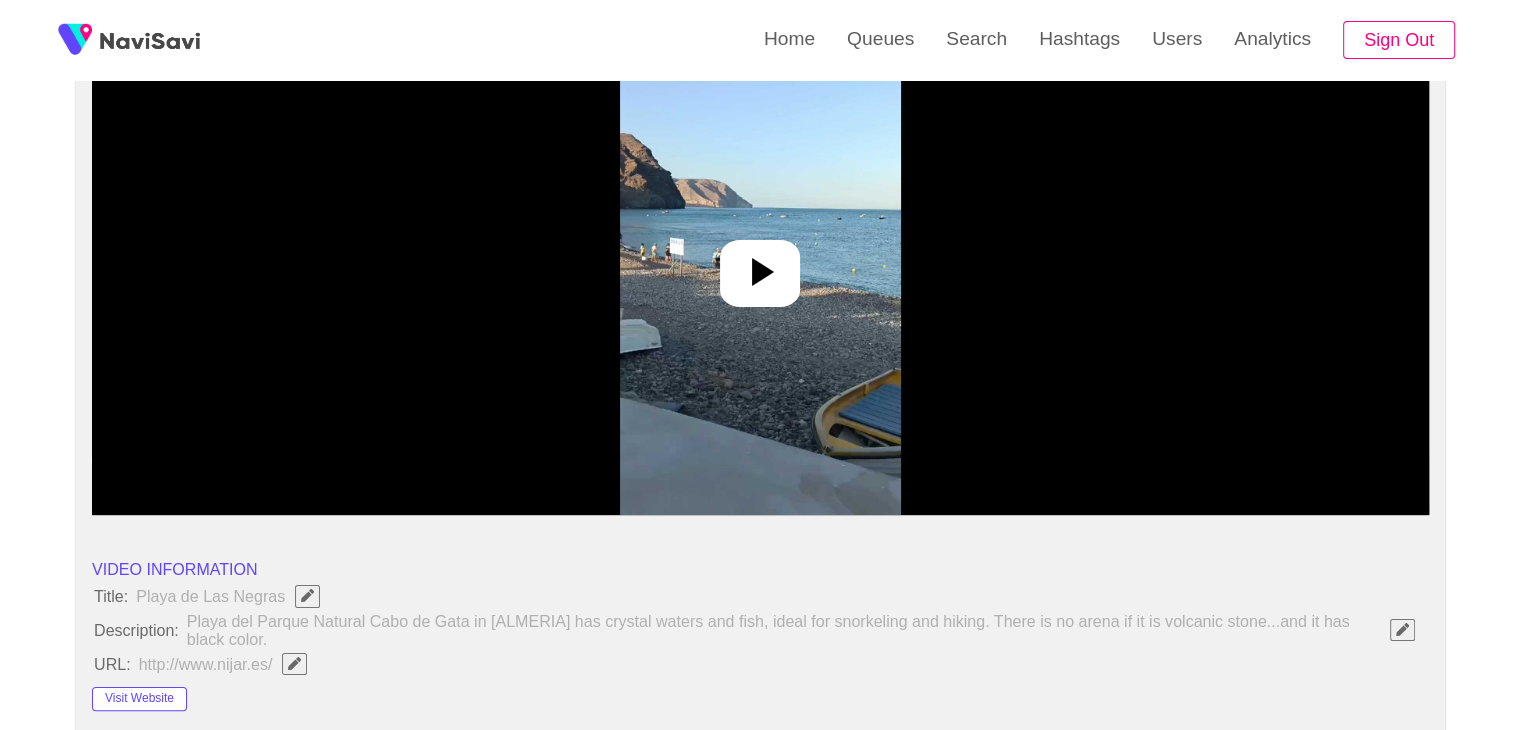 click at bounding box center [760, 265] 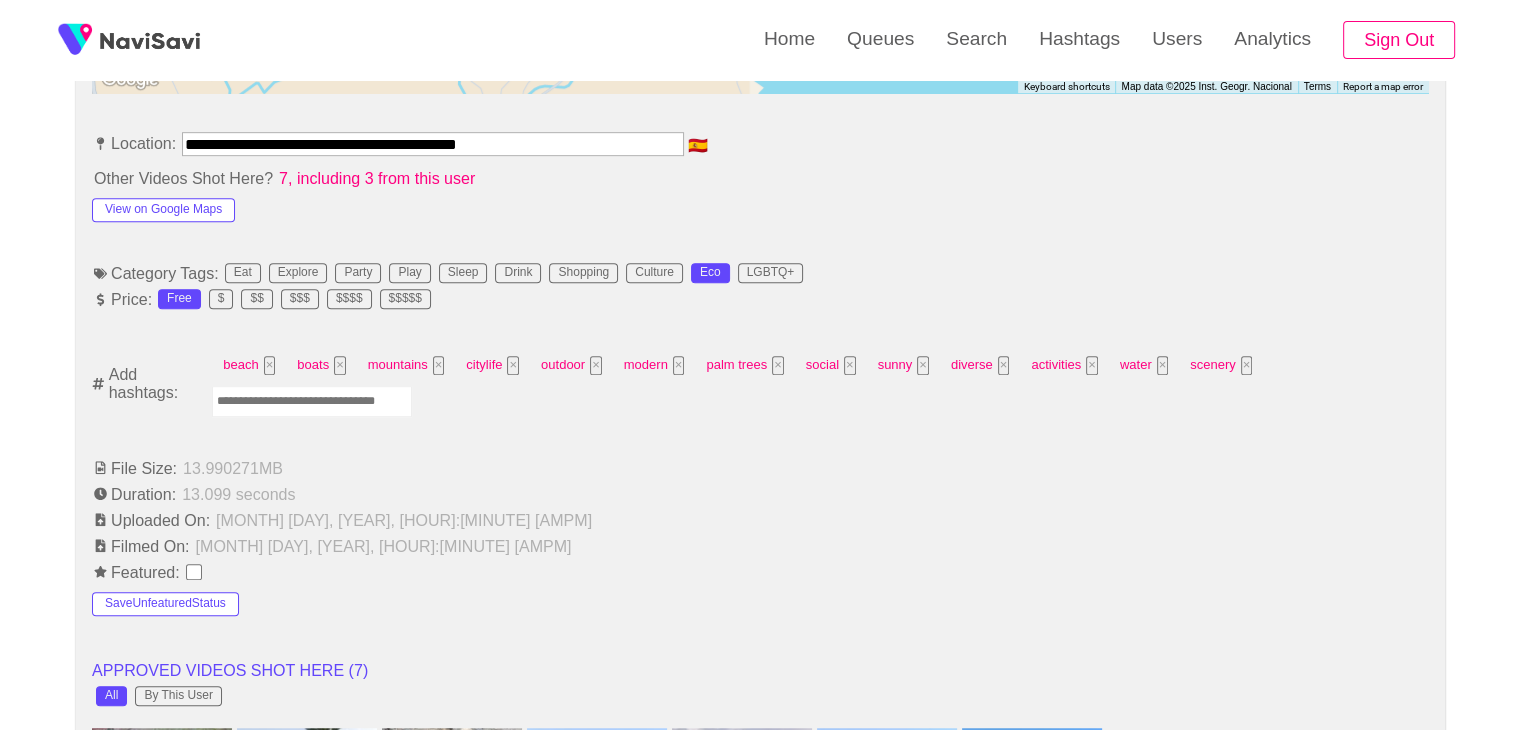 scroll, scrollTop: 1136, scrollLeft: 0, axis: vertical 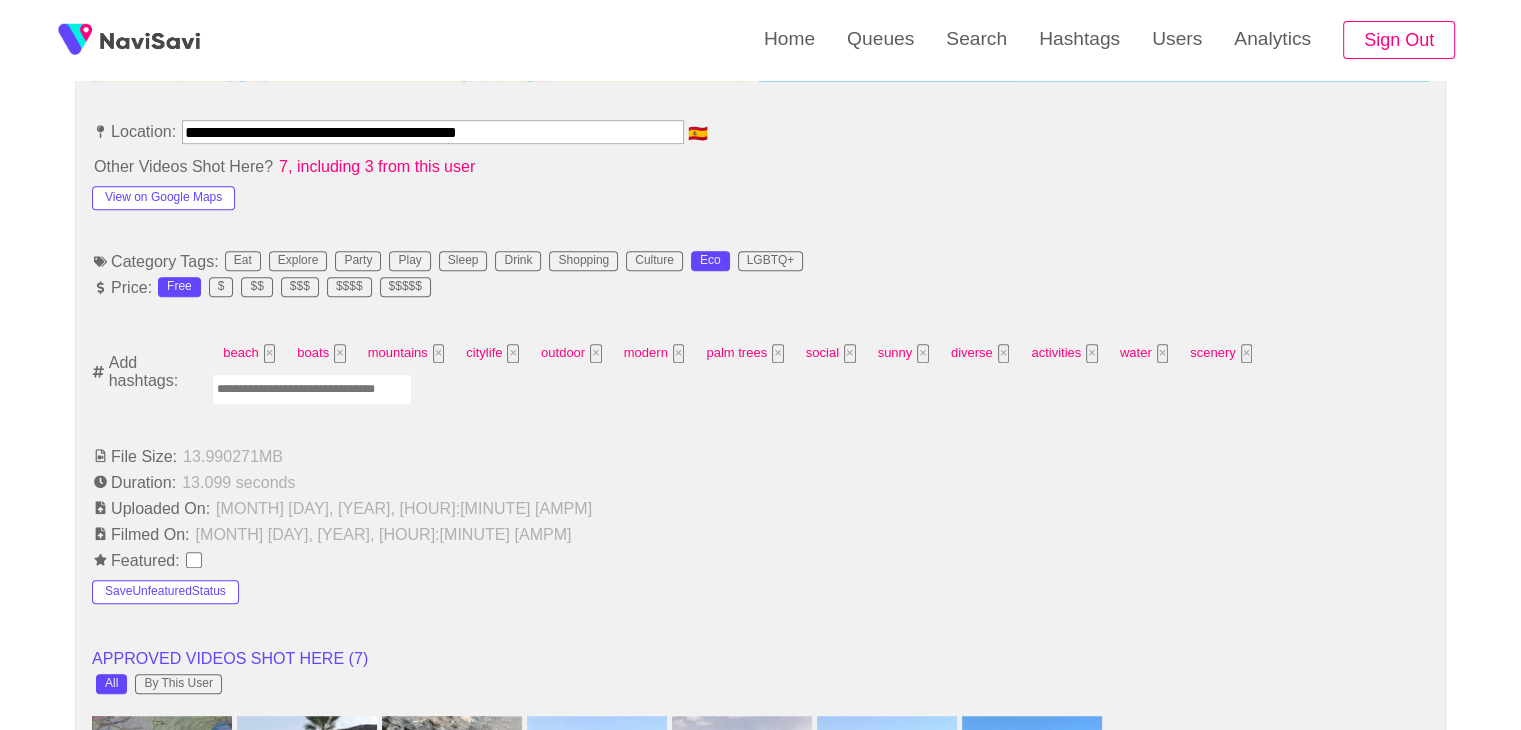 click at bounding box center [312, 389] 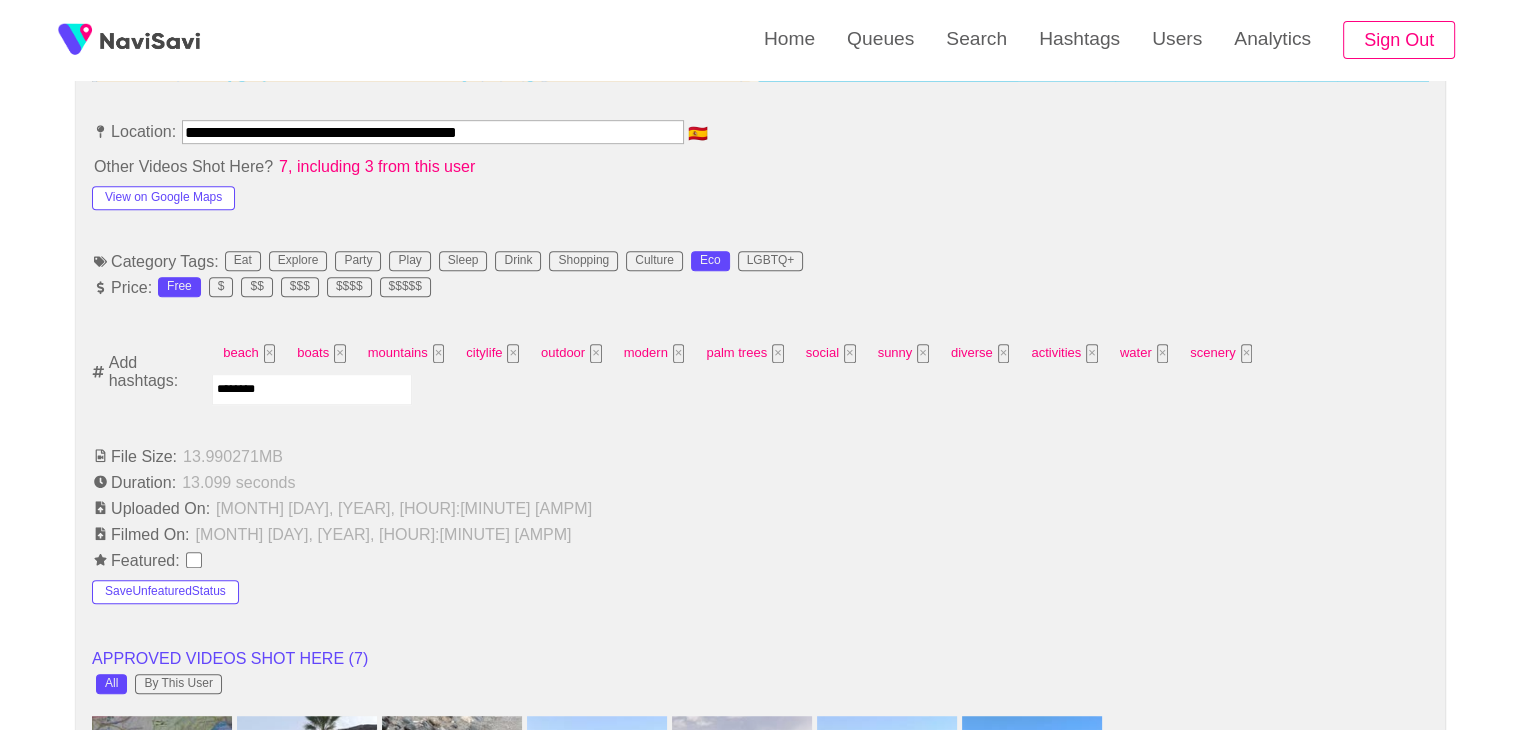type on "*********" 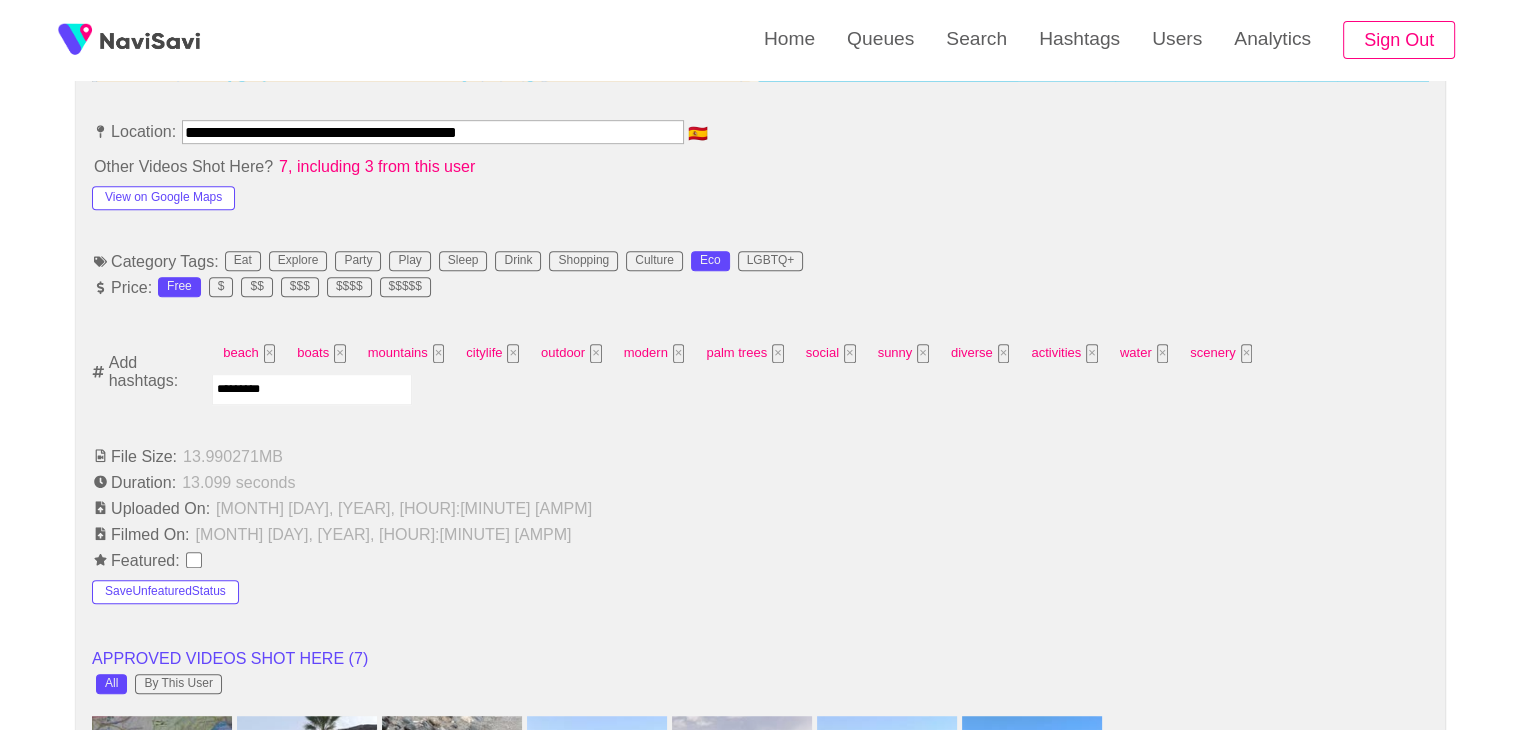 type 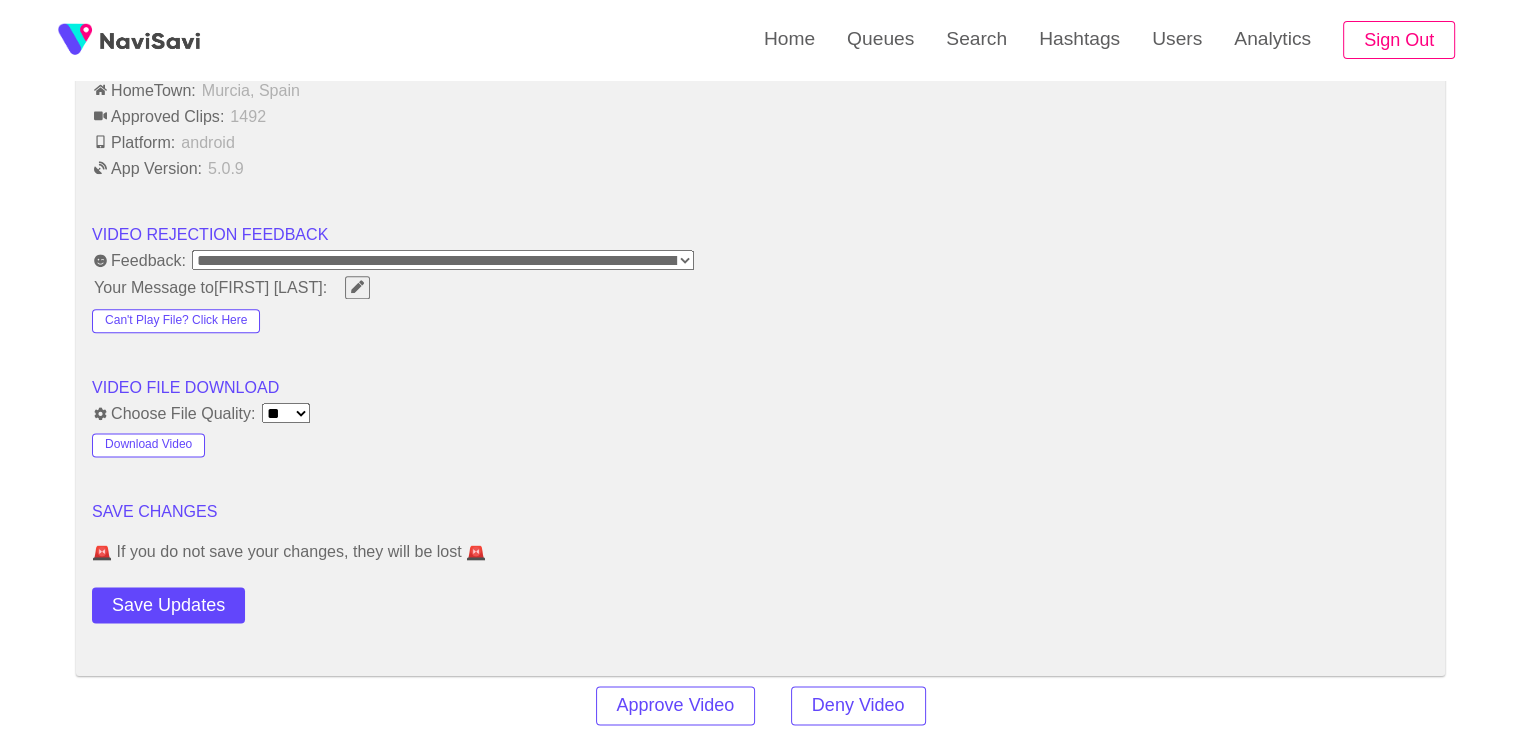 scroll, scrollTop: 2524, scrollLeft: 0, axis: vertical 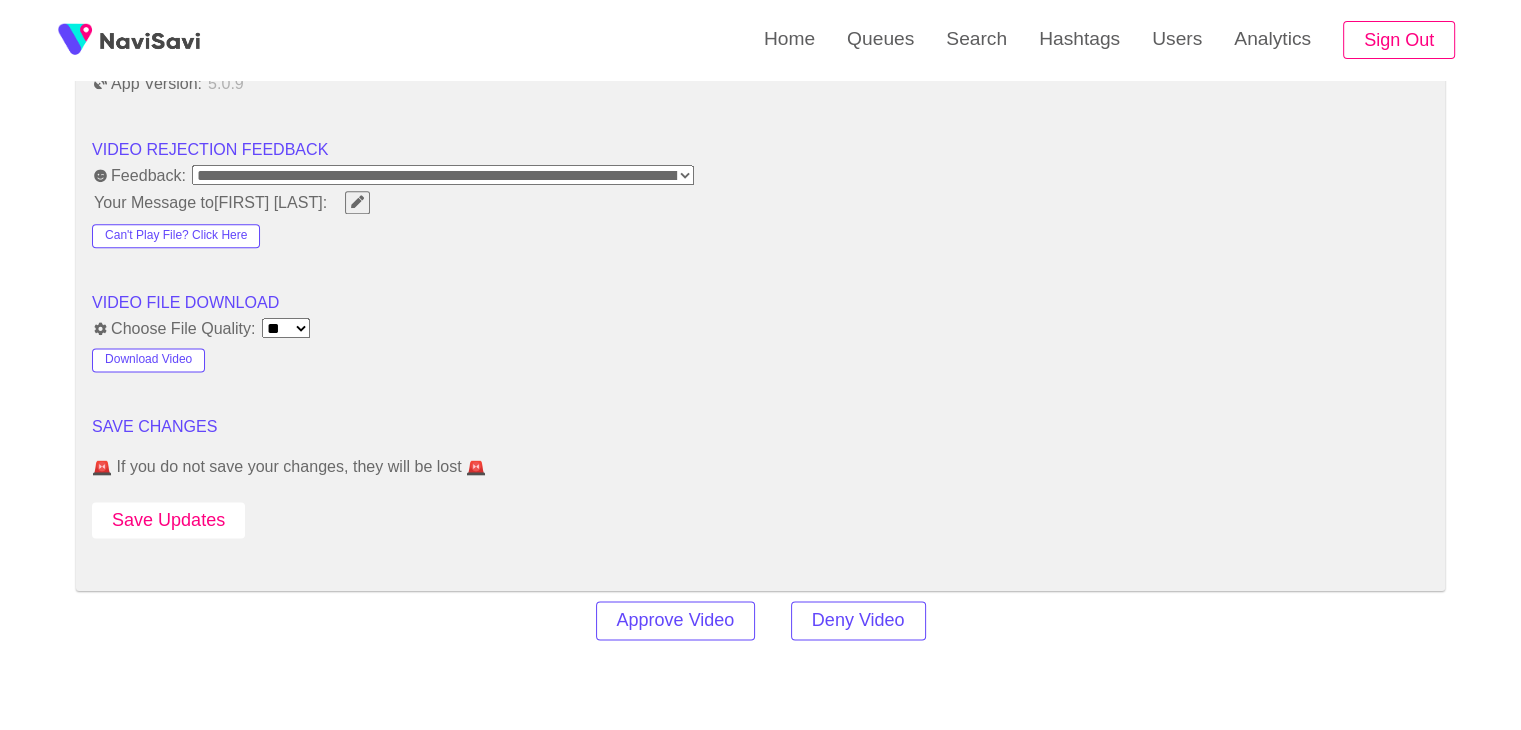 click on "Save Updates" at bounding box center (168, 520) 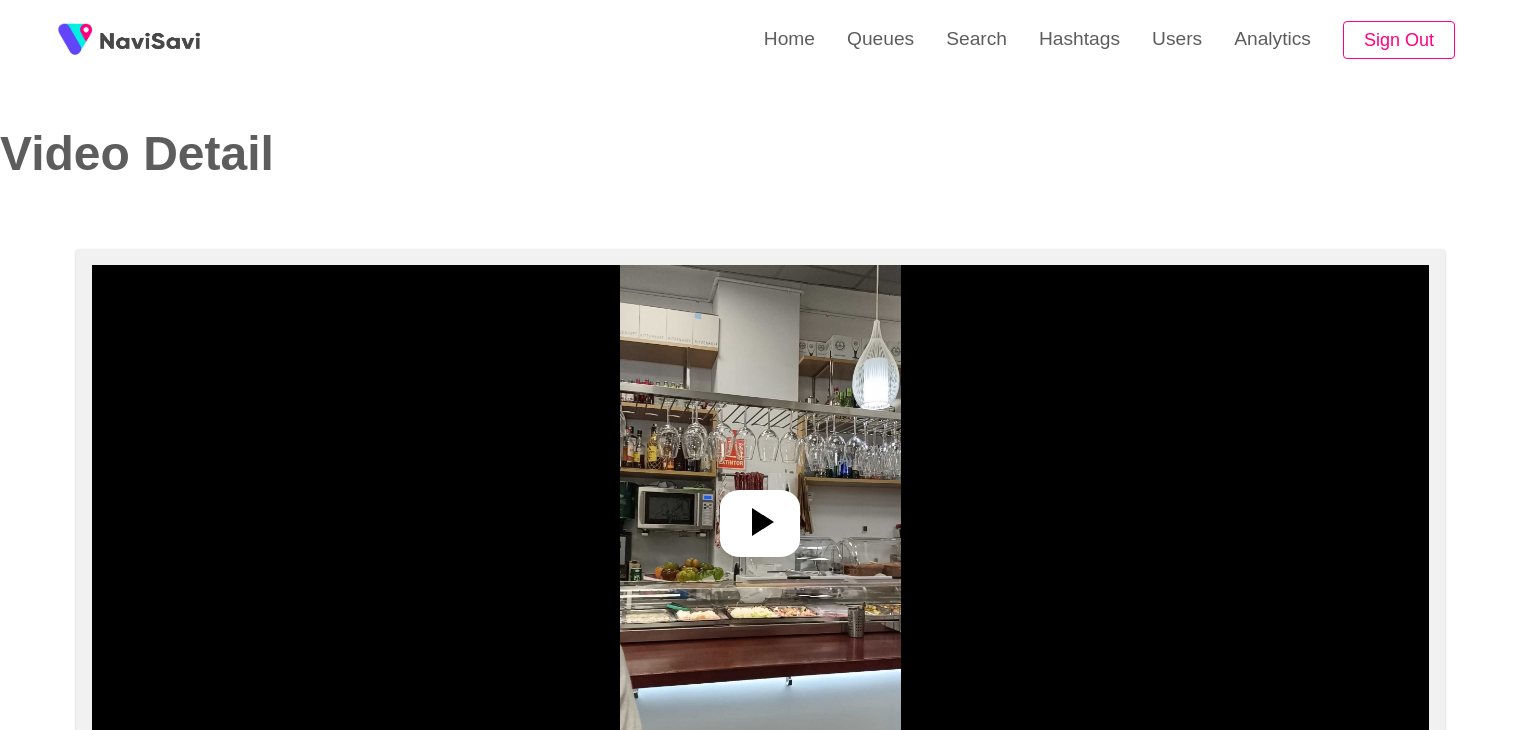 select on "**********" 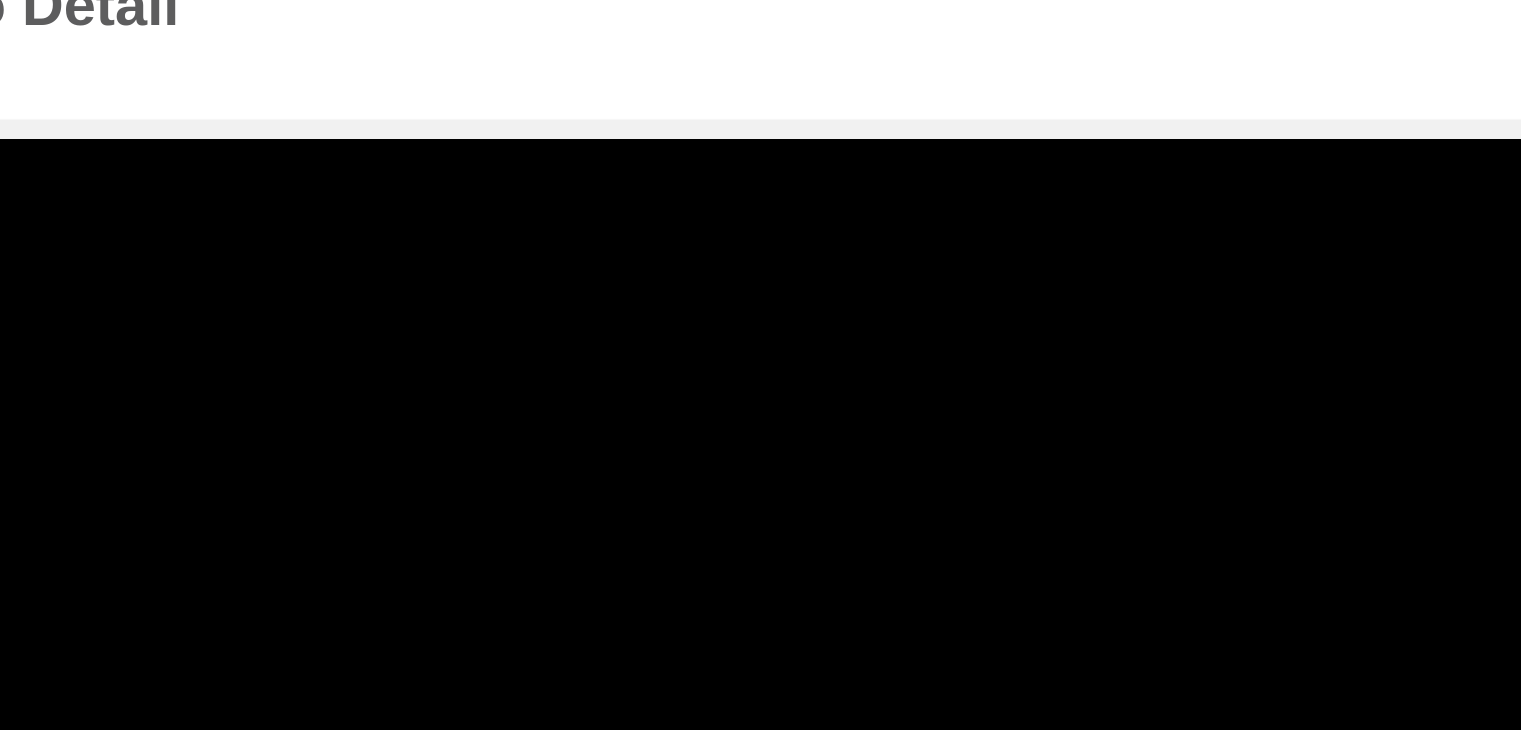 scroll, scrollTop: 87, scrollLeft: 0, axis: vertical 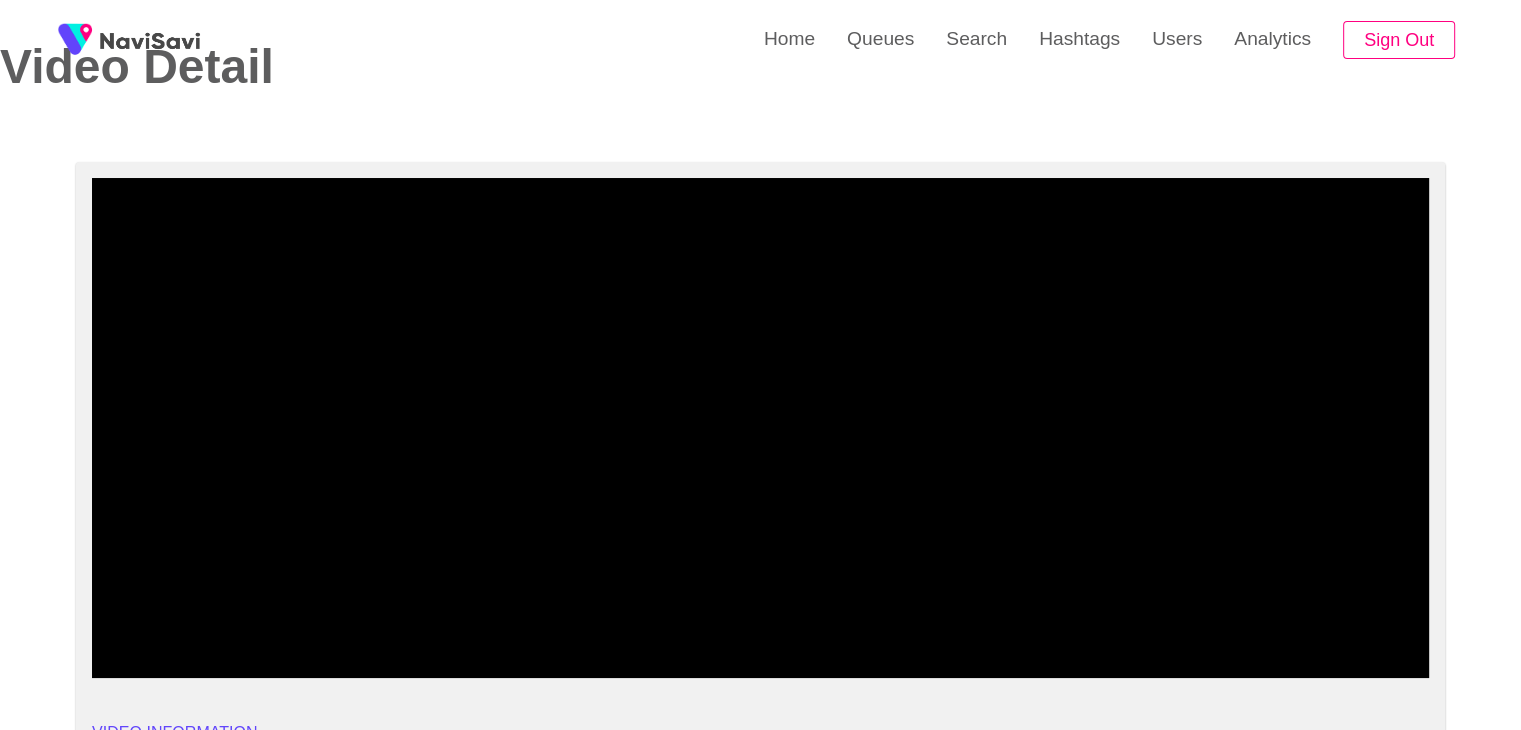 click at bounding box center (760, 428) 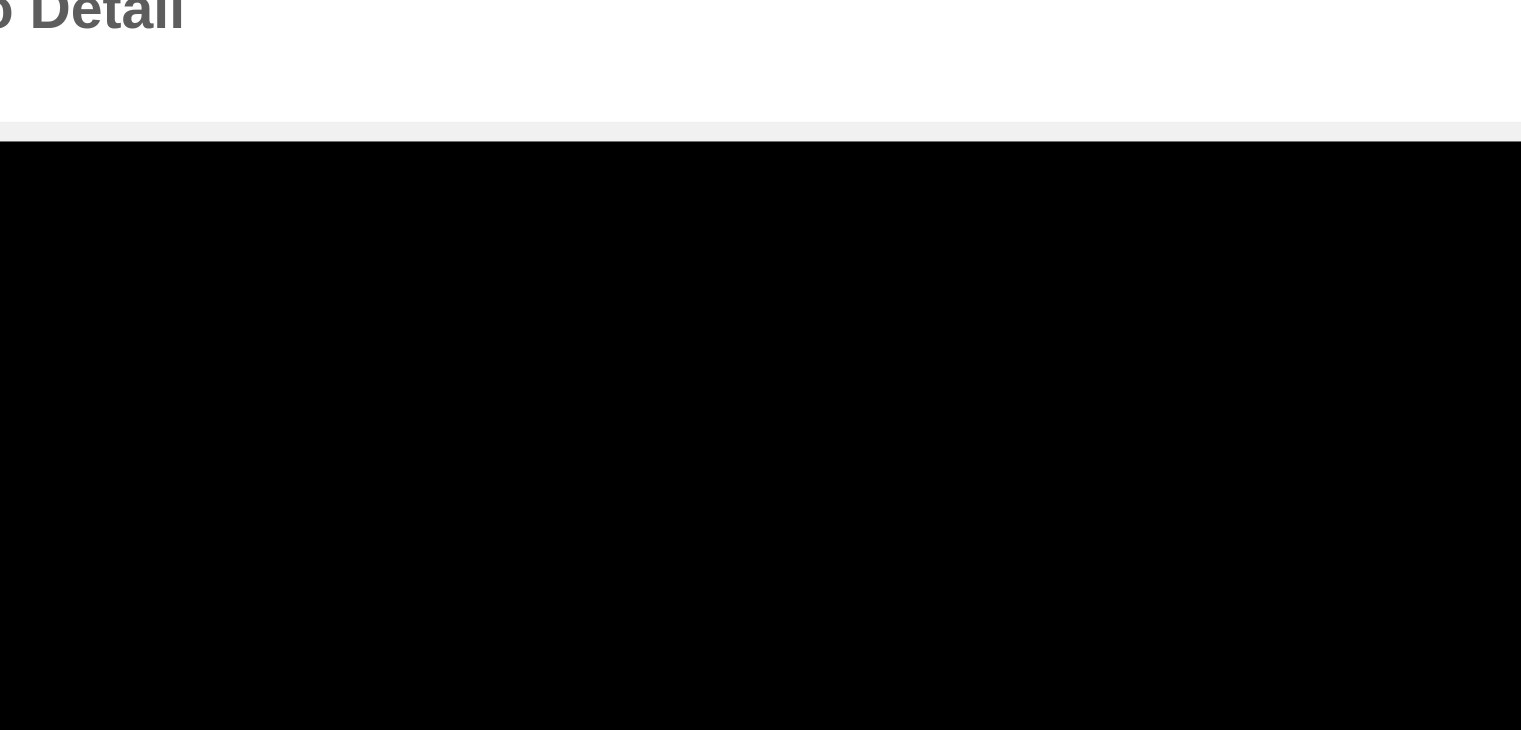 scroll, scrollTop: 87, scrollLeft: 0, axis: vertical 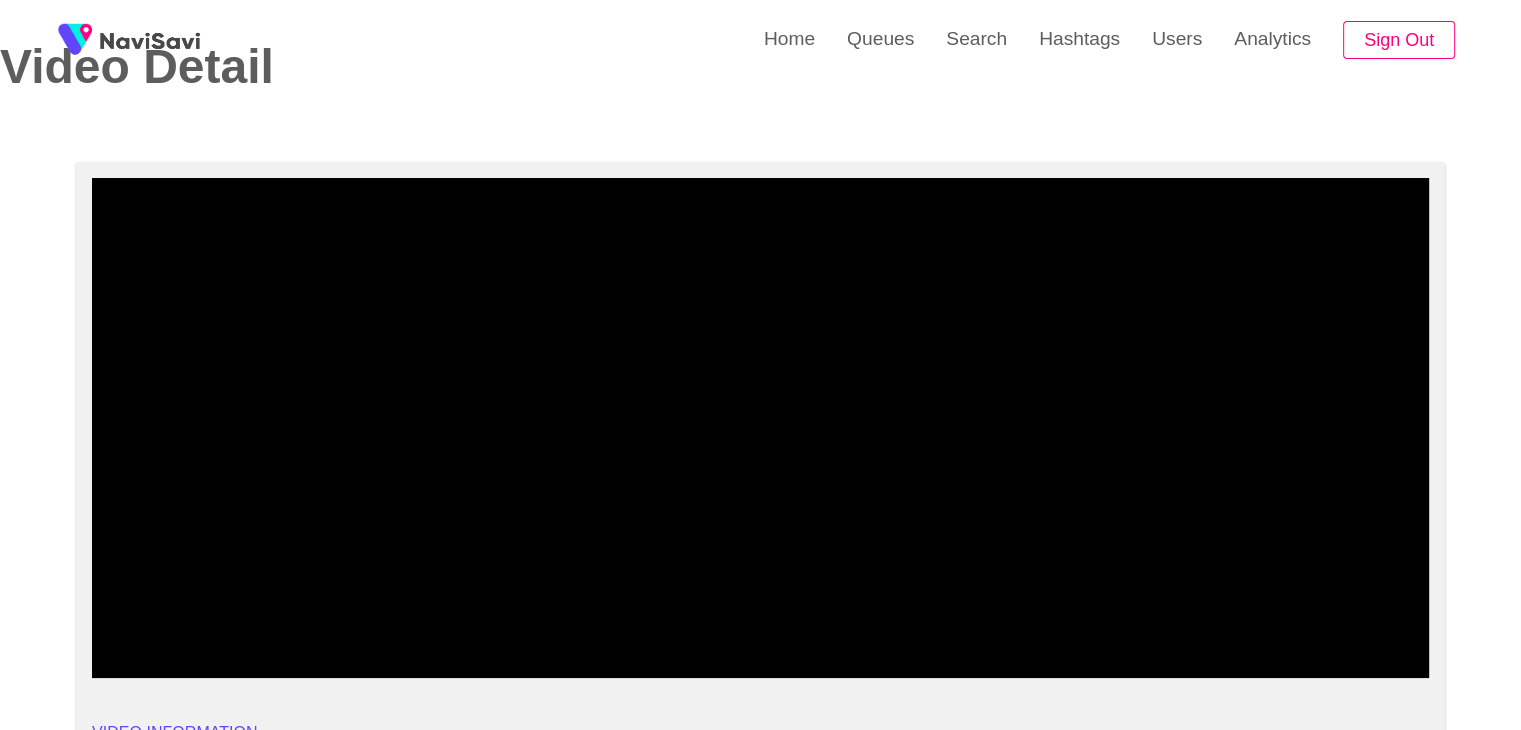 click at bounding box center (760, 428) 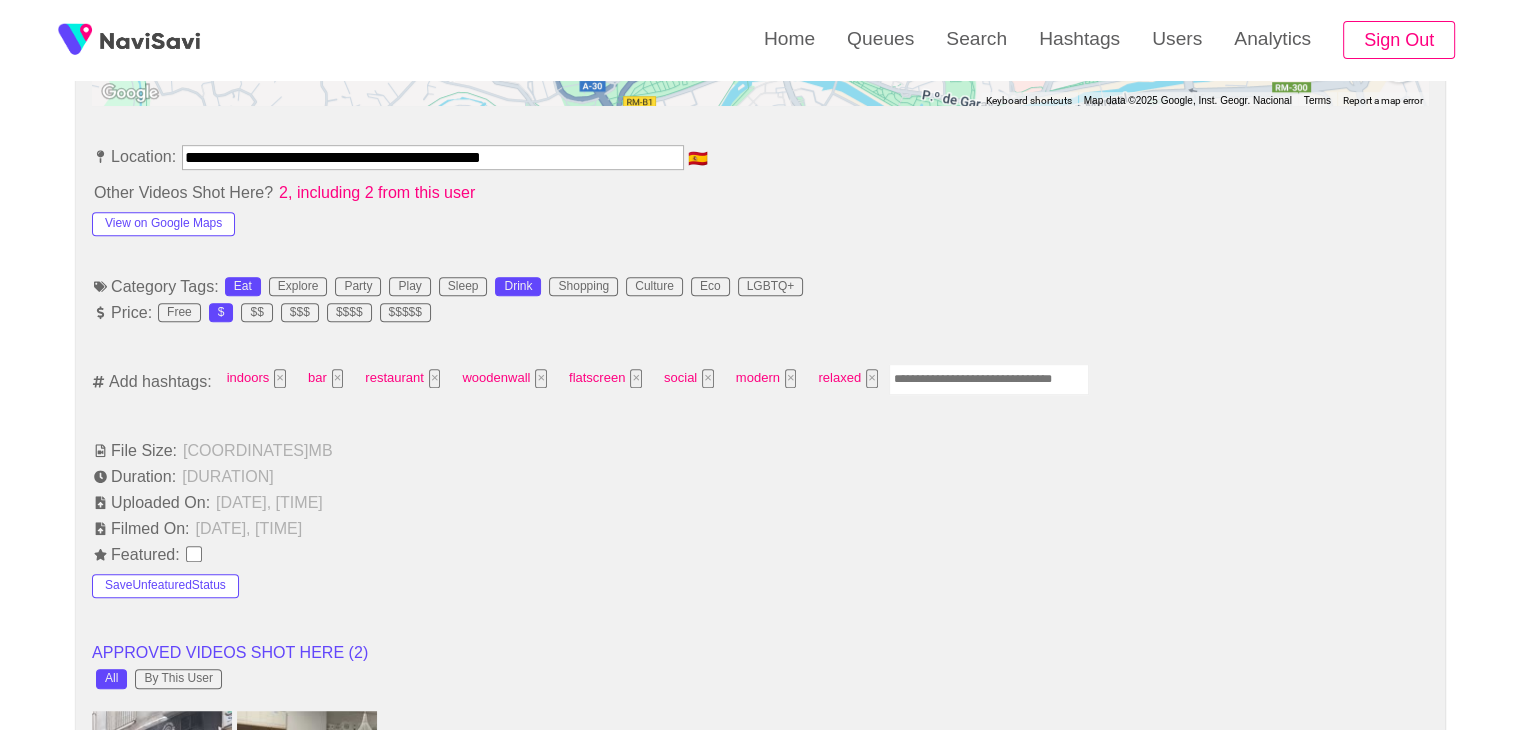 scroll, scrollTop: 1100, scrollLeft: 0, axis: vertical 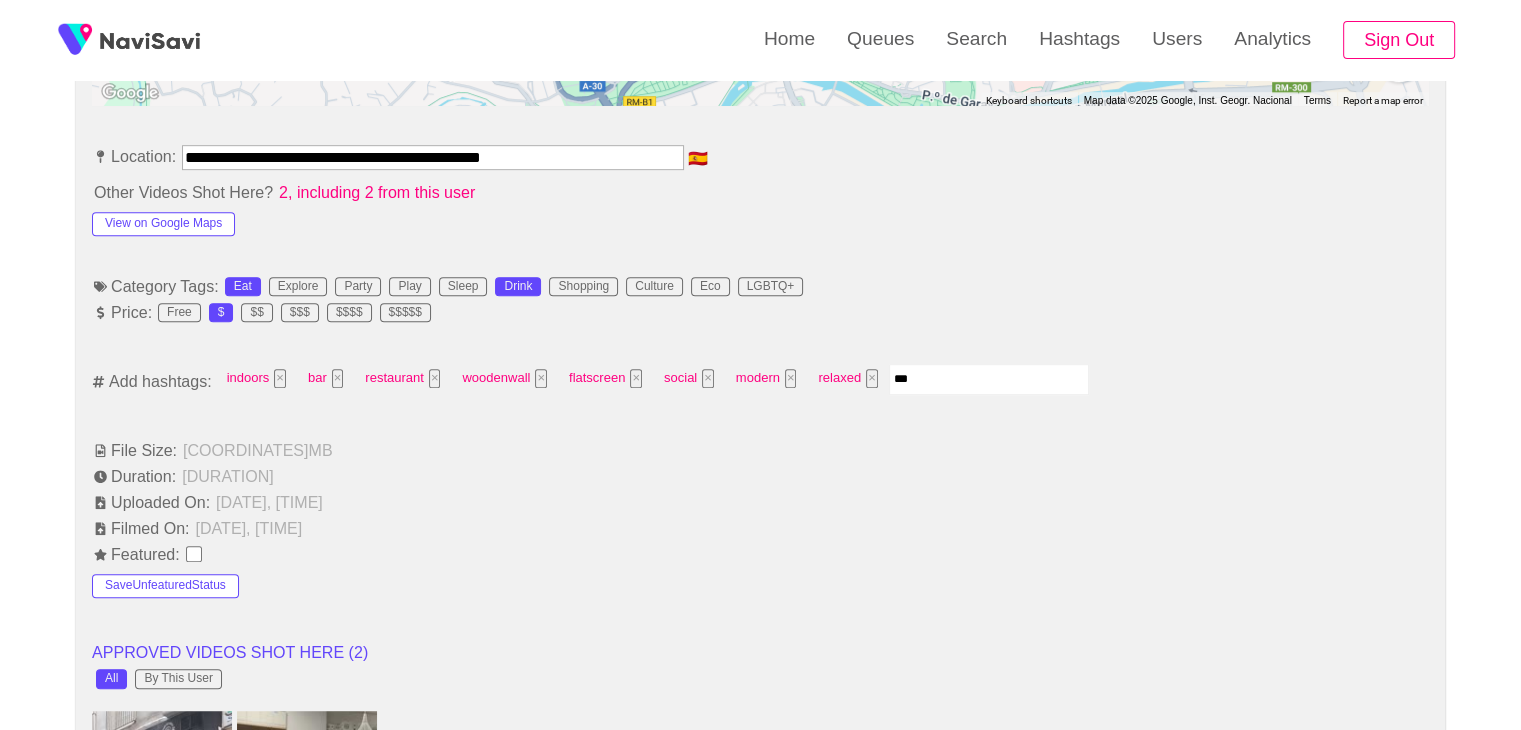 type on "****" 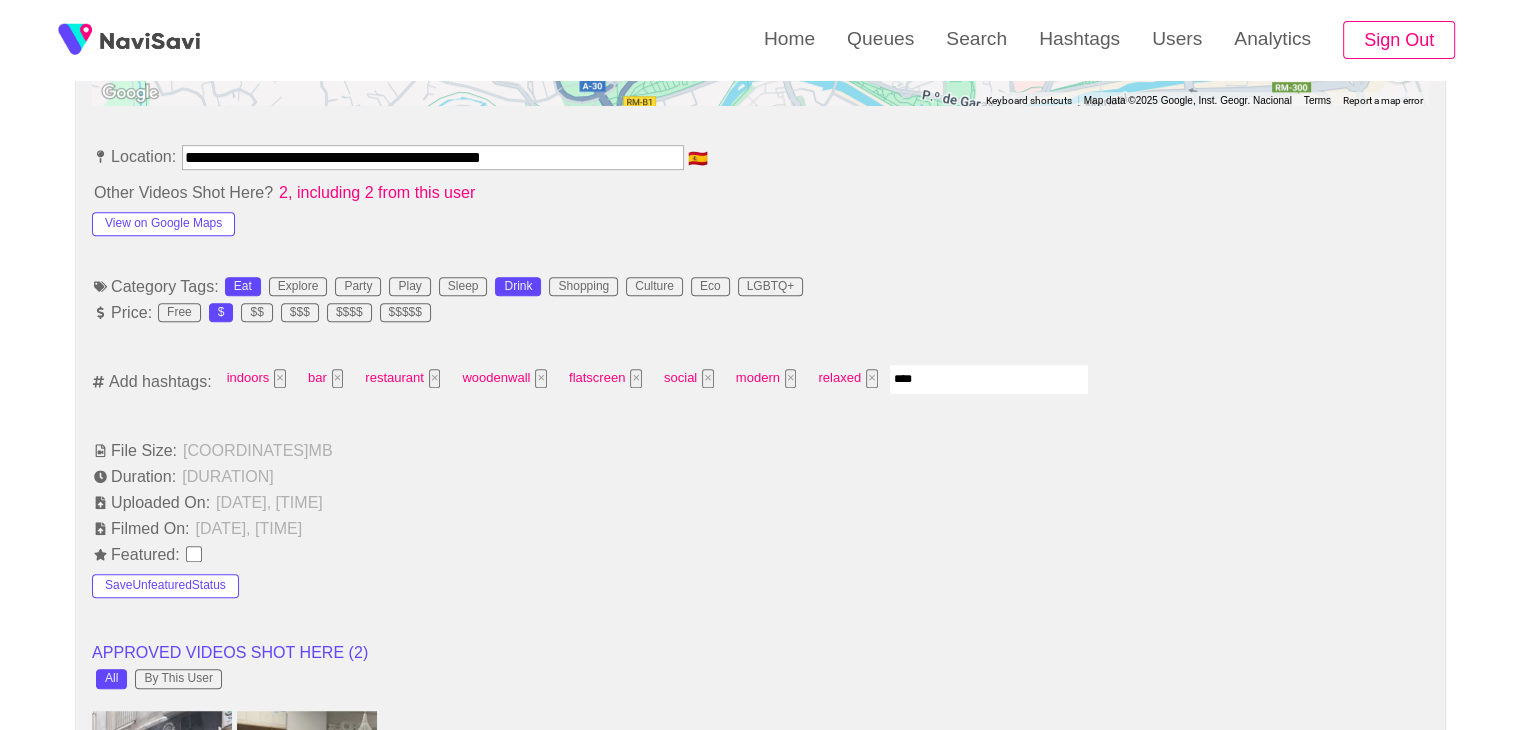 type 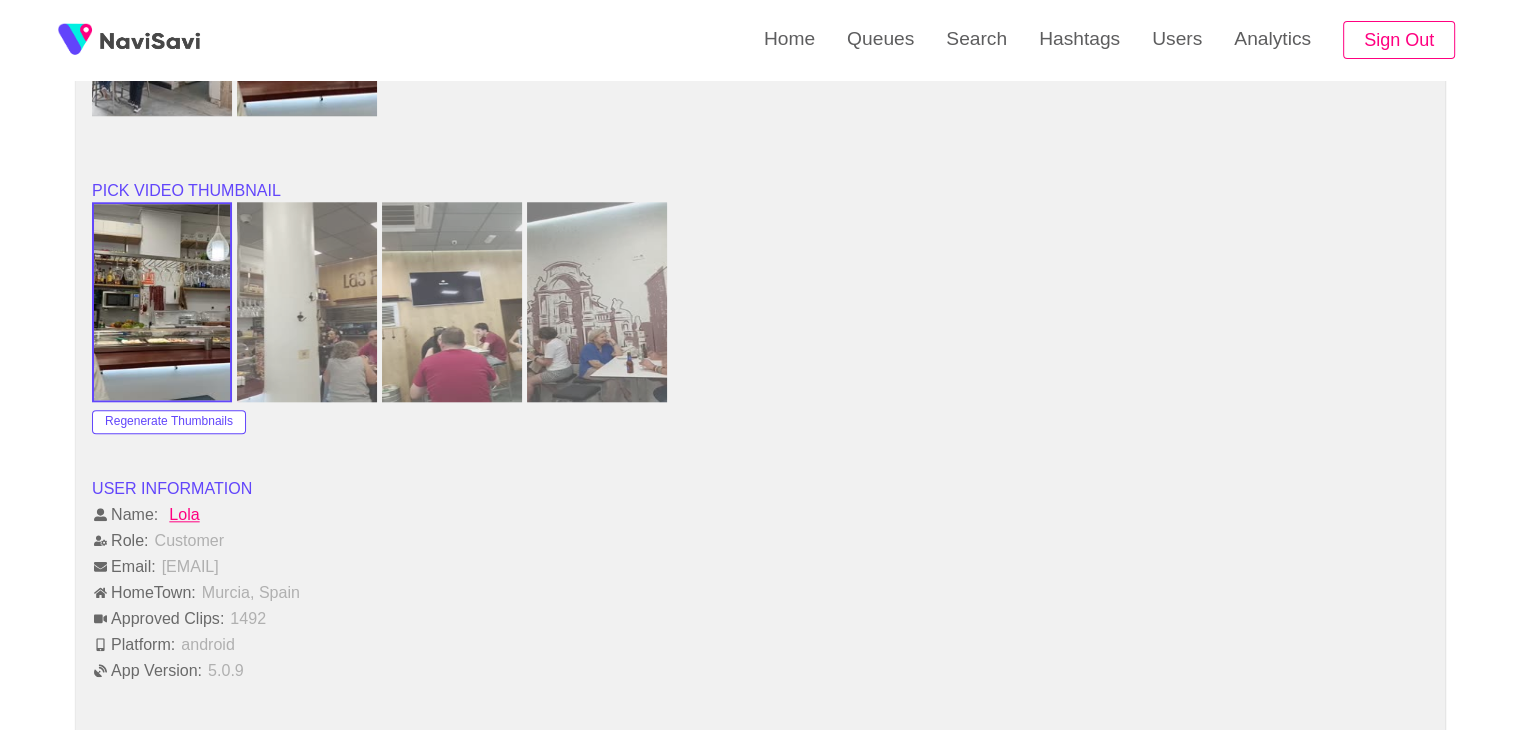 scroll, scrollTop: 2059, scrollLeft: 0, axis: vertical 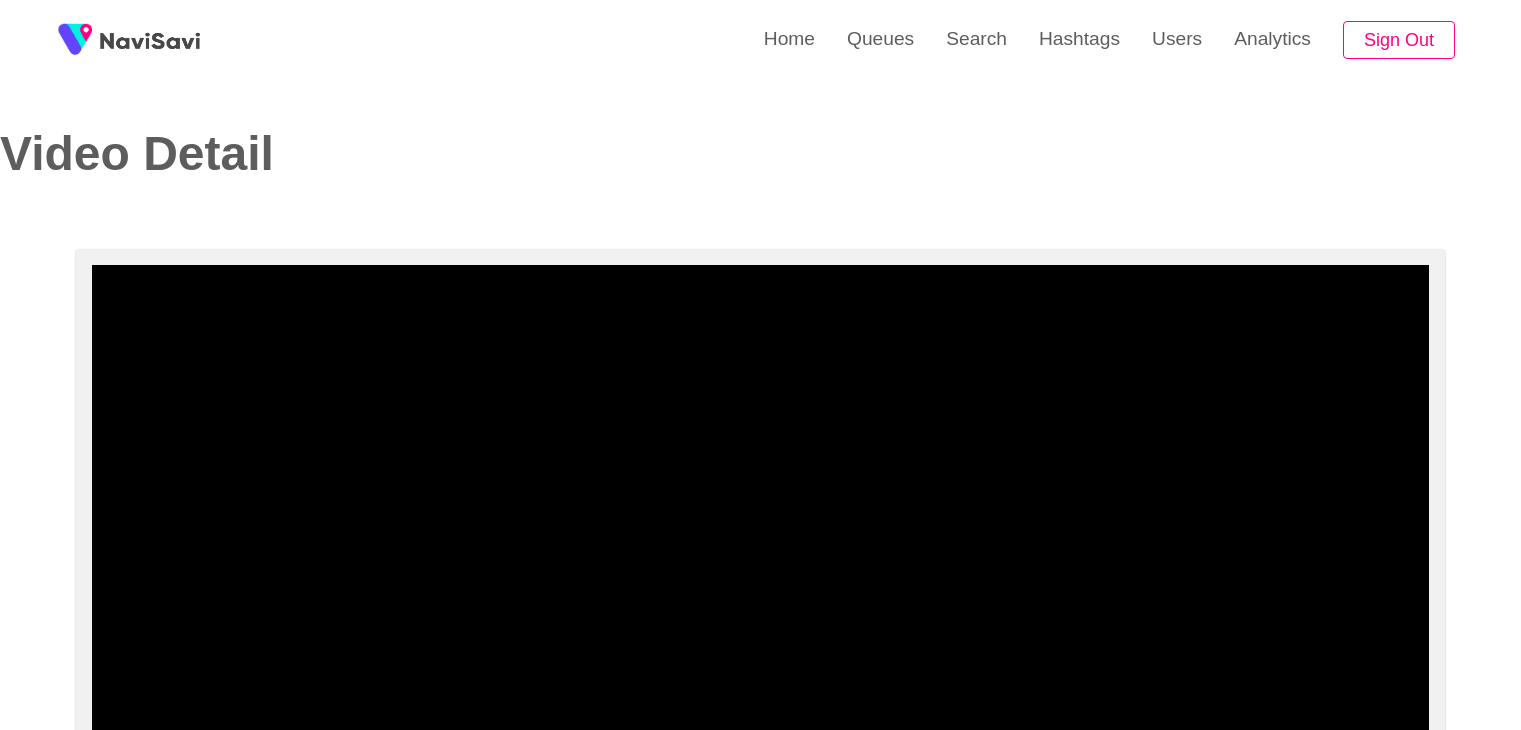 select on "**********" 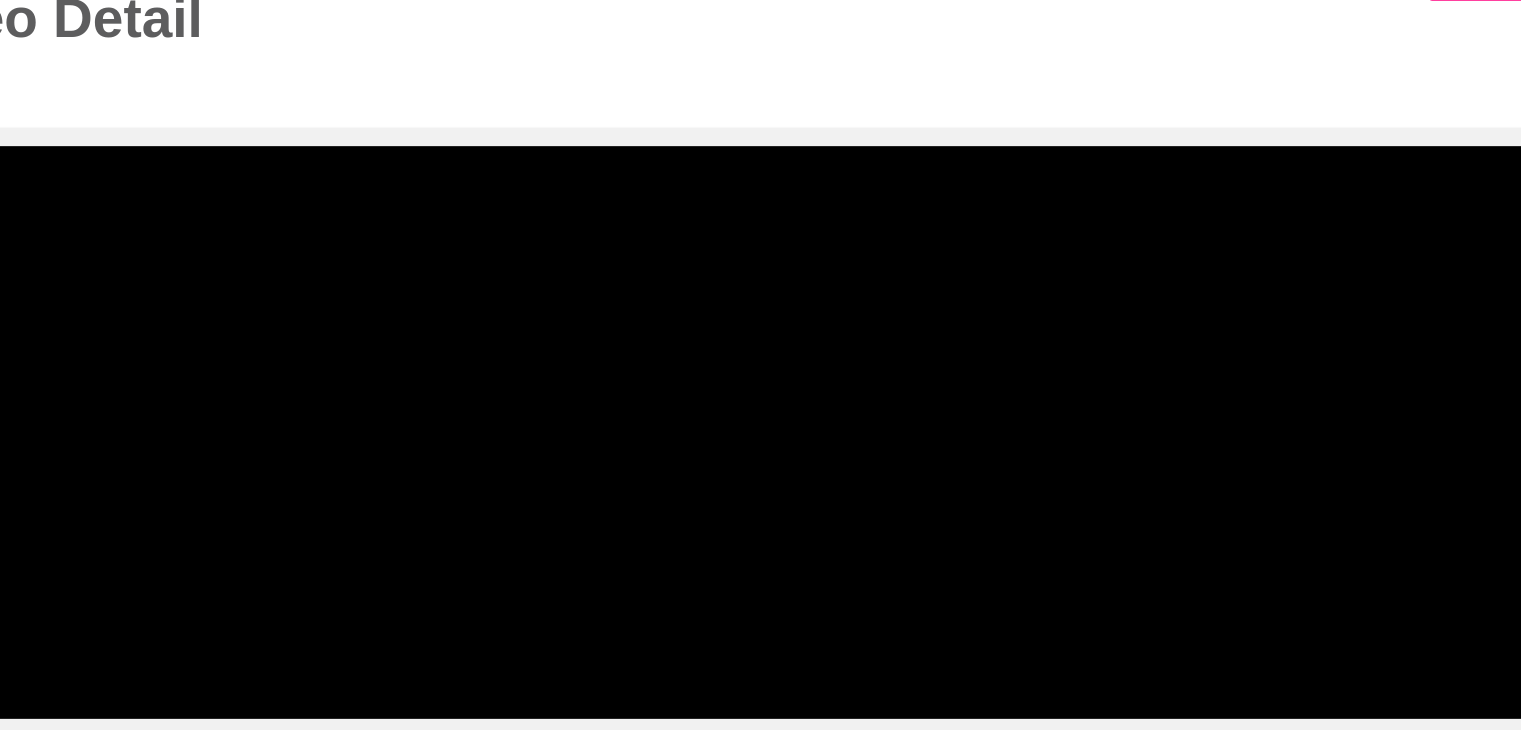 scroll, scrollTop: 80, scrollLeft: 0, axis: vertical 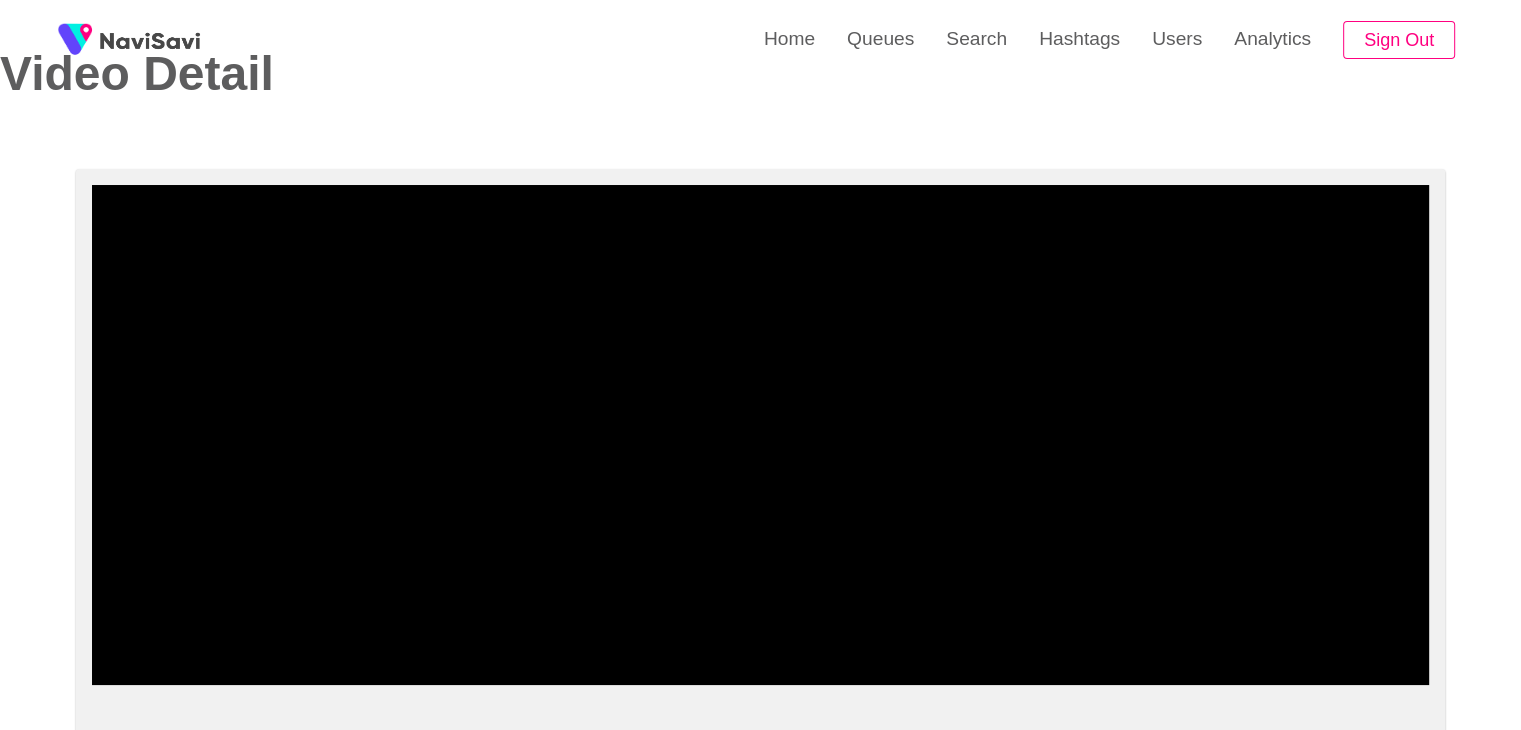 click at bounding box center [760, 435] 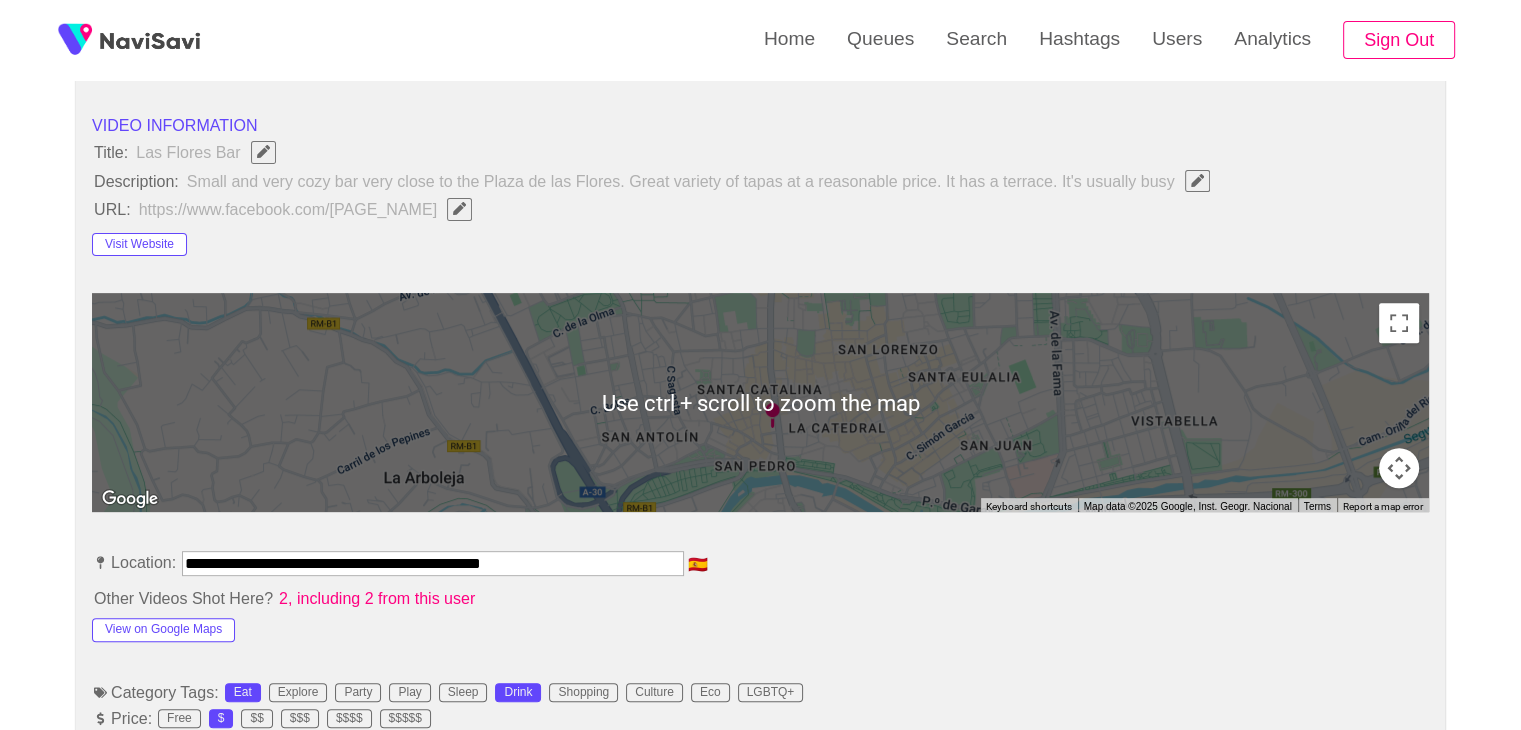 scroll, scrollTop: 818, scrollLeft: 0, axis: vertical 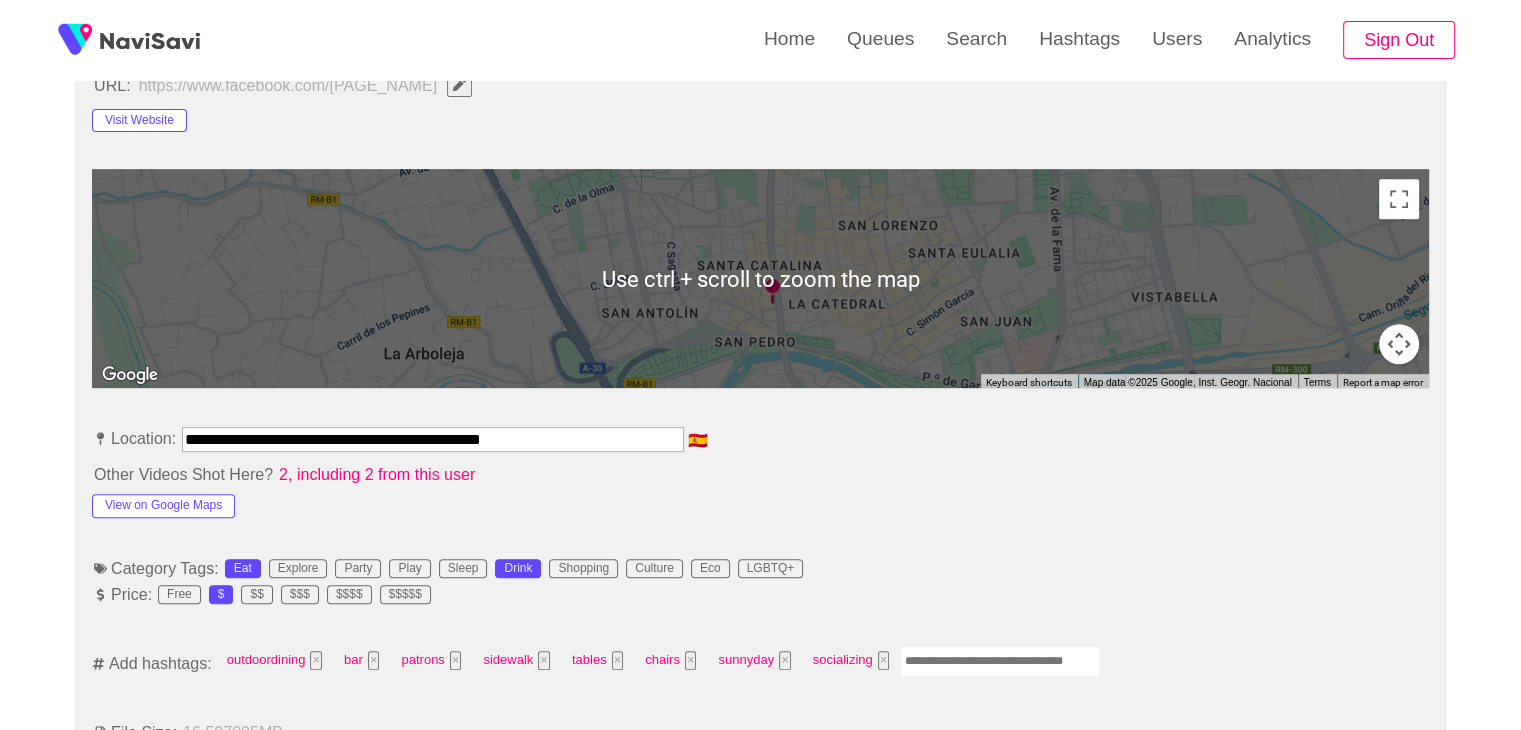 click at bounding box center [1000, 661] 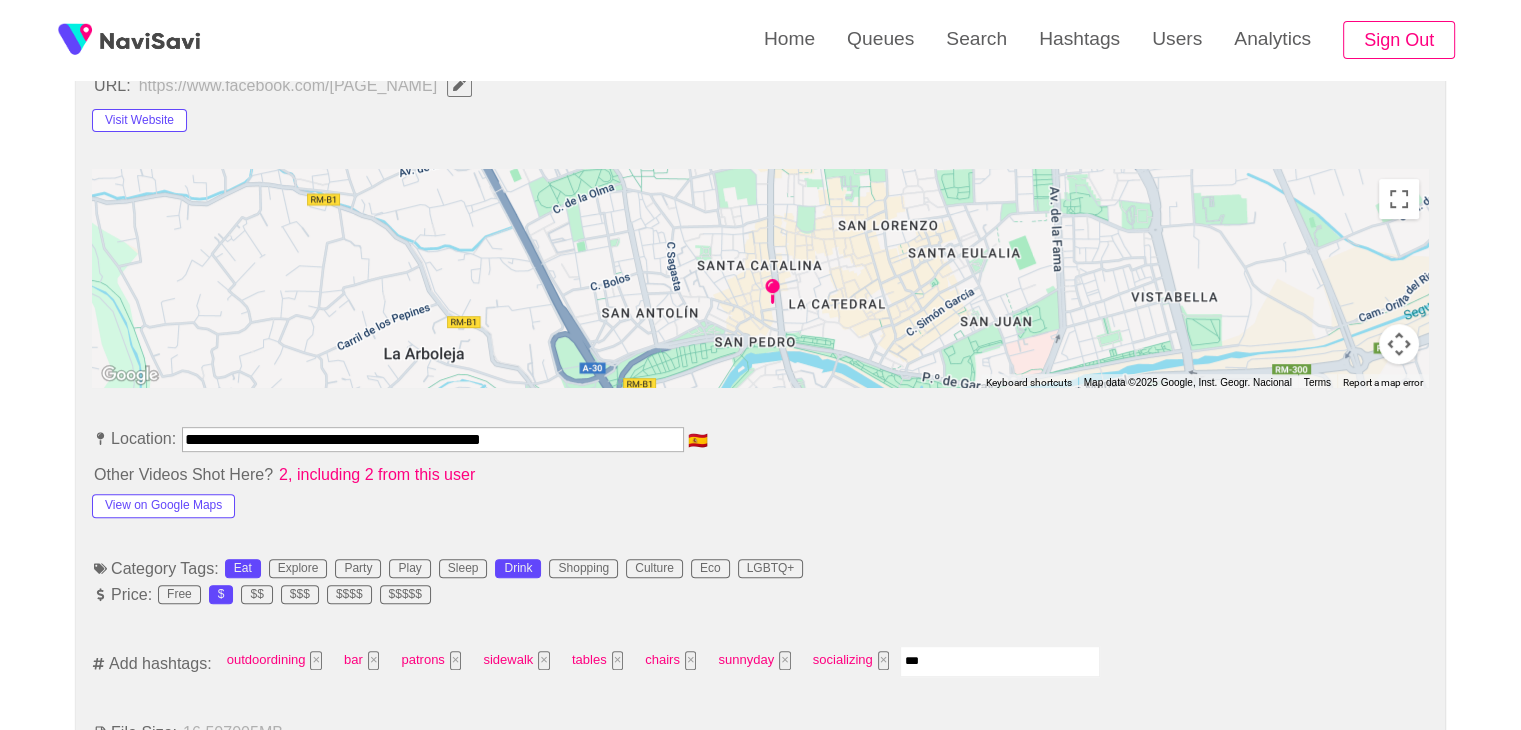 type on "****" 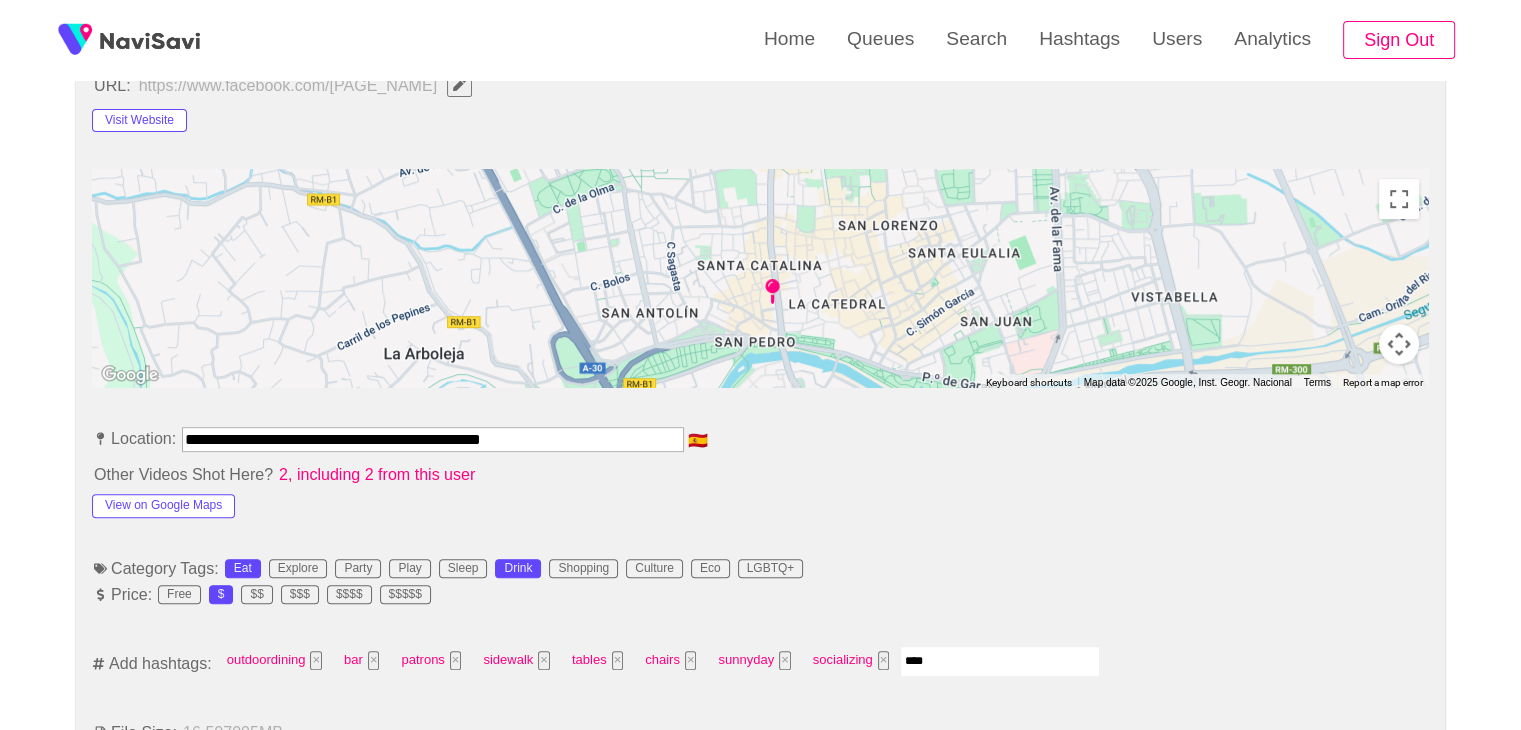 type 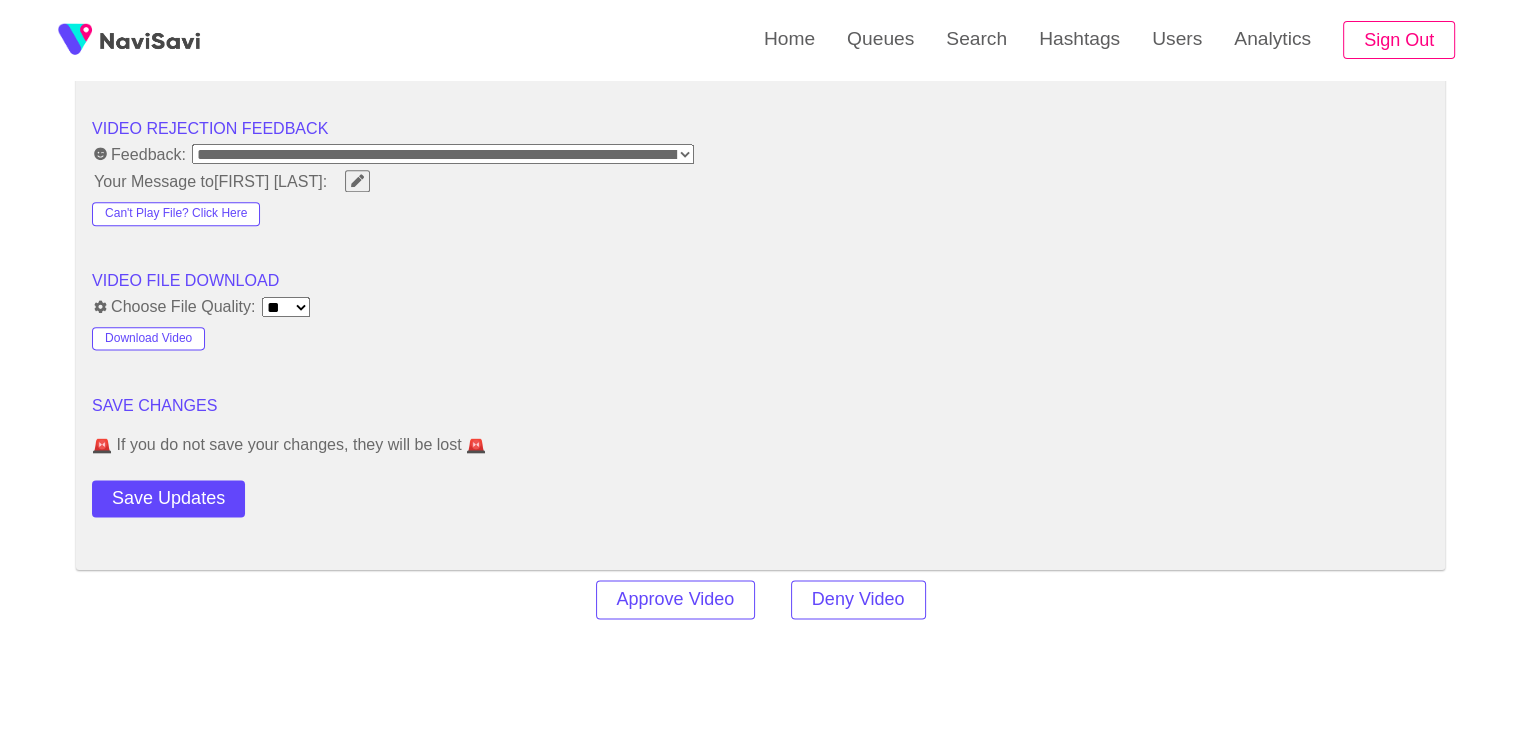 scroll, scrollTop: 2608, scrollLeft: 0, axis: vertical 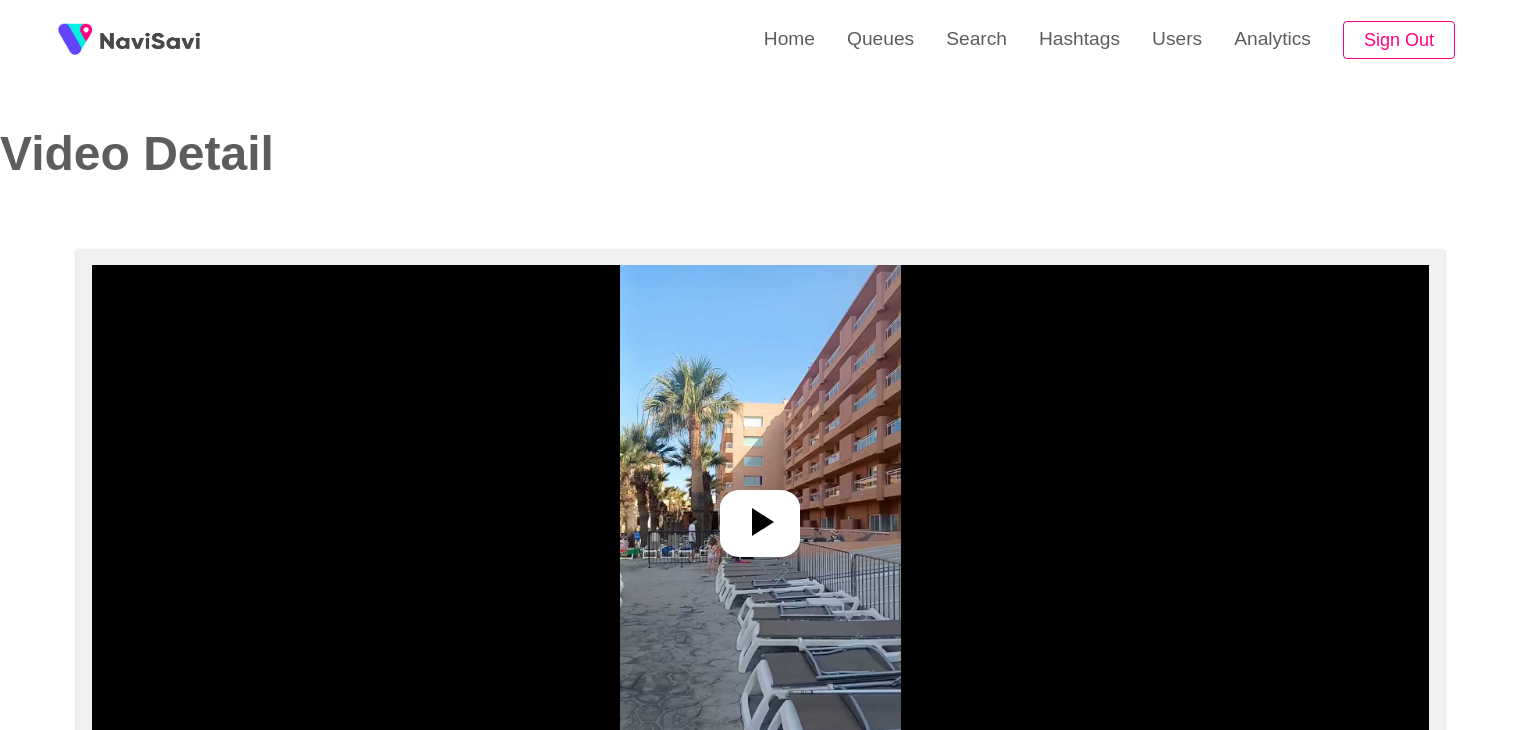 select on "**********" 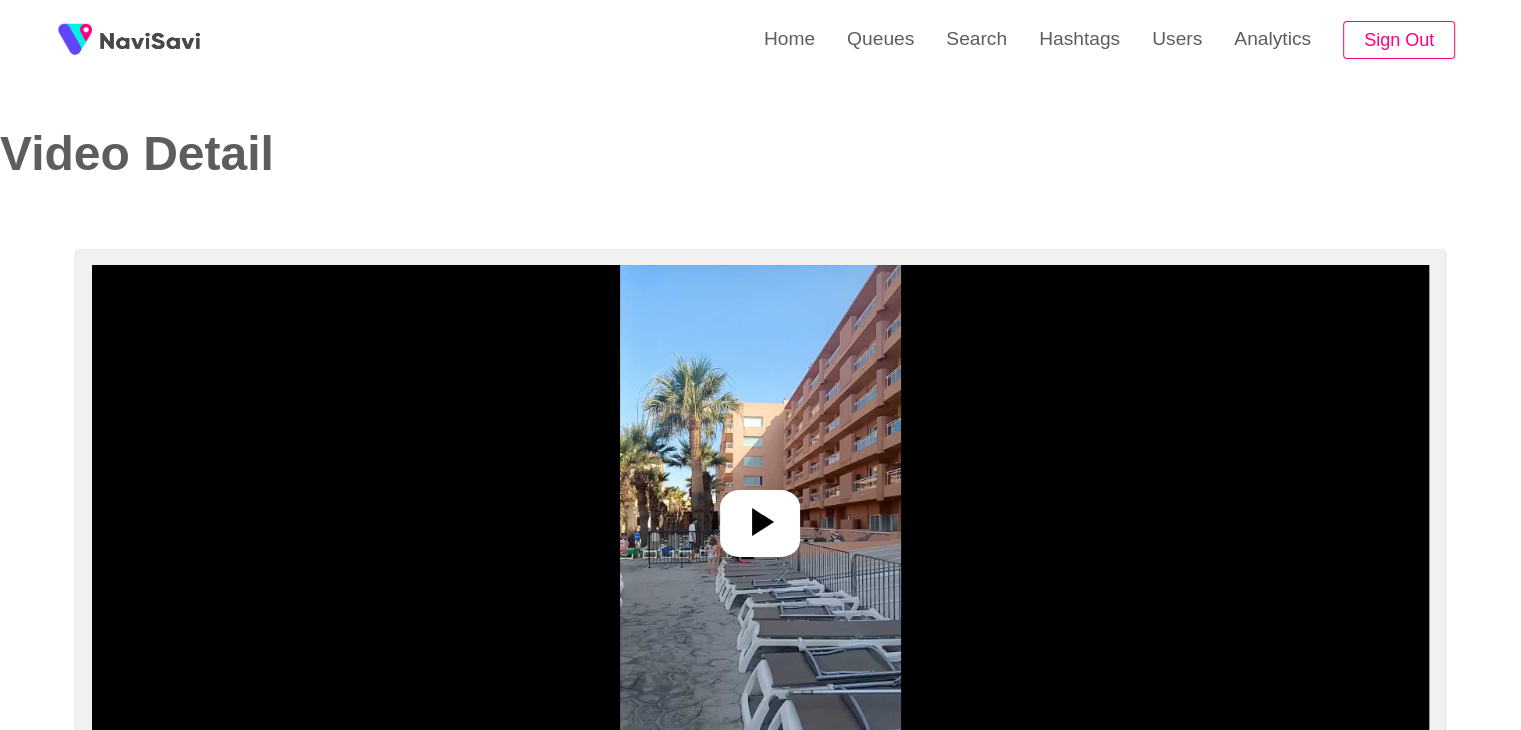 click at bounding box center (760, 515) 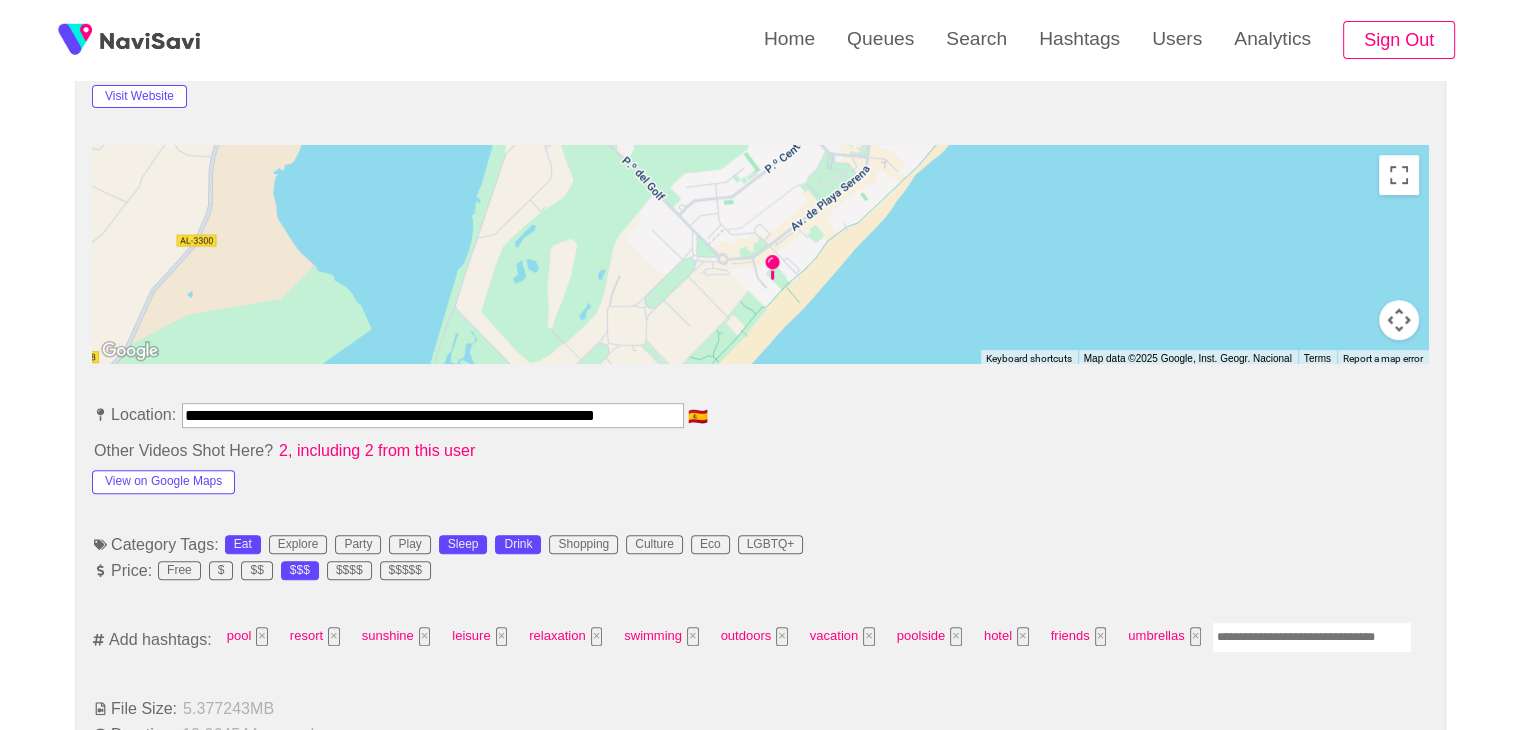 scroll, scrollTop: 912, scrollLeft: 0, axis: vertical 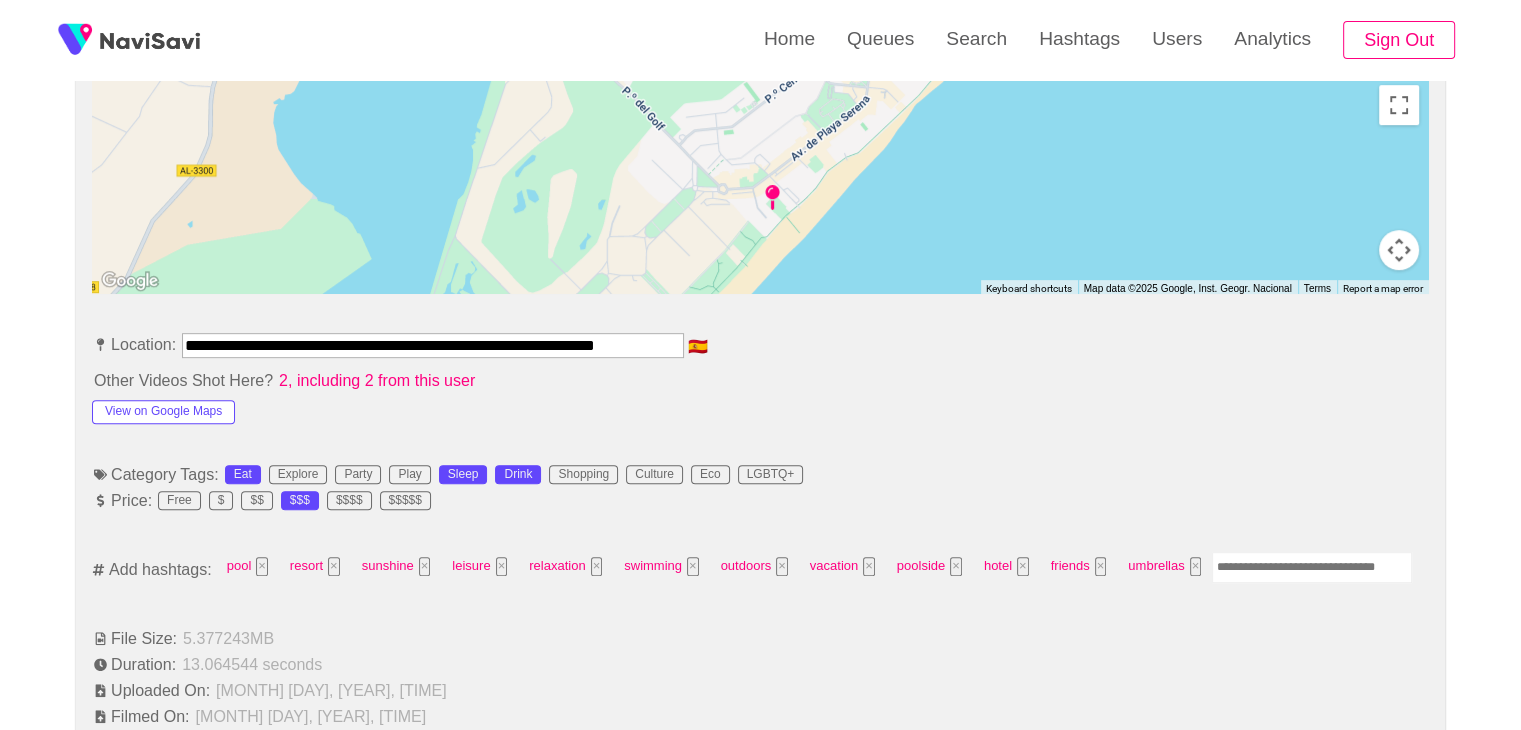 click at bounding box center [1312, 567] 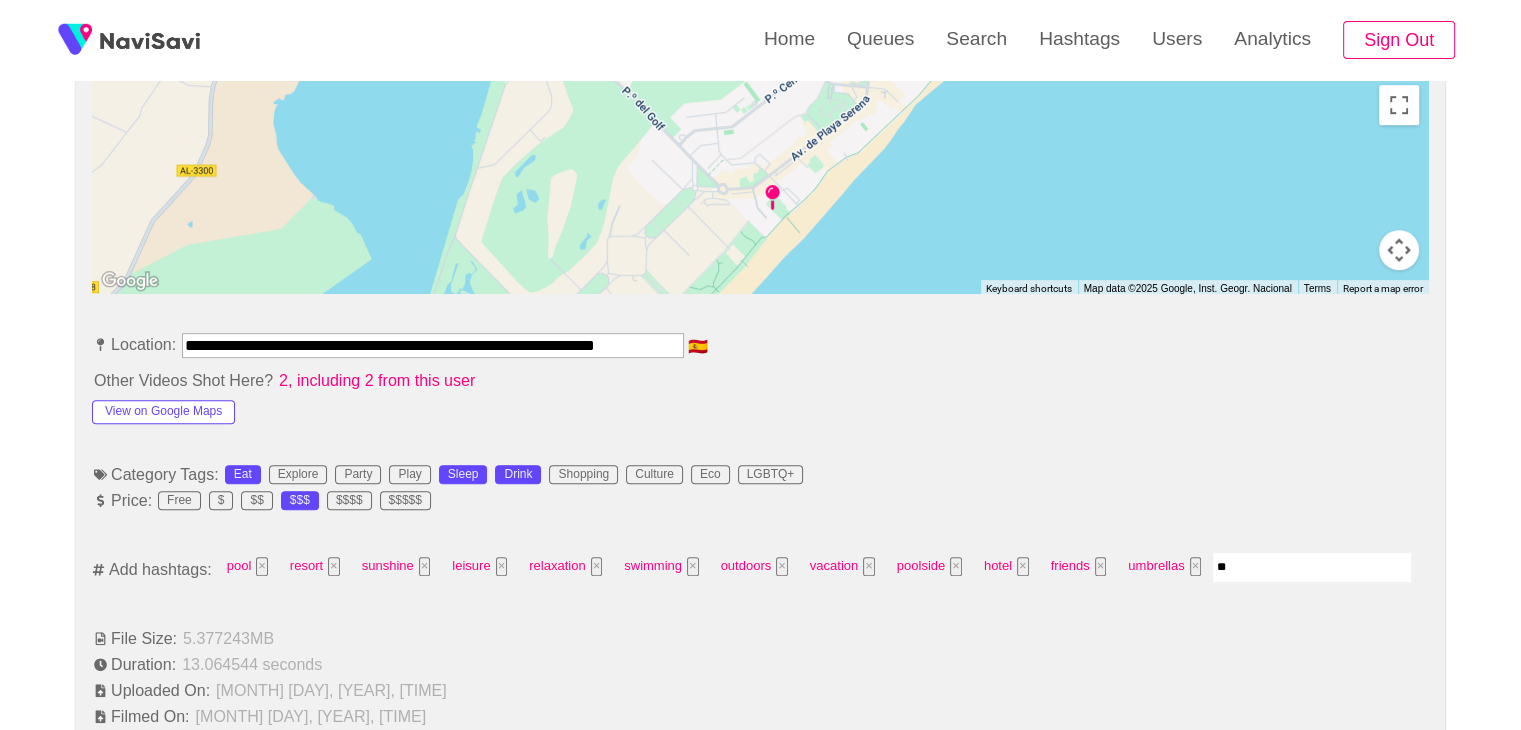 type on "*" 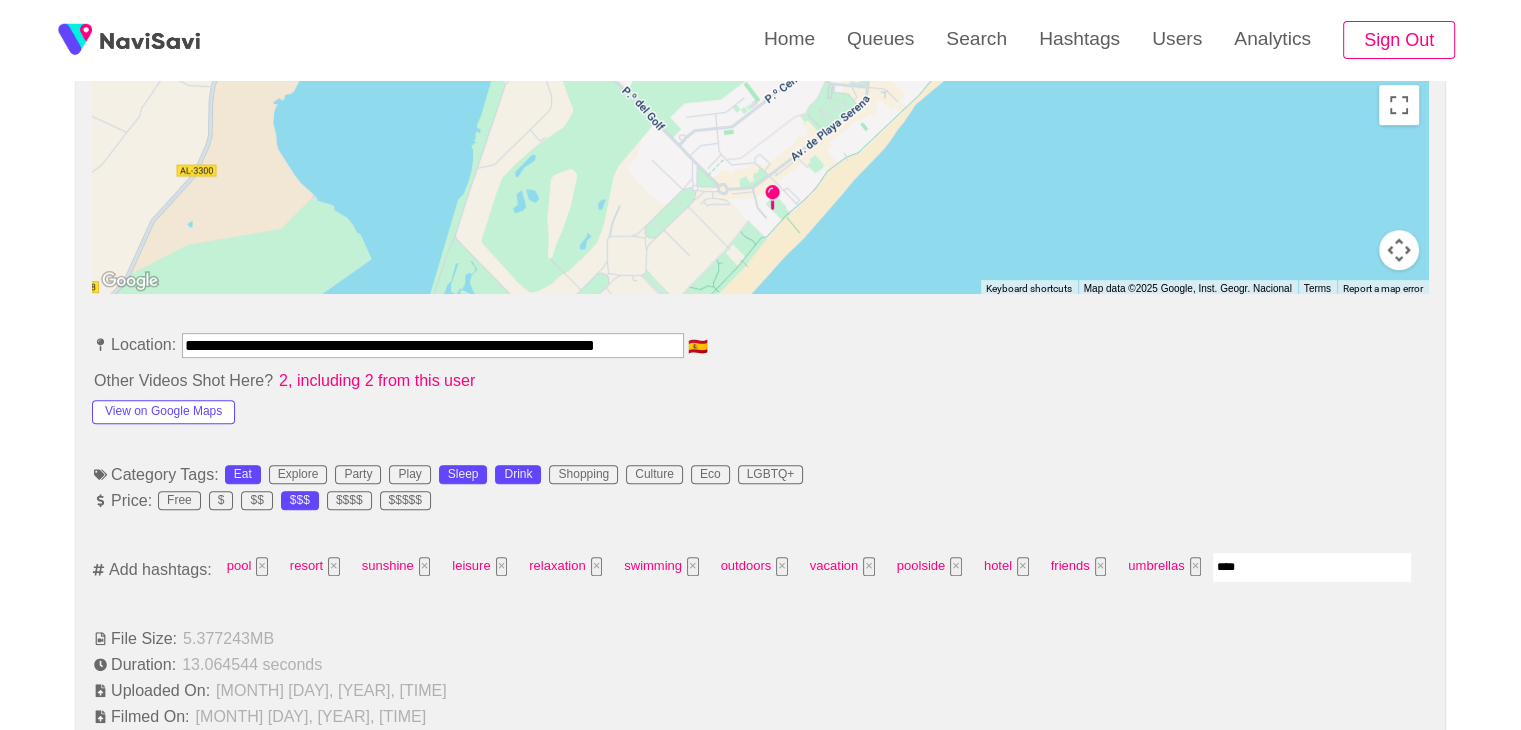 type on "*****" 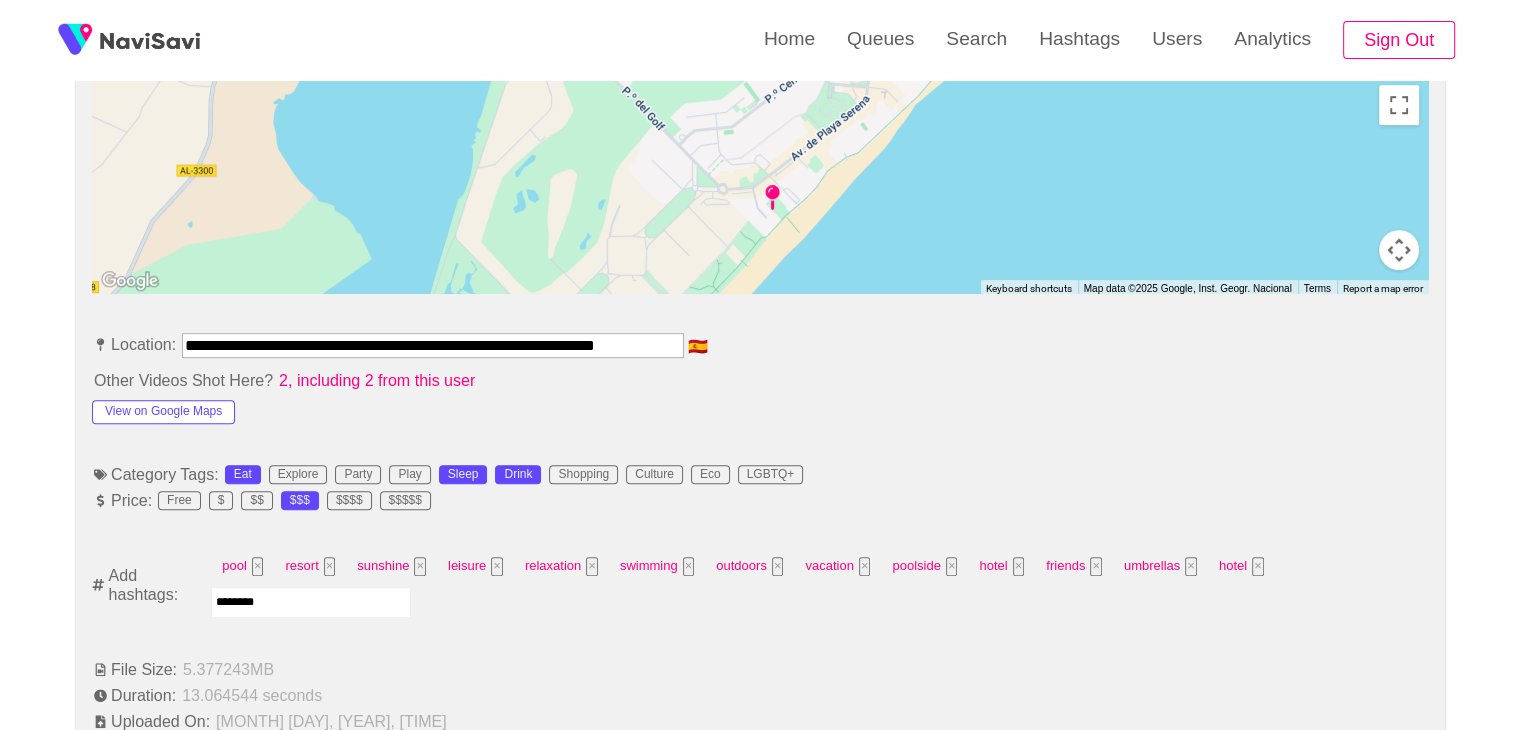 type on "*********" 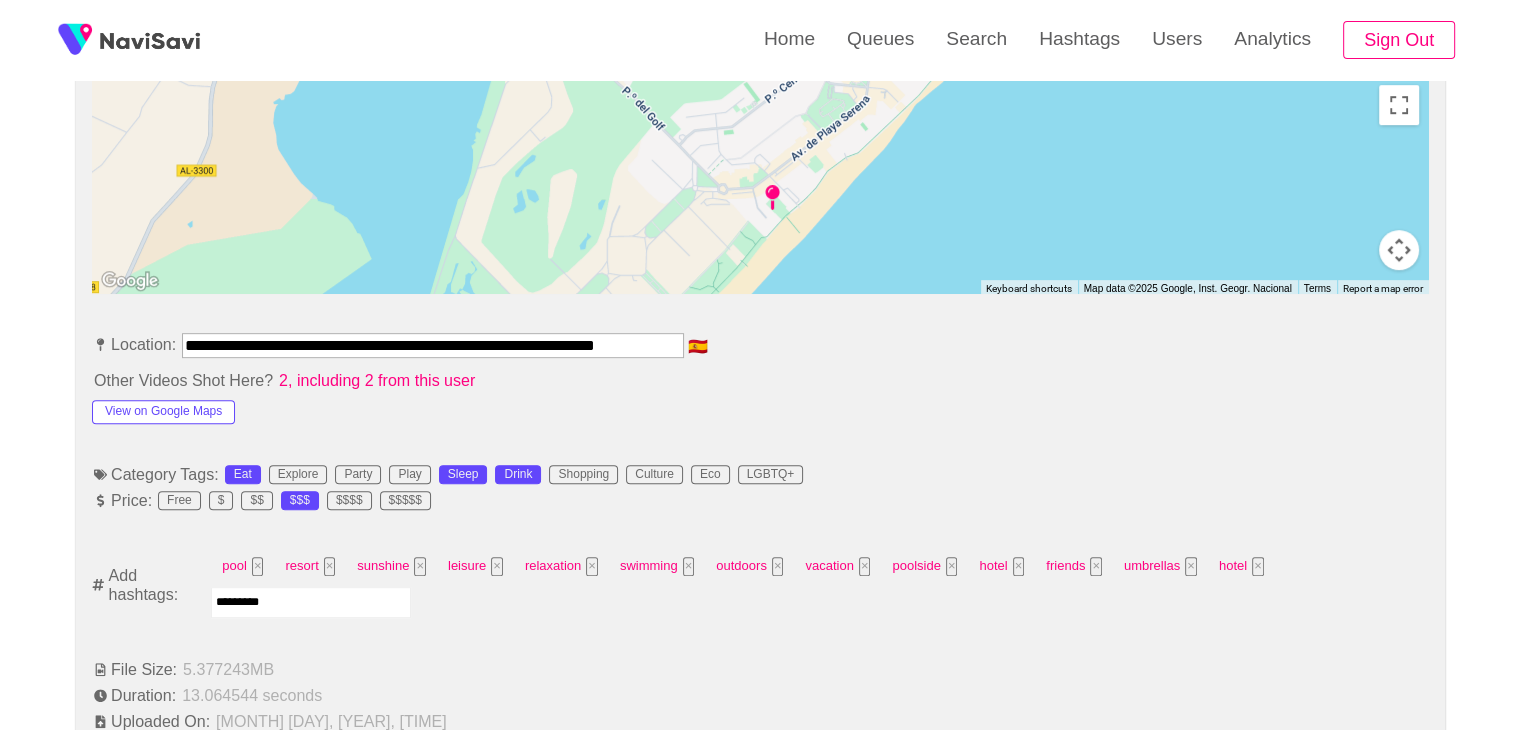 type 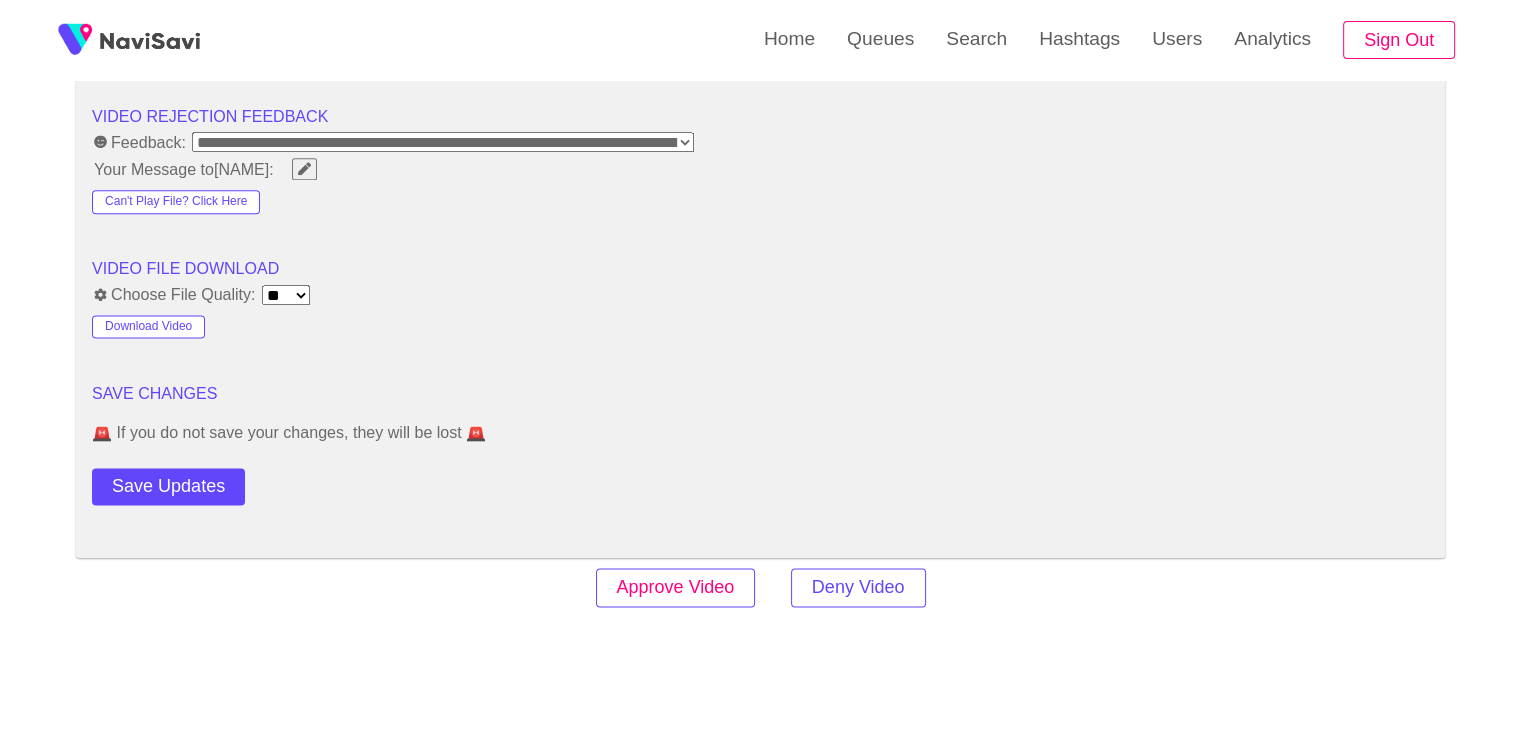 scroll, scrollTop: 2556, scrollLeft: 0, axis: vertical 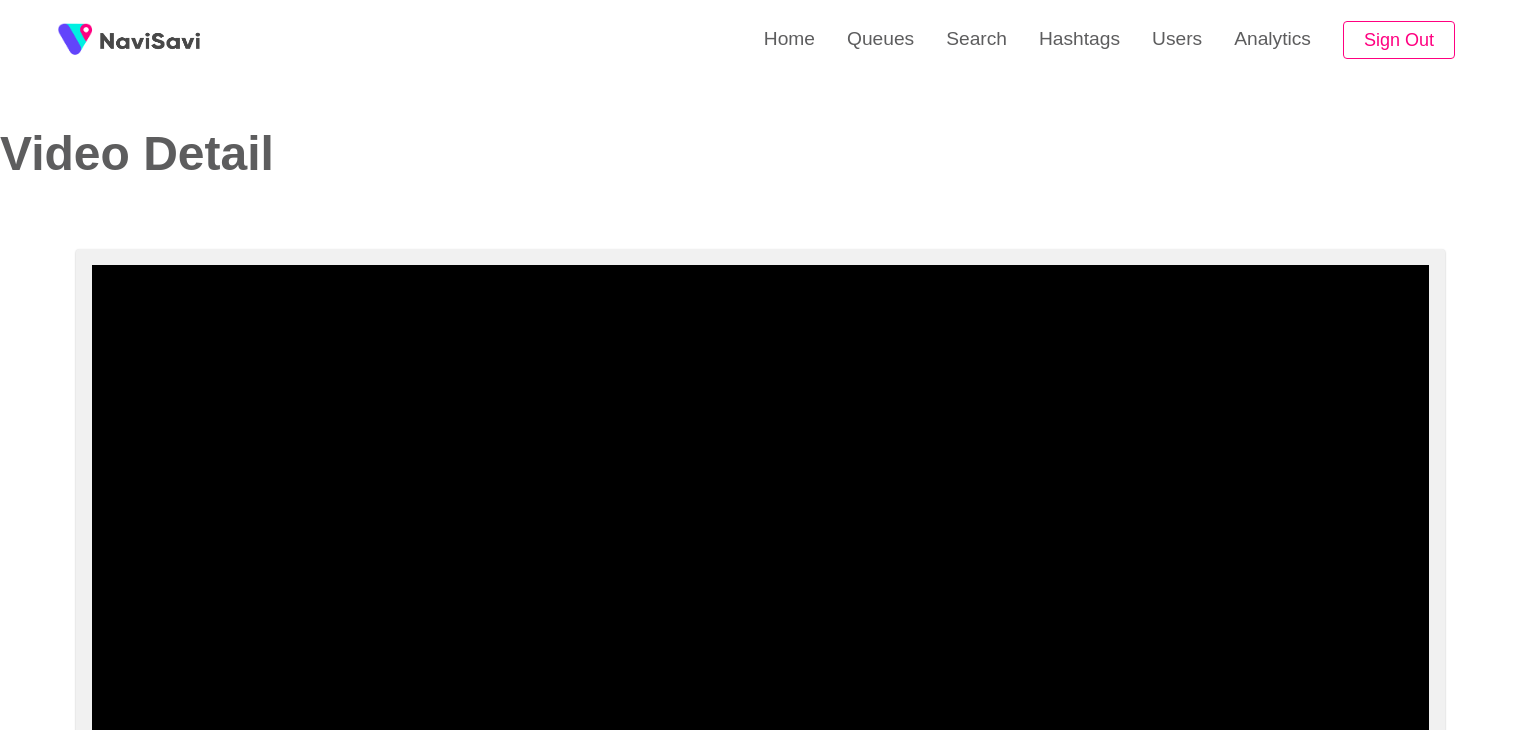 select on "**********" 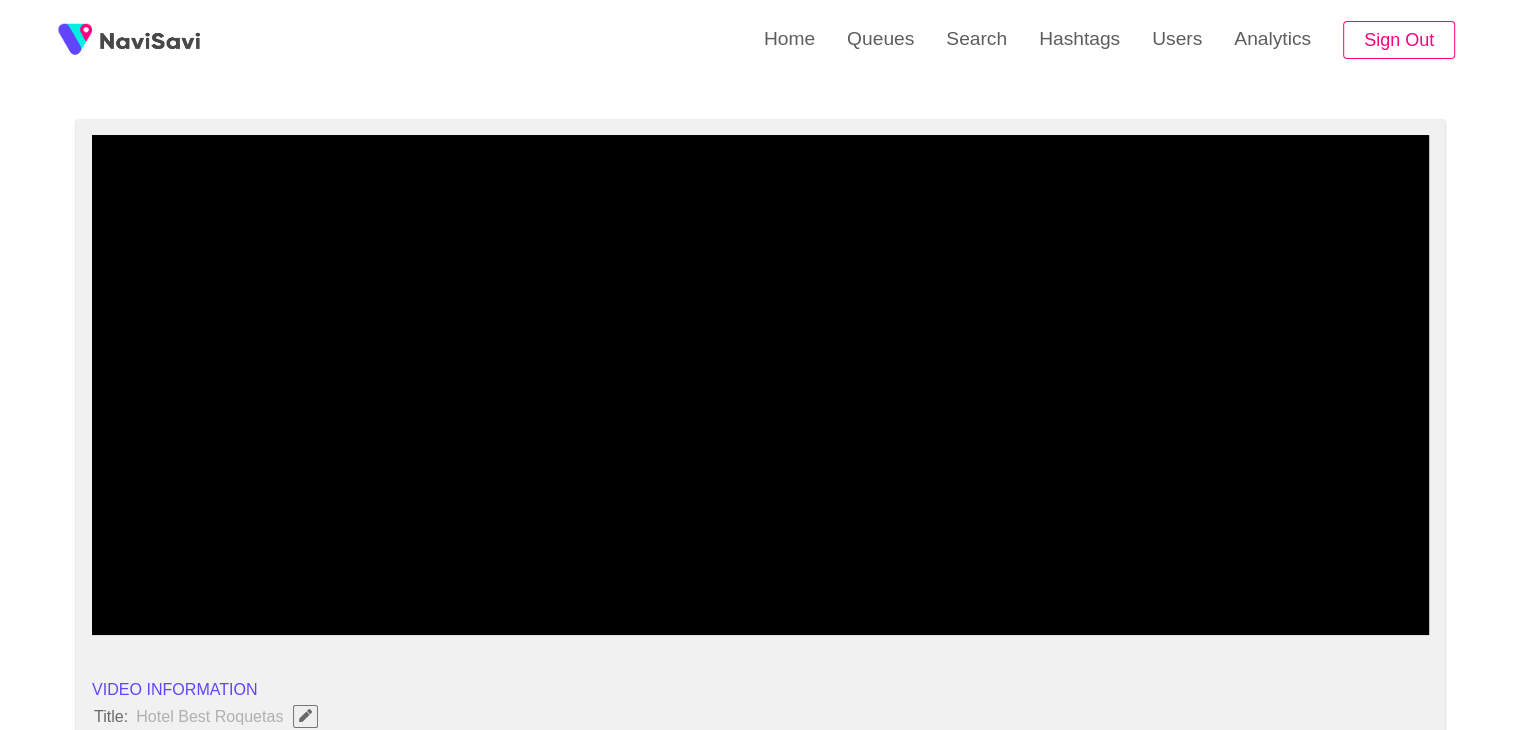 scroll, scrollTop: 132, scrollLeft: 0, axis: vertical 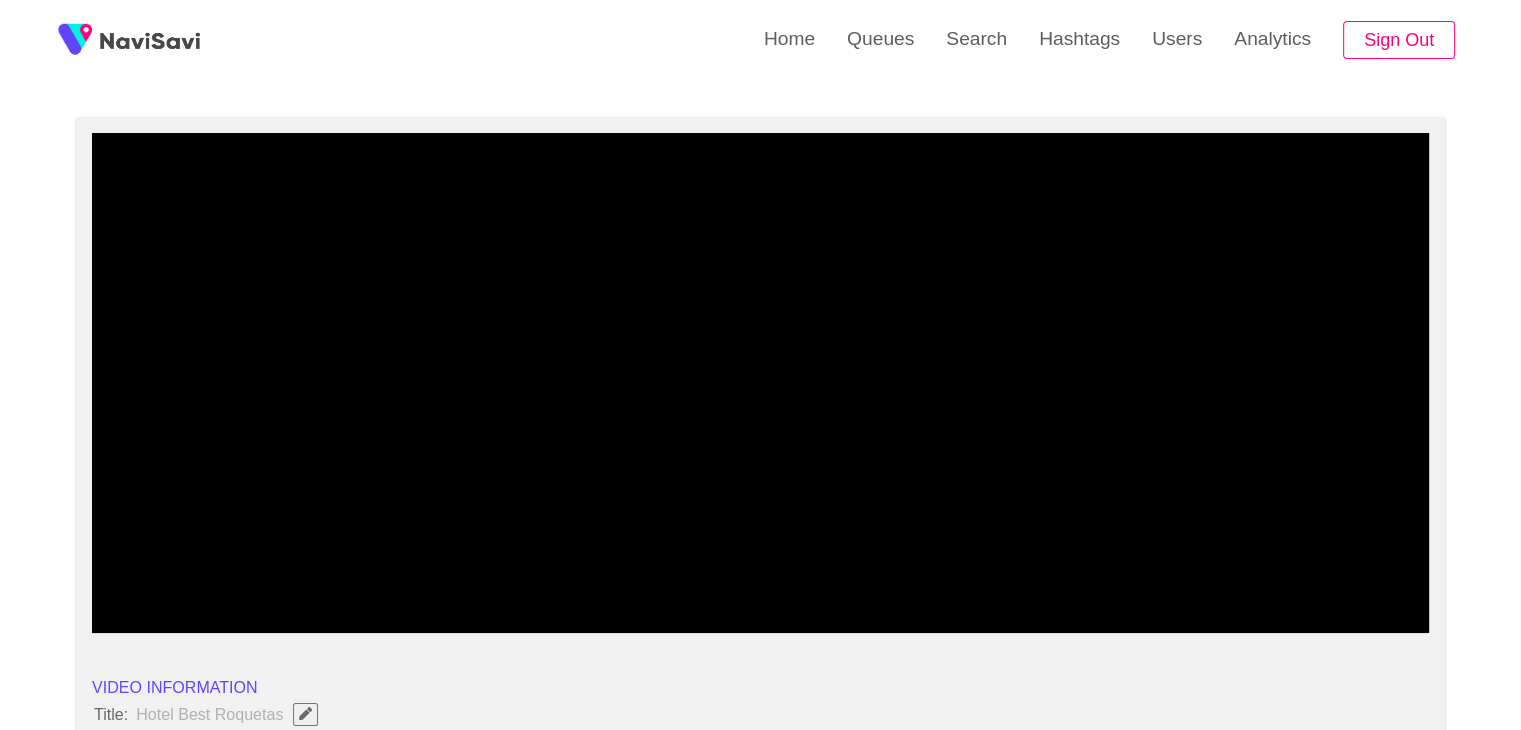 click at bounding box center (760, 383) 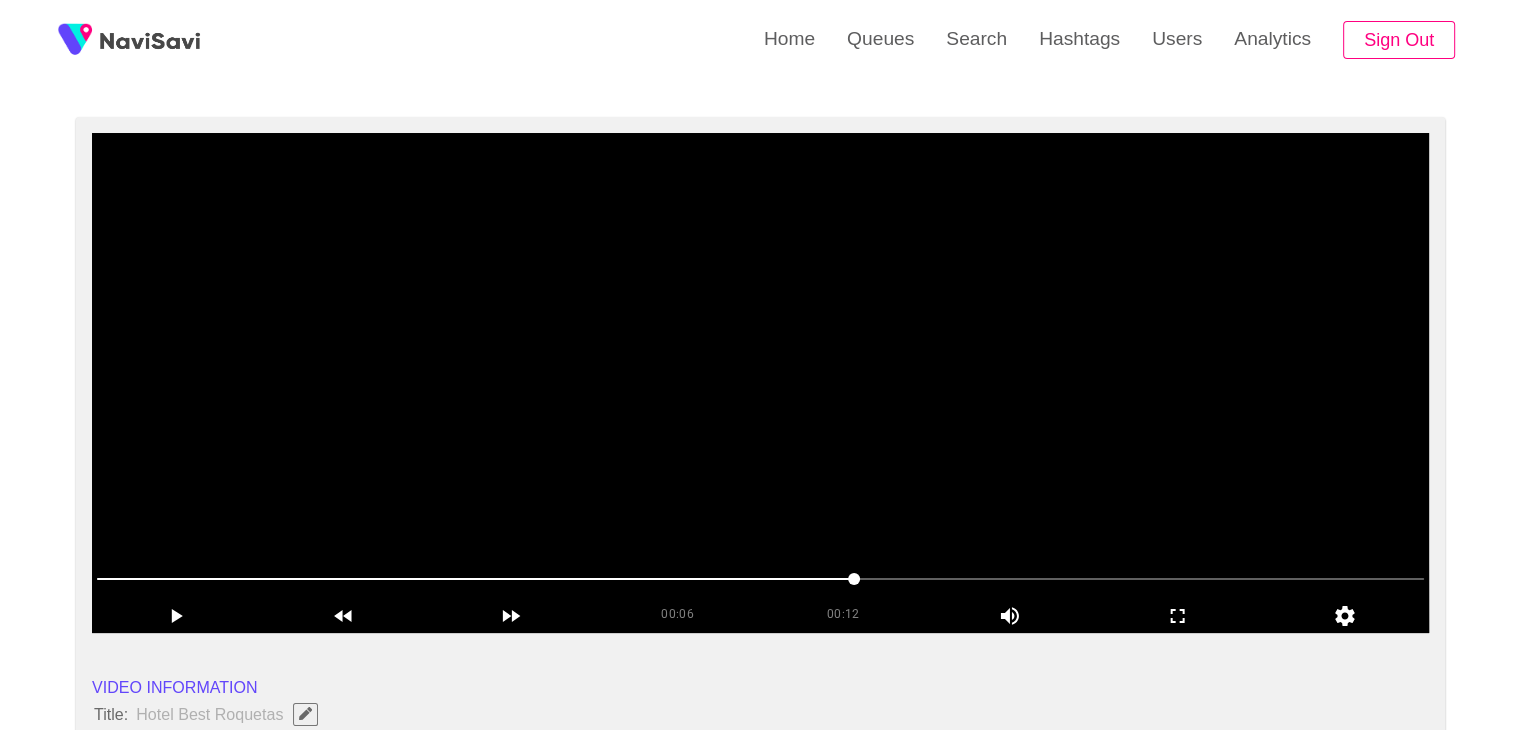 click at bounding box center (760, 383) 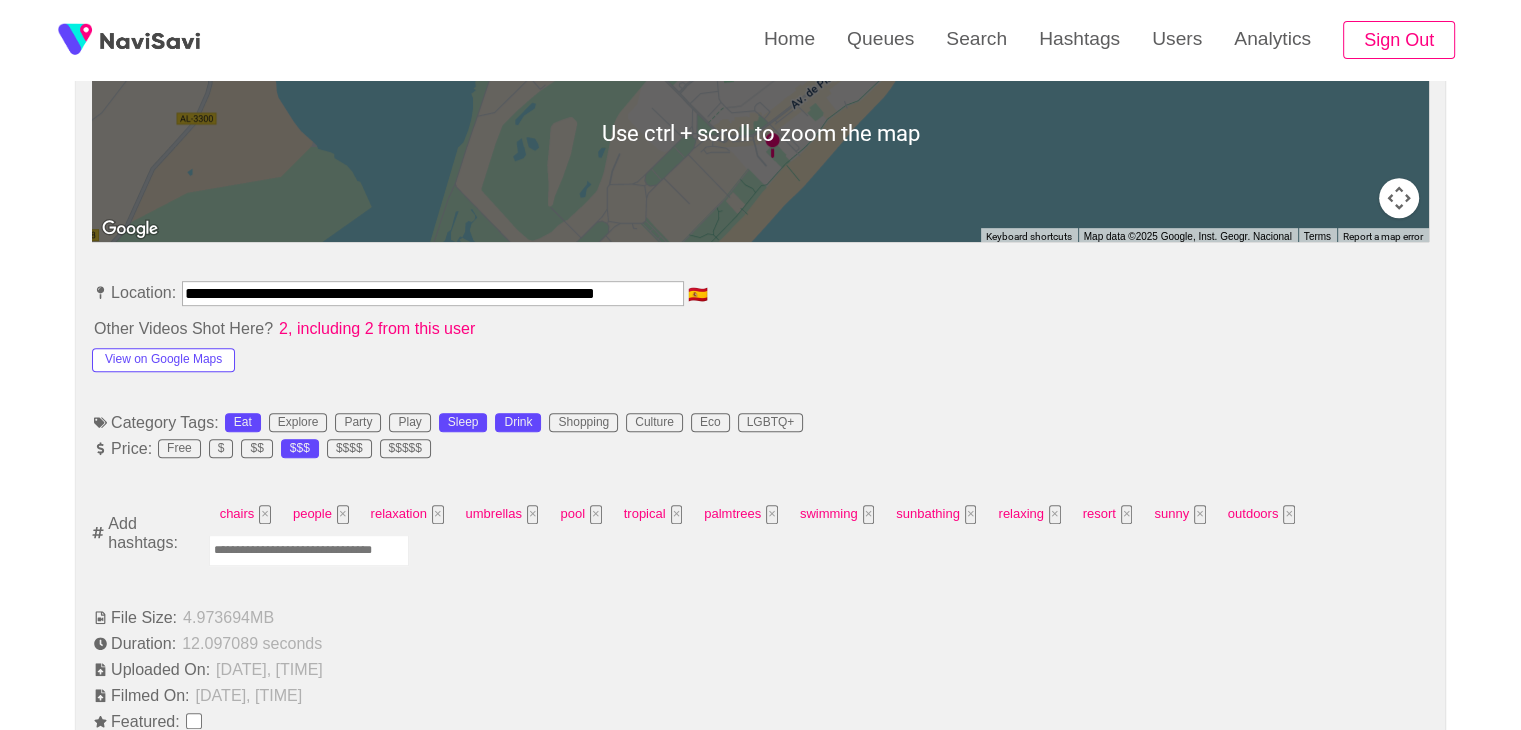 scroll, scrollTop: 996, scrollLeft: 0, axis: vertical 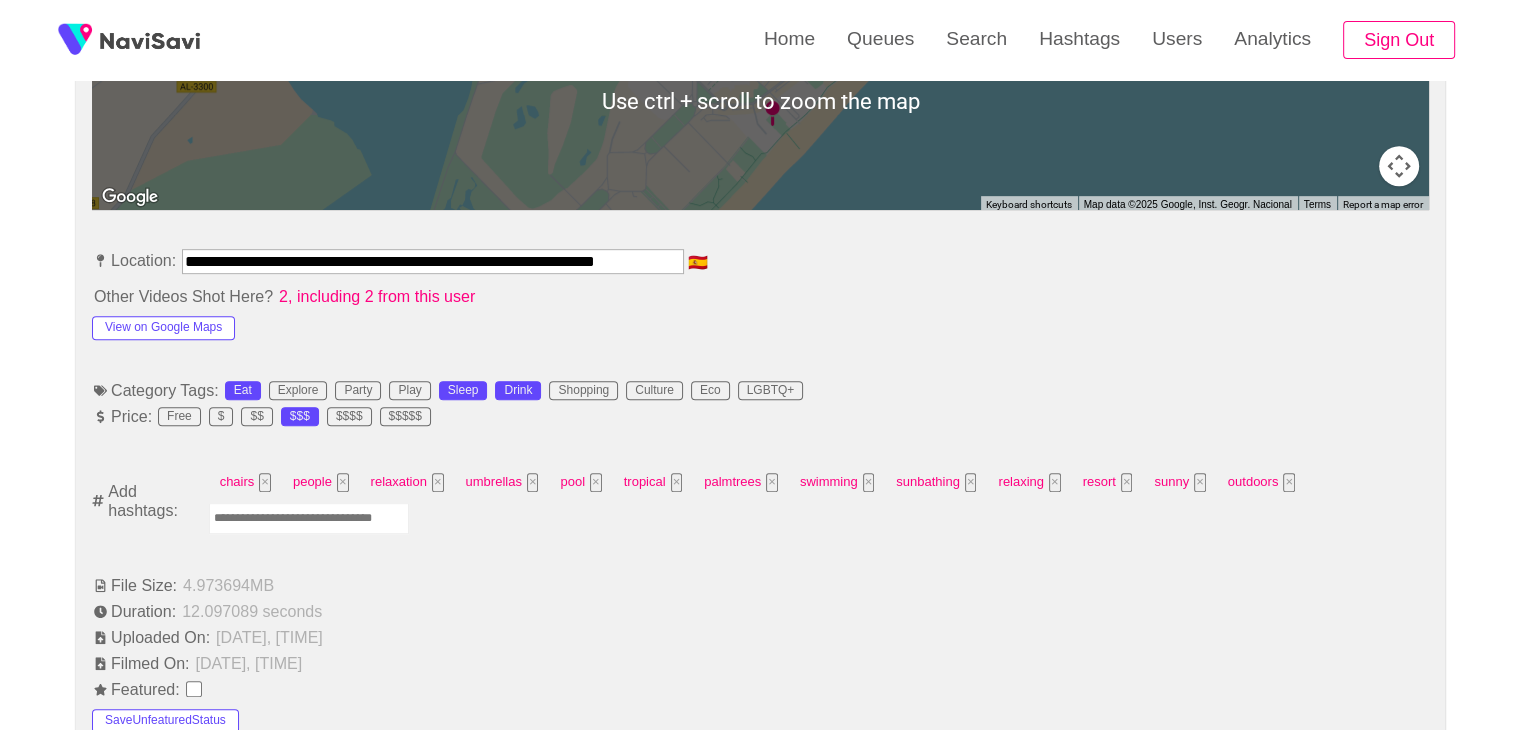 click at bounding box center (309, 518) 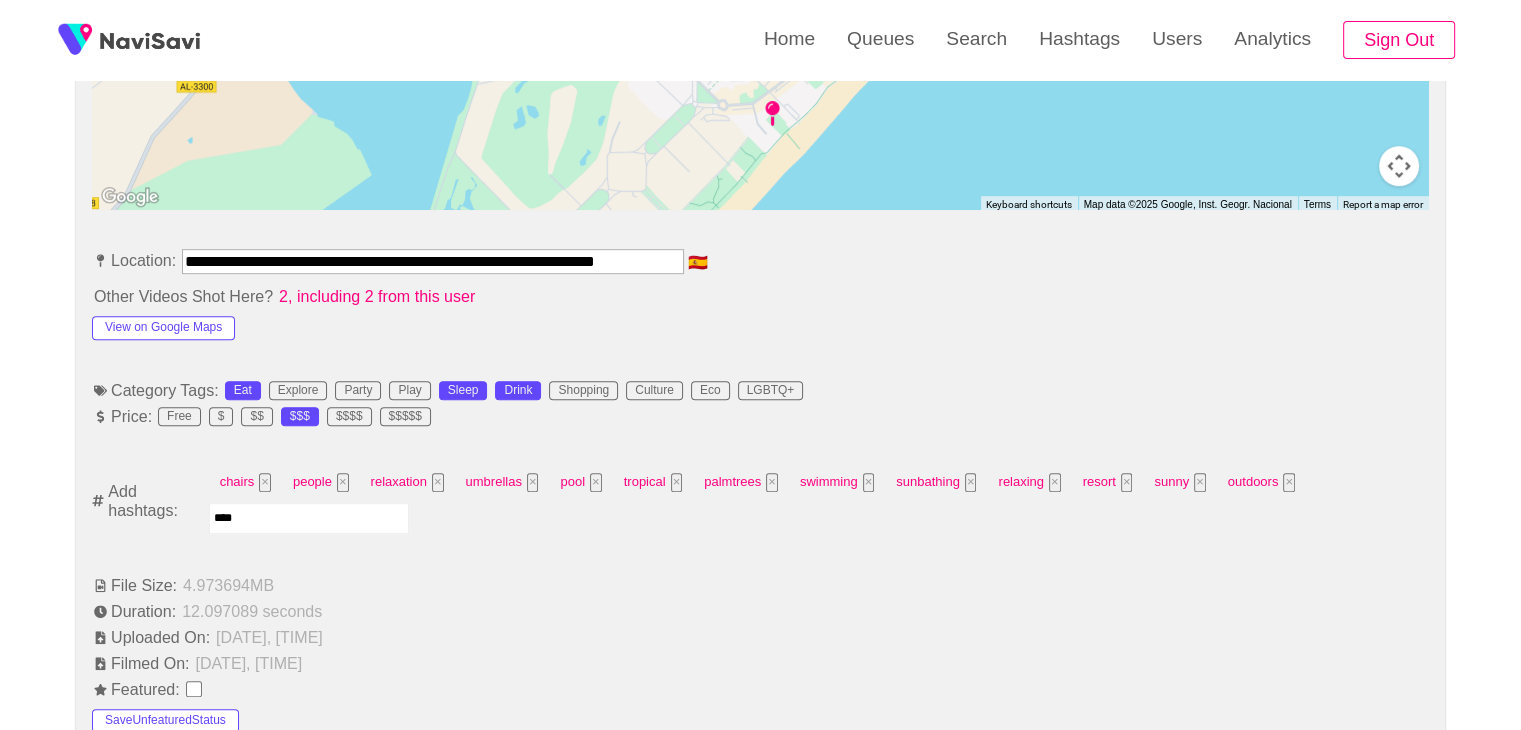 type on "*****" 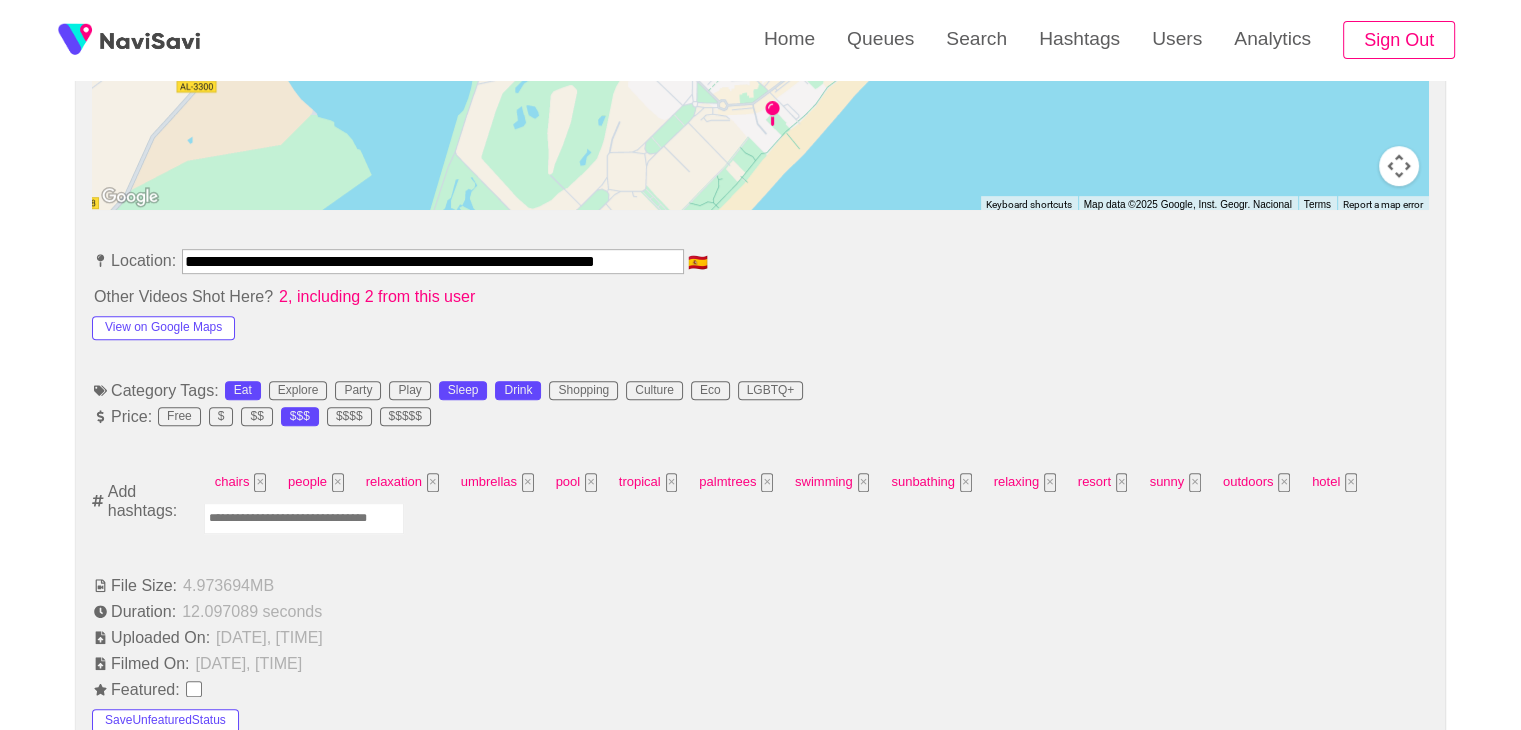 type on "*" 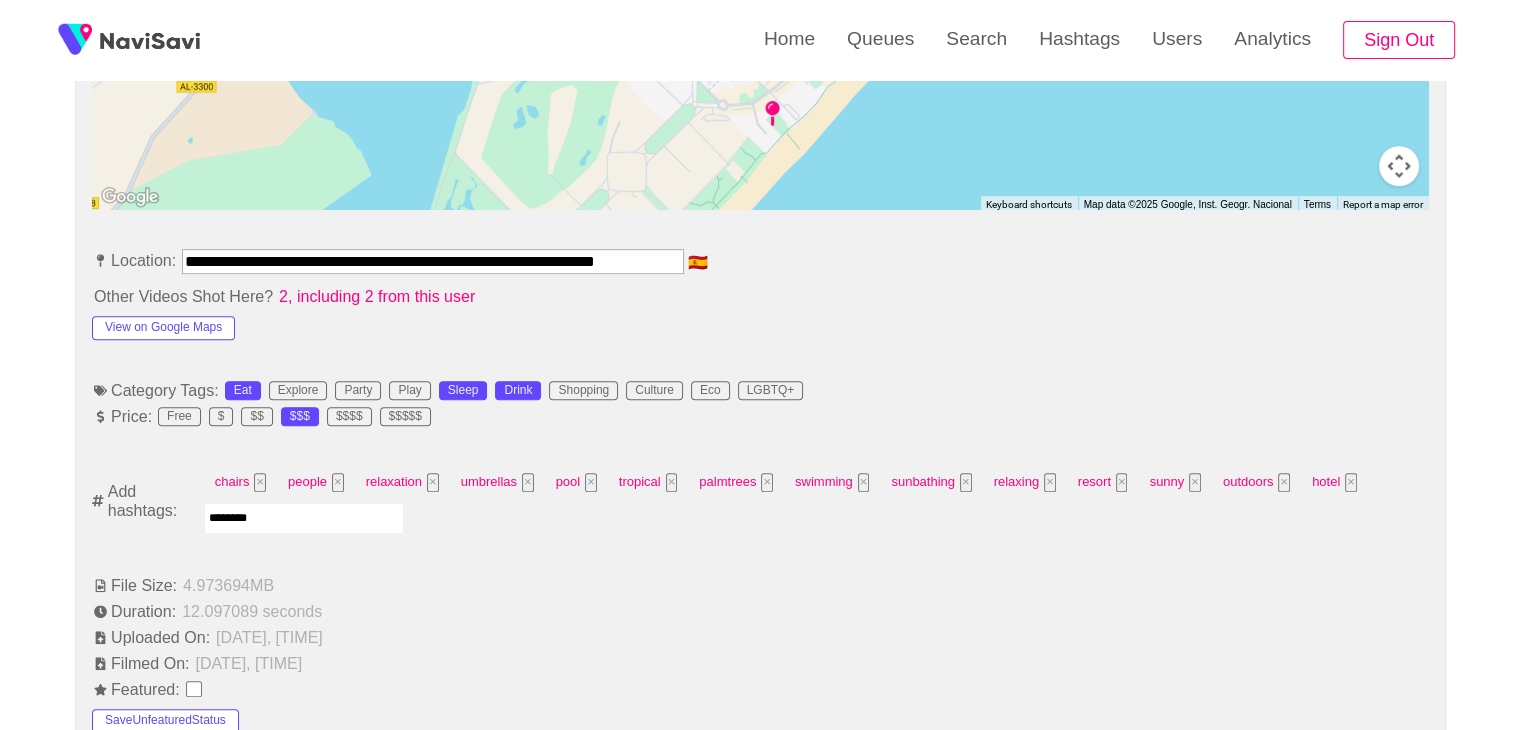 type on "*********" 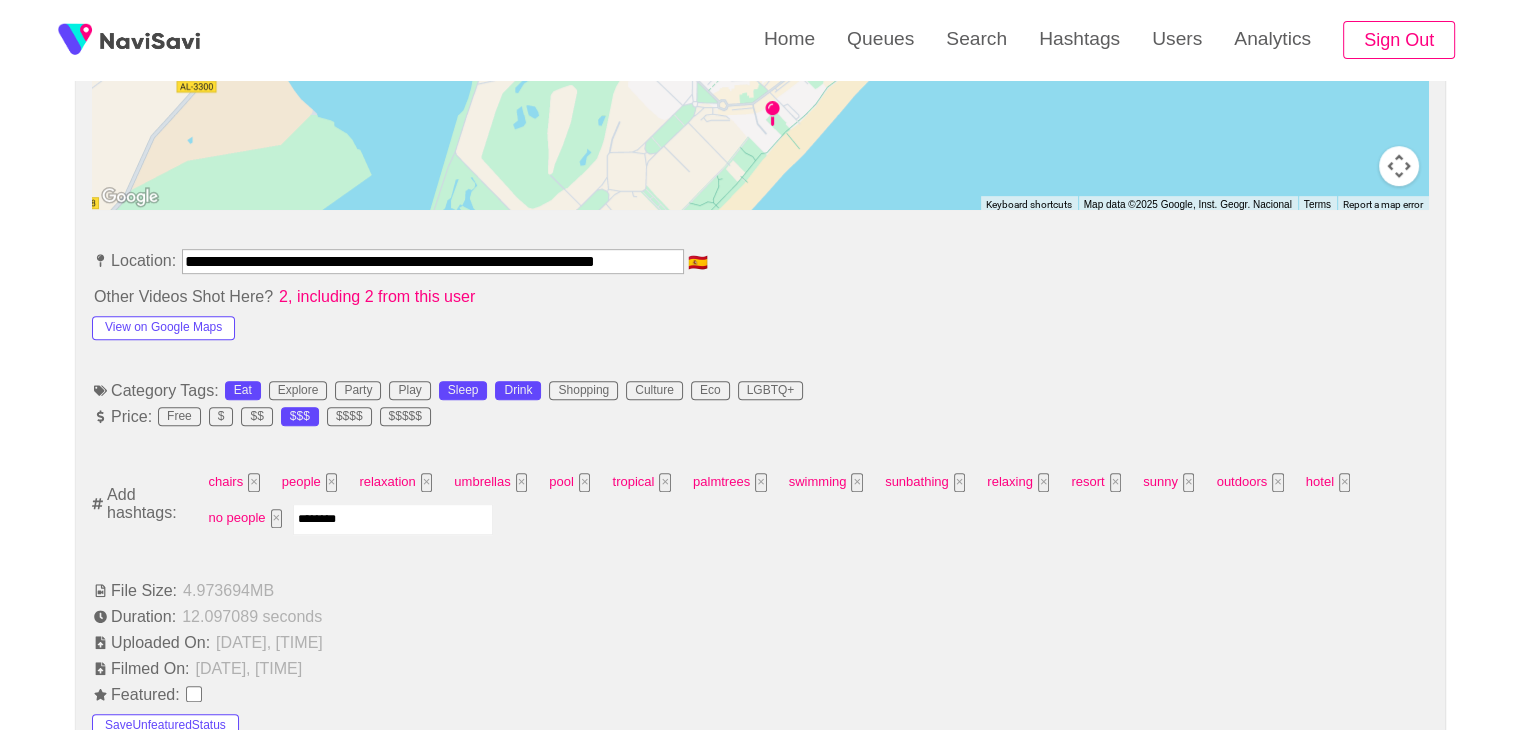type on "*********" 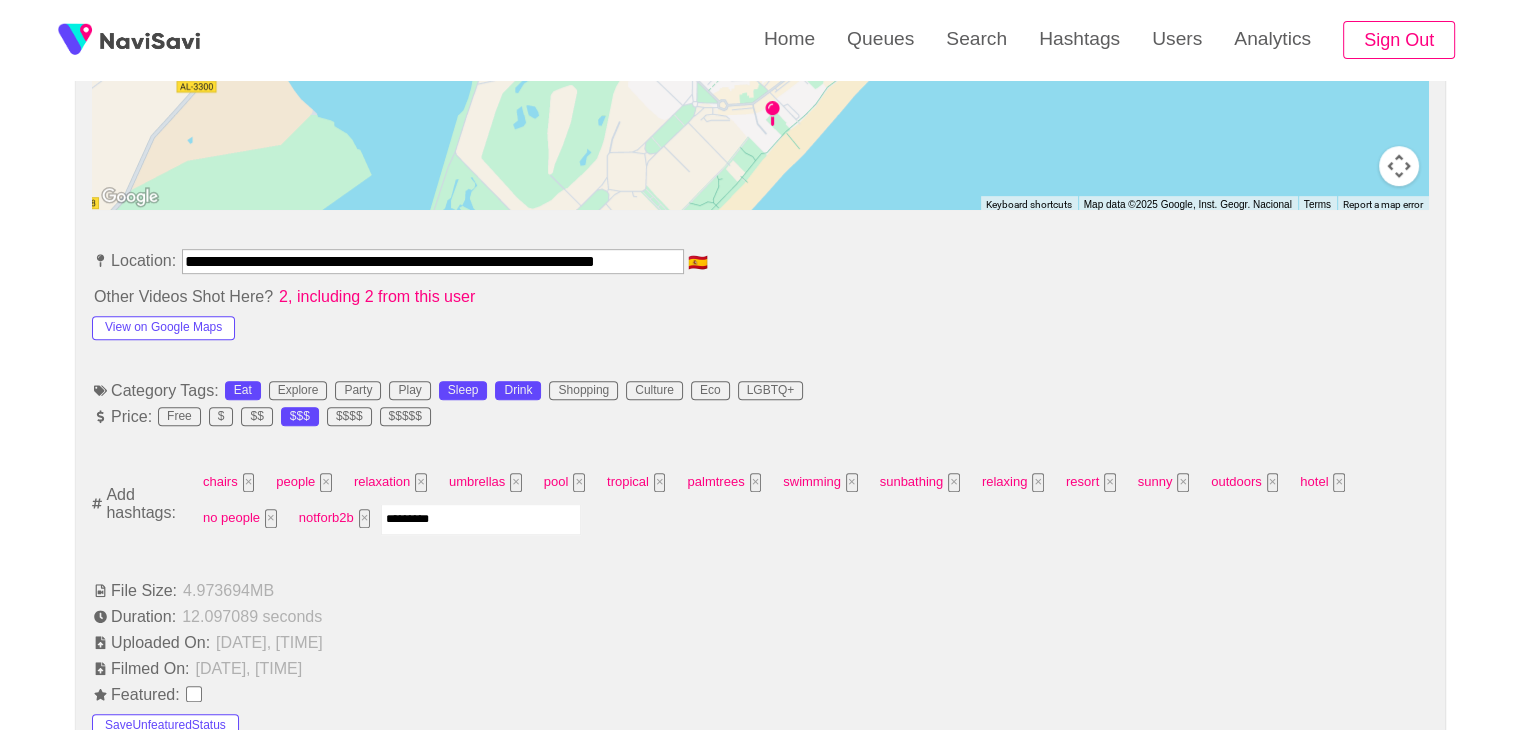 type 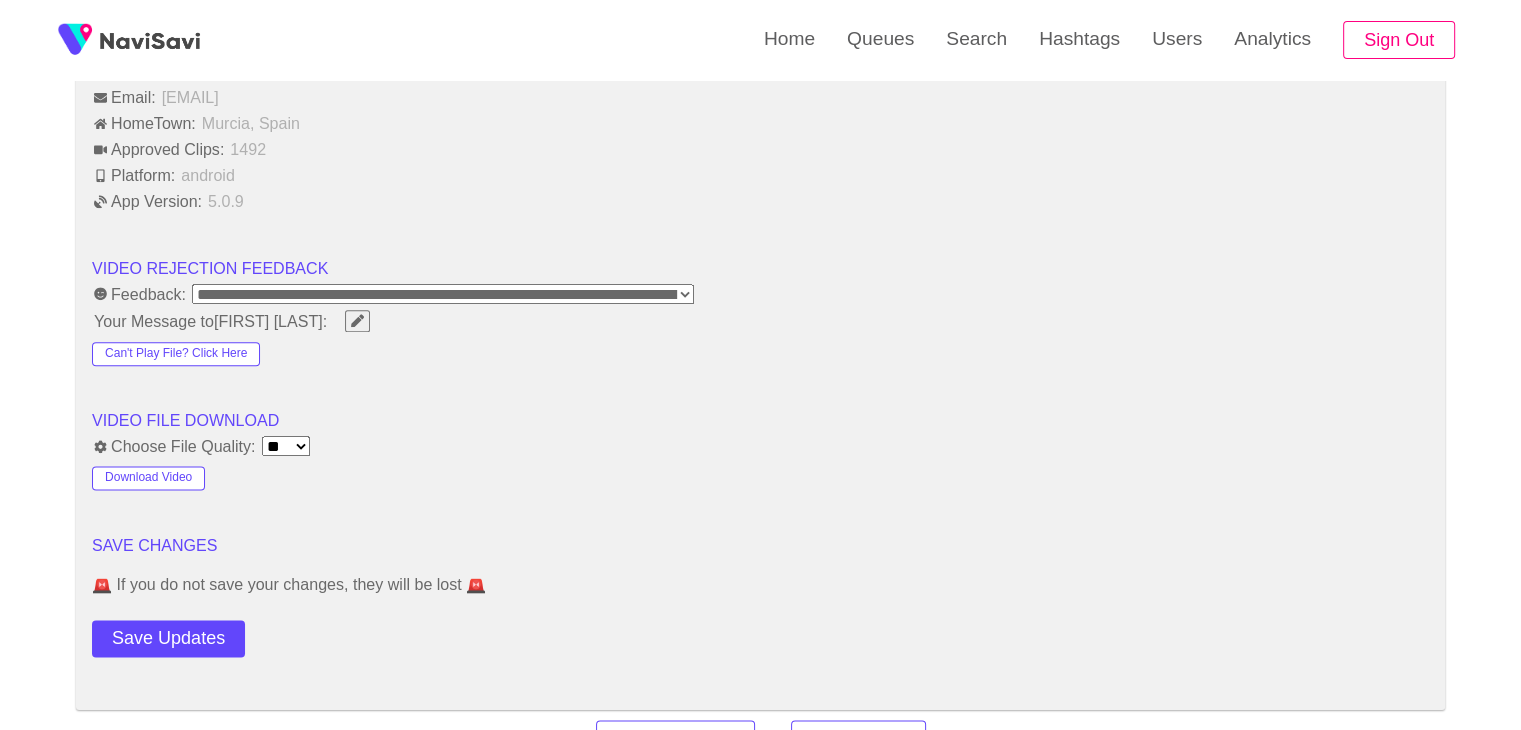 scroll, scrollTop: 2403, scrollLeft: 0, axis: vertical 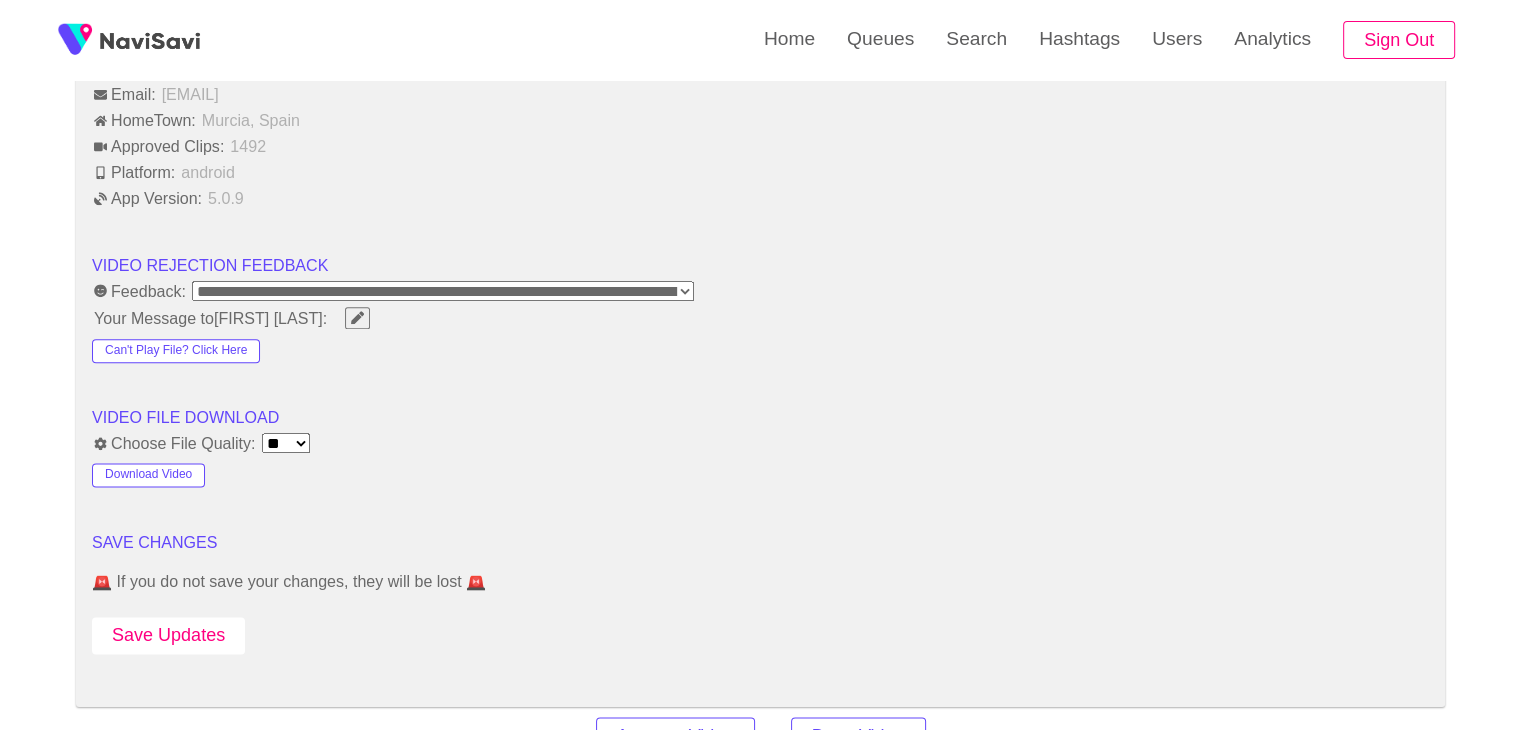 click on "Save Updates" at bounding box center (168, 635) 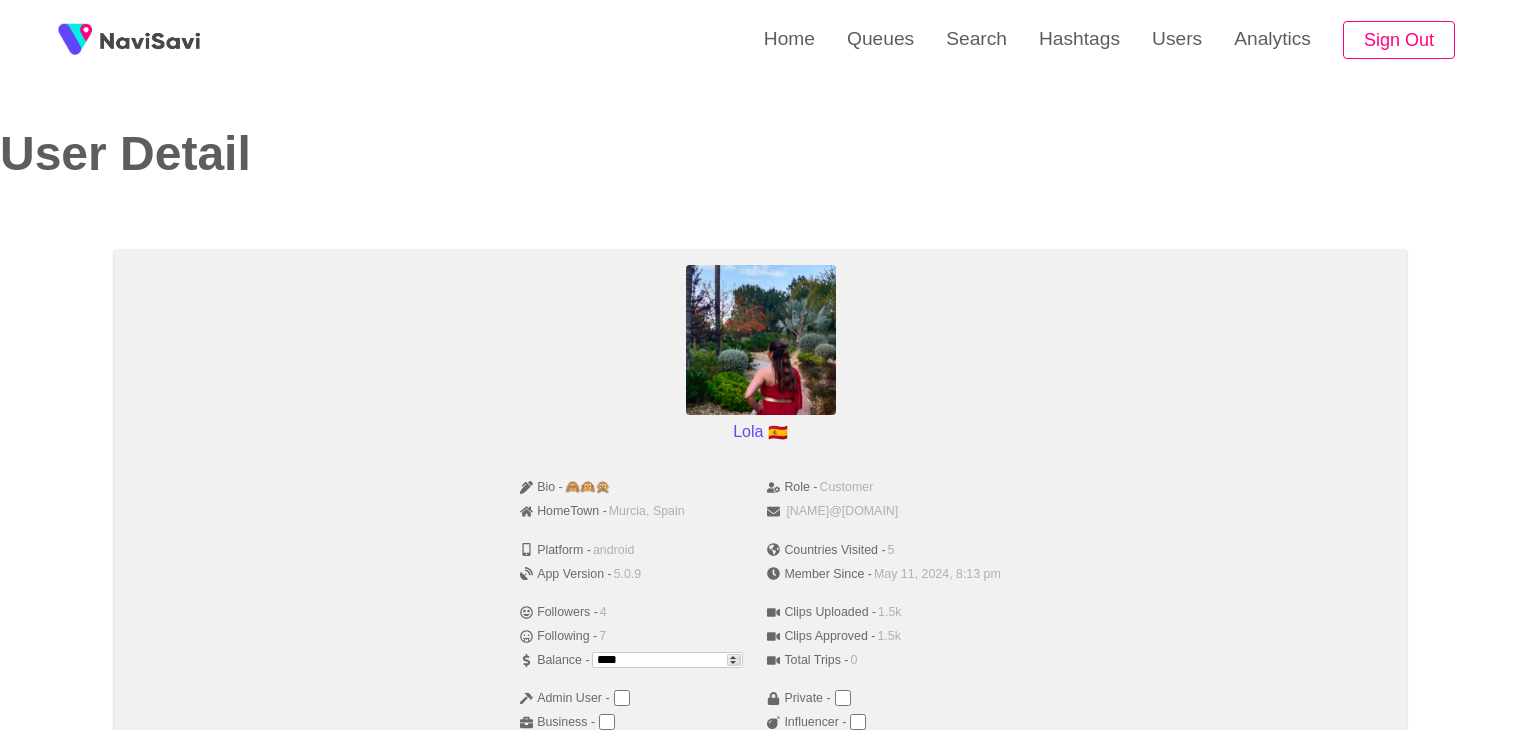 scroll, scrollTop: 1206, scrollLeft: 0, axis: vertical 